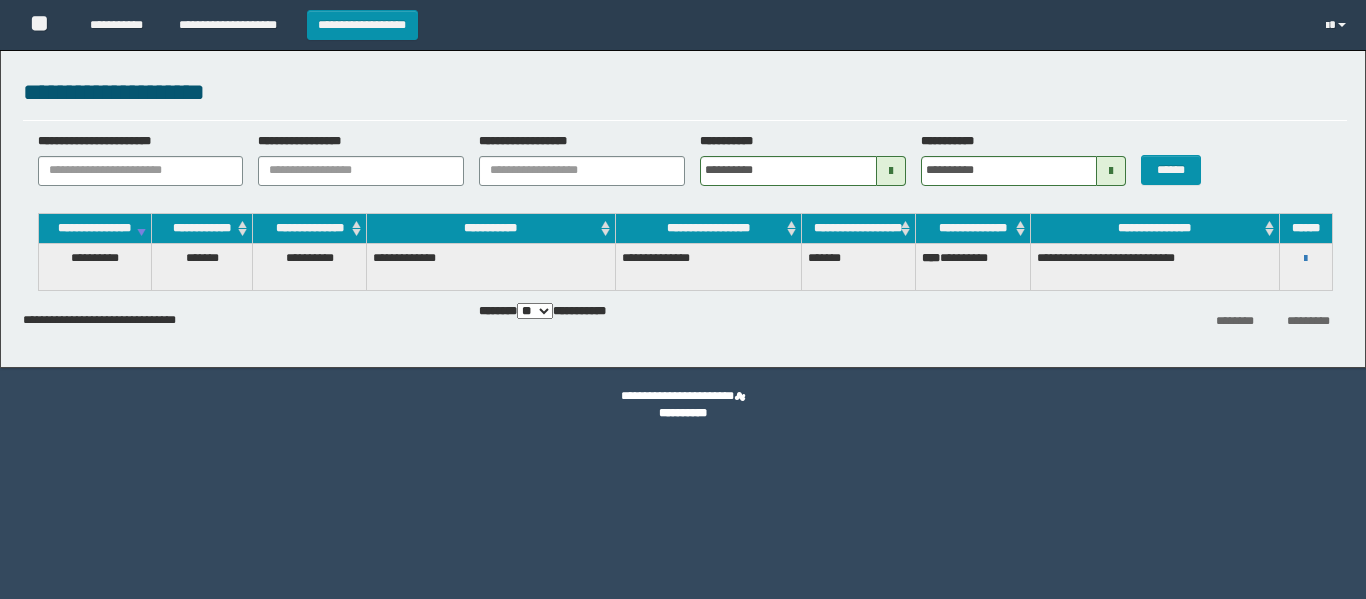scroll, scrollTop: 0, scrollLeft: 0, axis: both 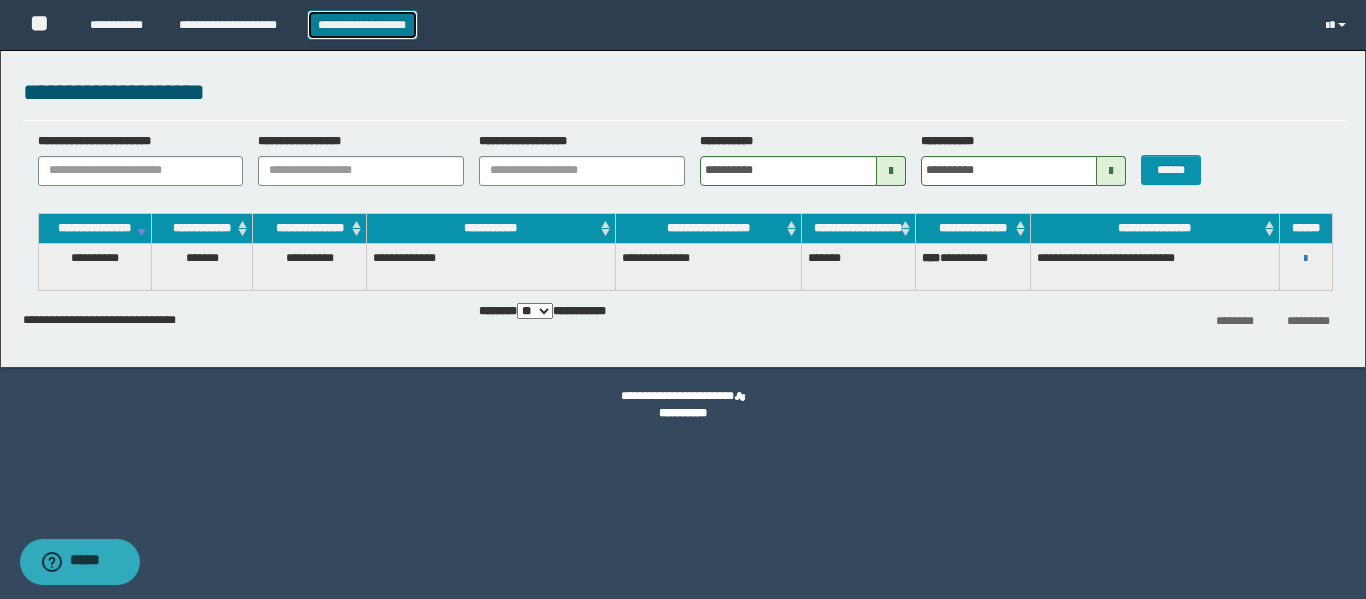click on "**********" at bounding box center (362, 25) 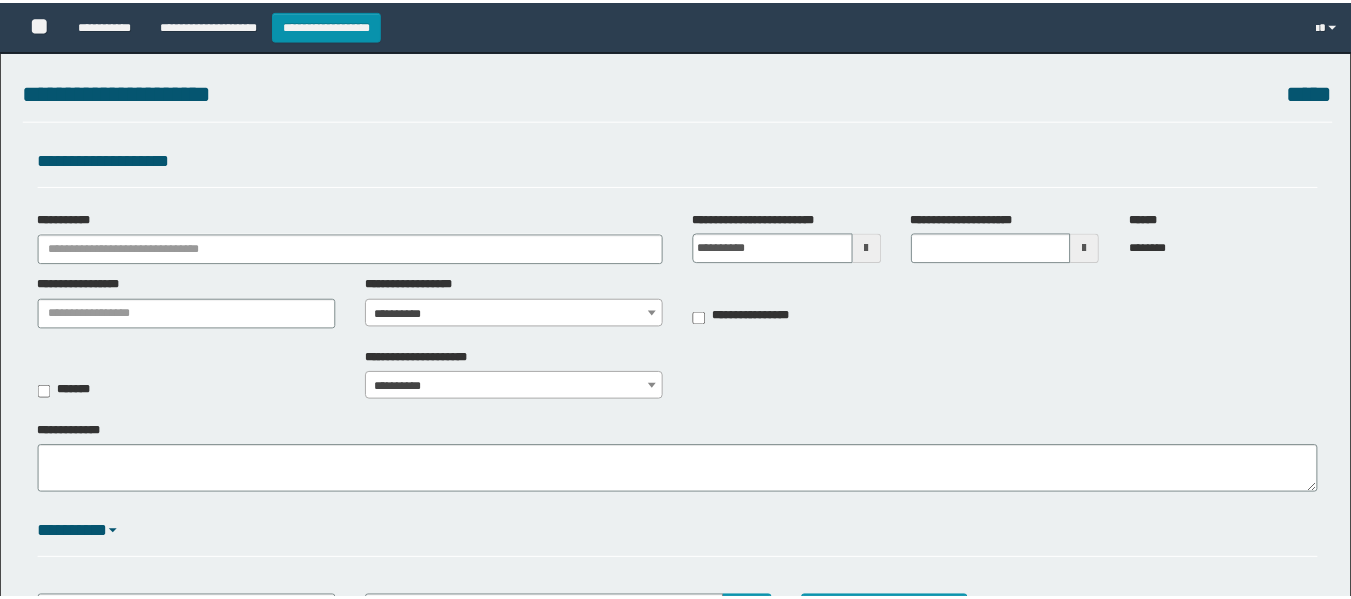 scroll, scrollTop: 0, scrollLeft: 0, axis: both 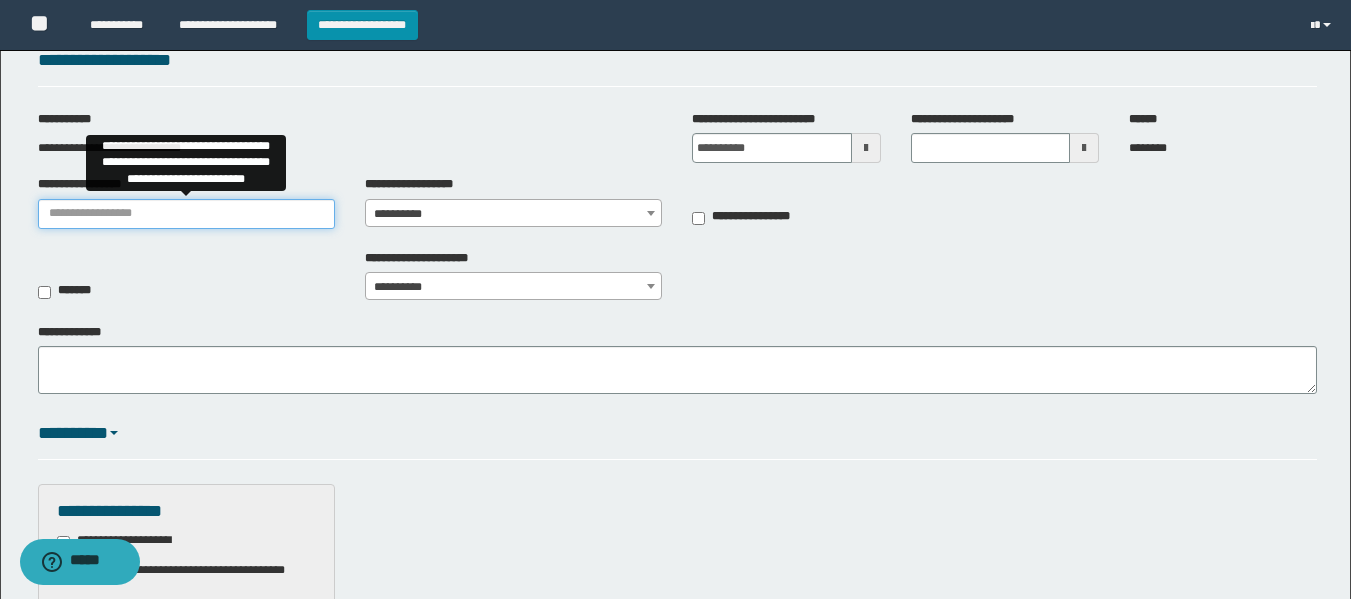 click on "**********" at bounding box center [186, 214] 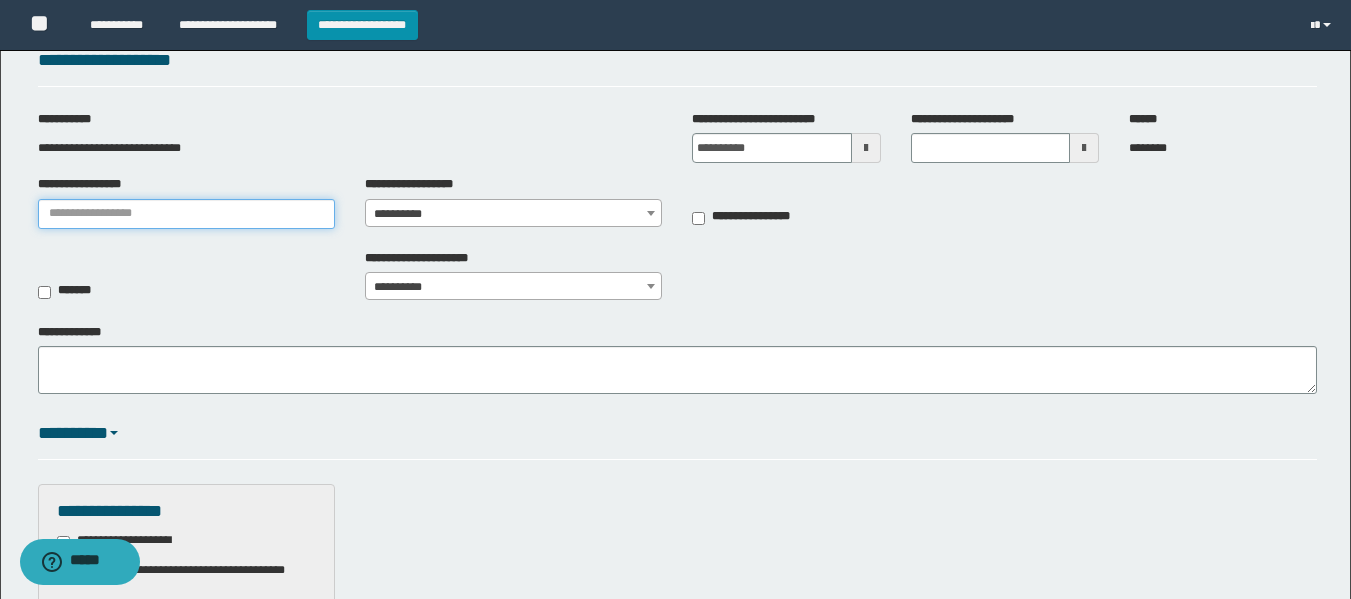 type on "**********" 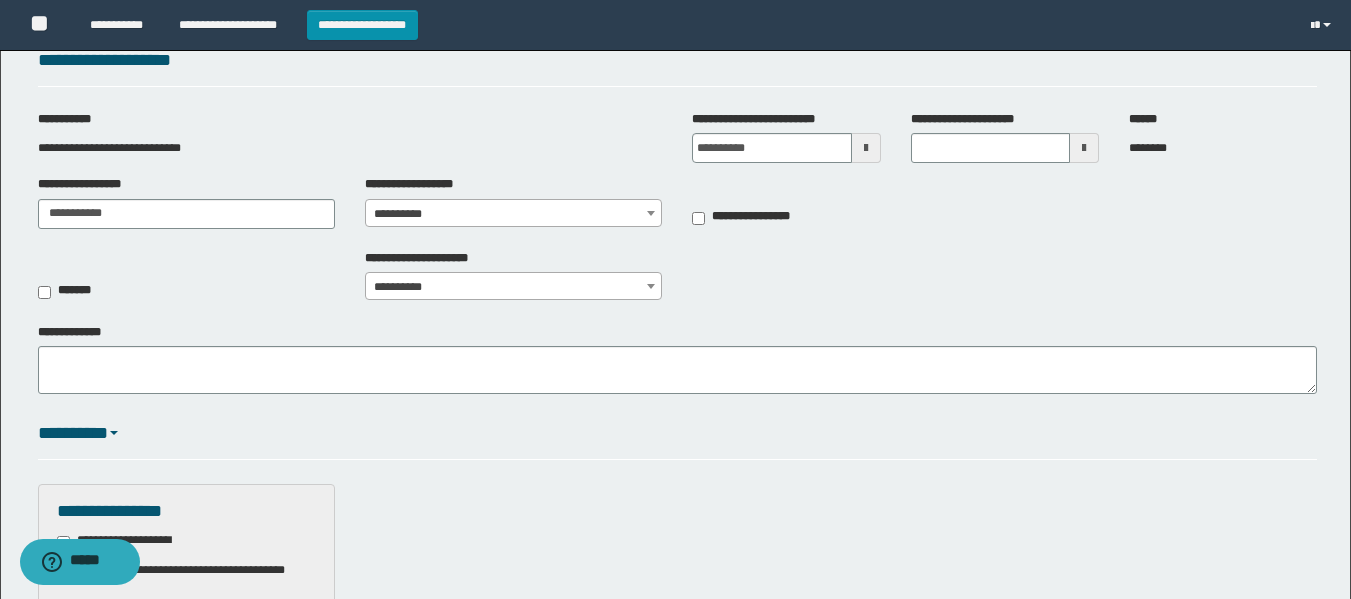 click on "**********" at bounding box center [513, 214] 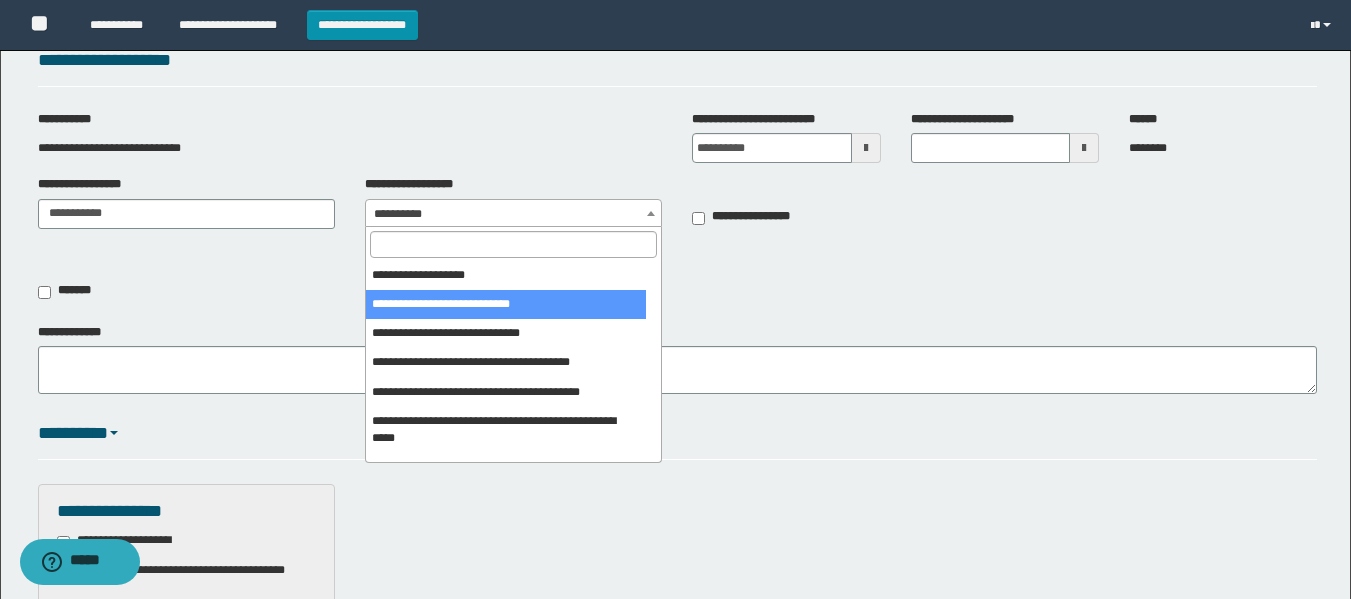 scroll, scrollTop: 747, scrollLeft: 0, axis: vertical 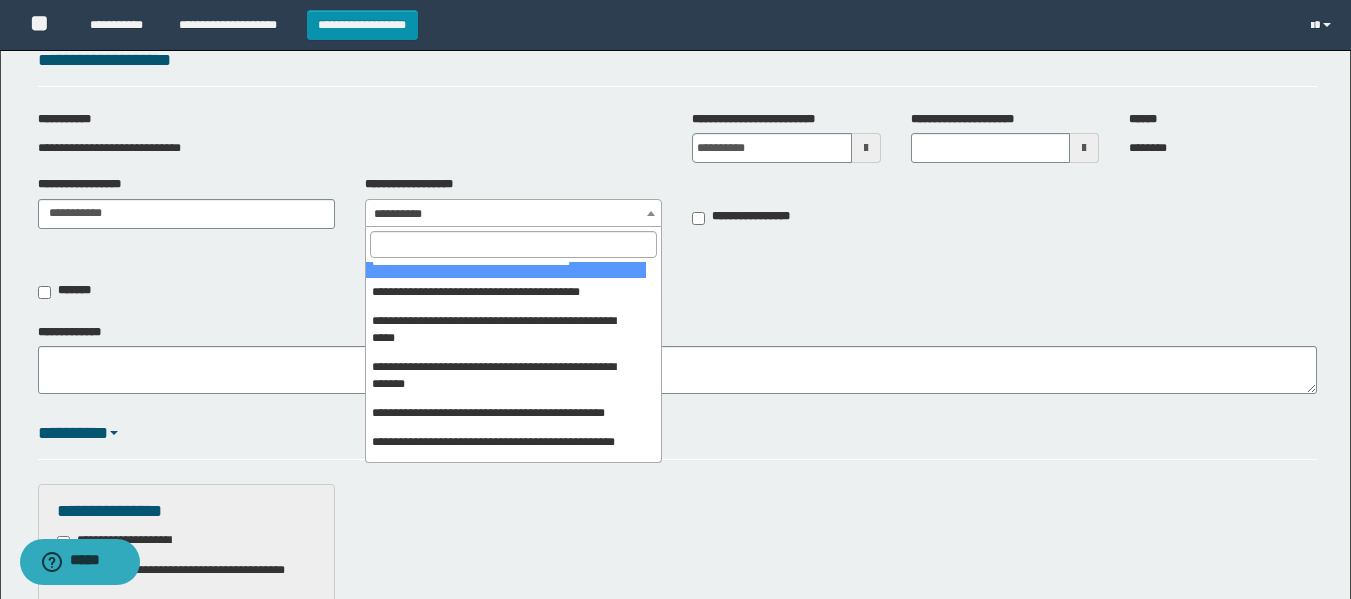 click at bounding box center [513, 244] 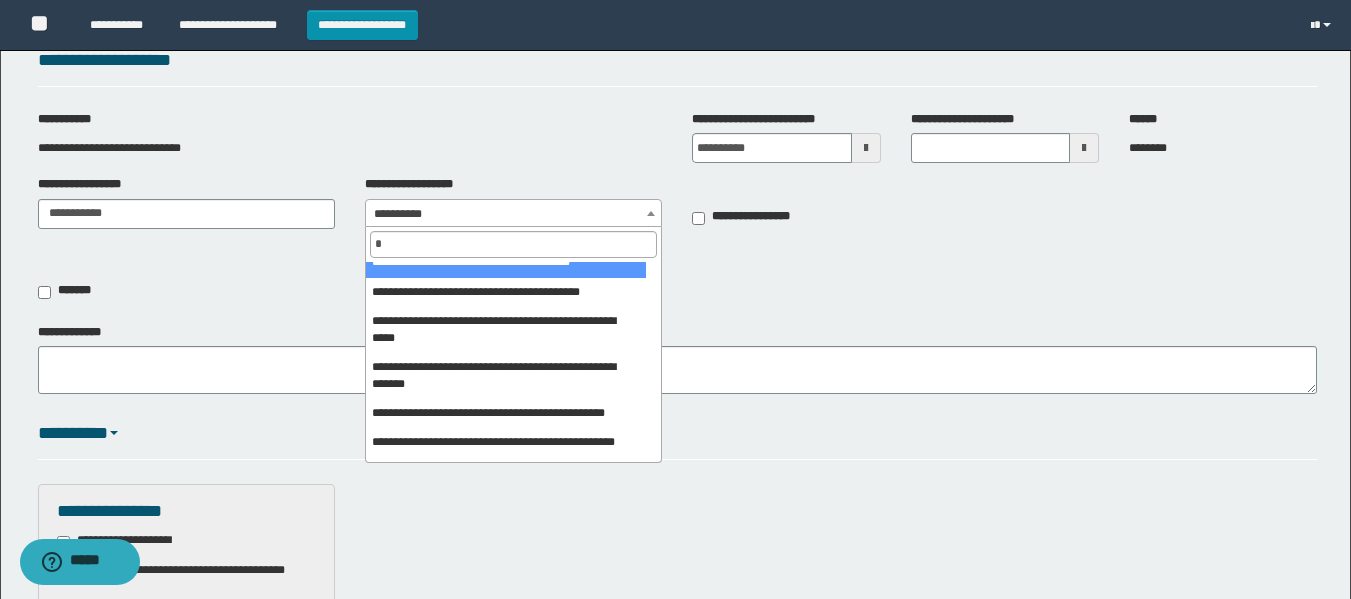 scroll, scrollTop: 0, scrollLeft: 0, axis: both 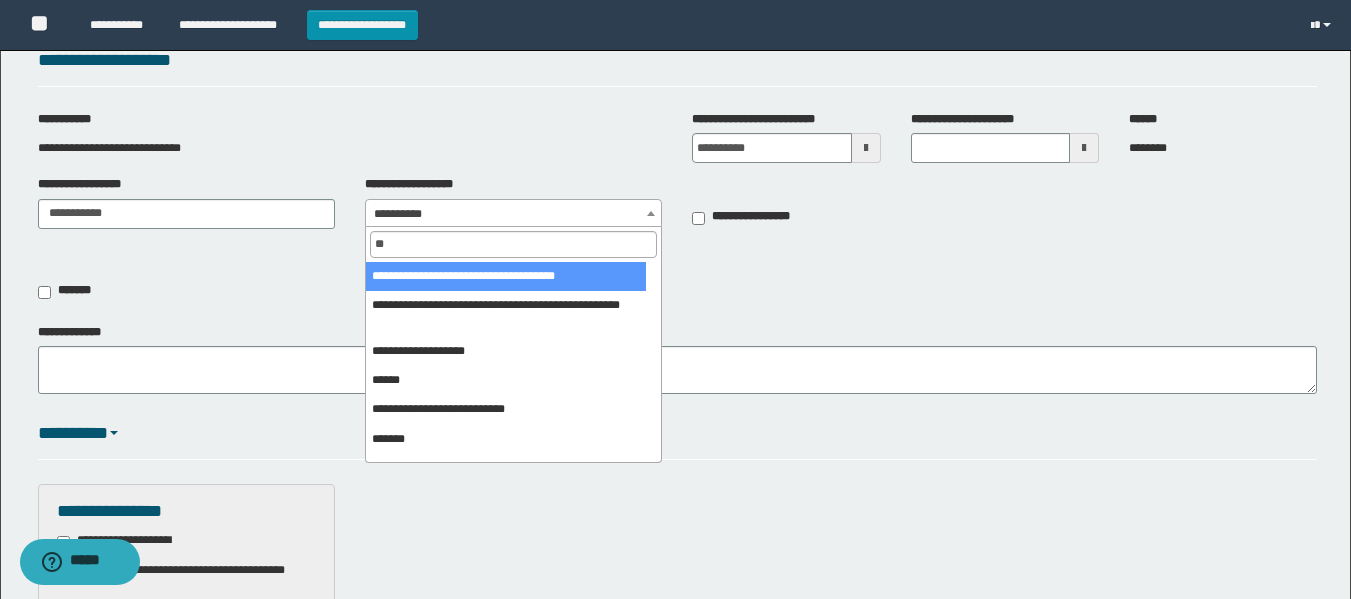 type on "*" 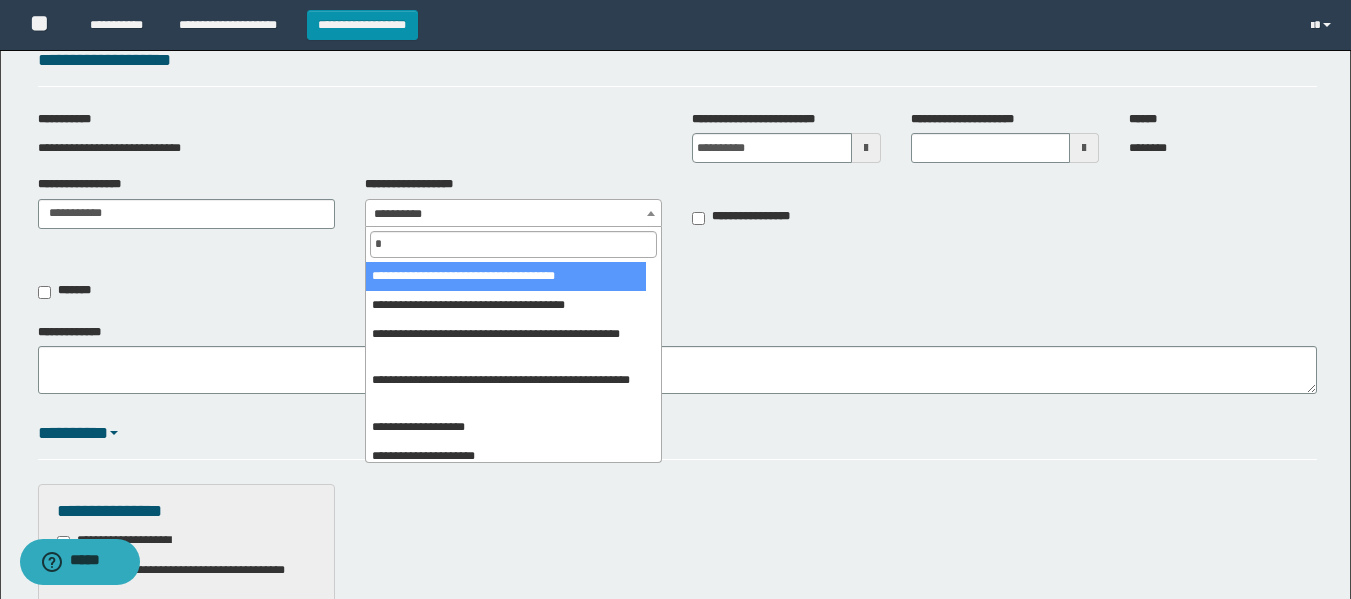 type 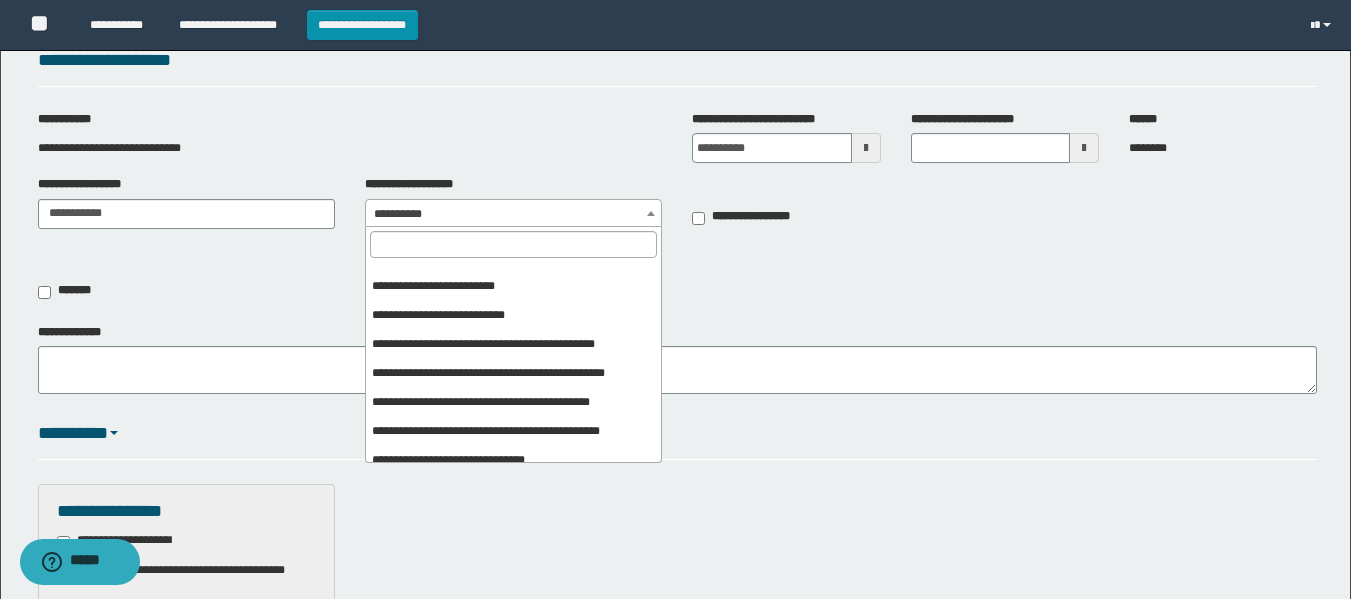 scroll, scrollTop: 947, scrollLeft: 0, axis: vertical 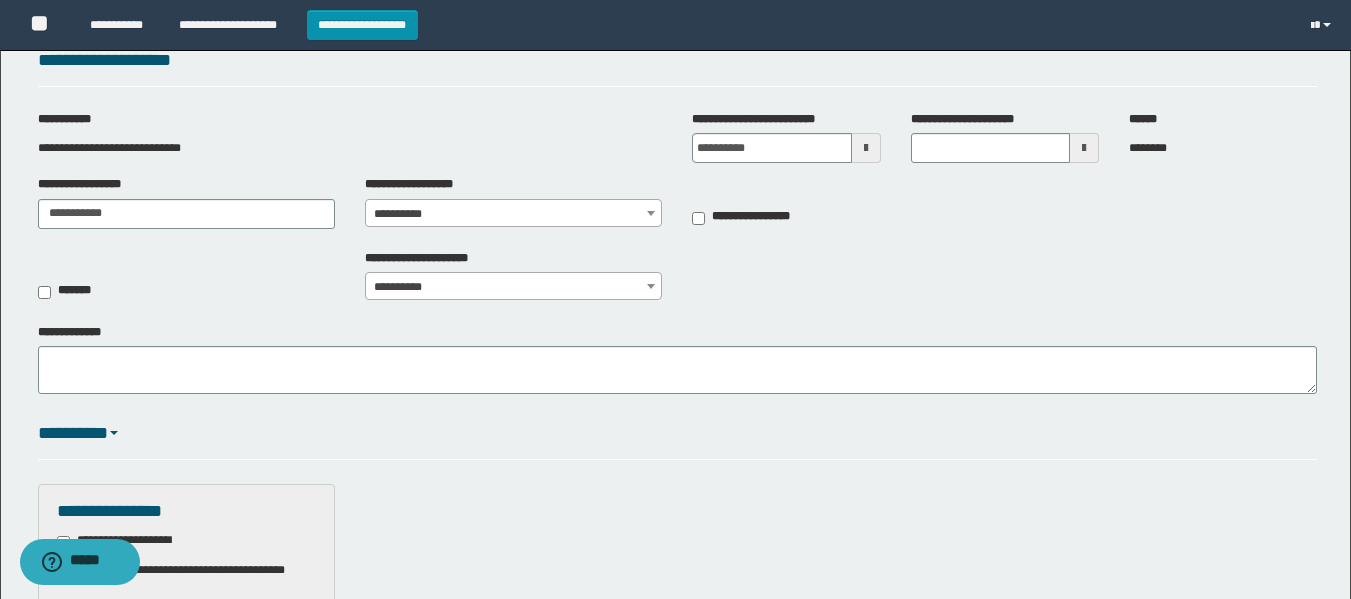 click on "*********" at bounding box center [677, 434] 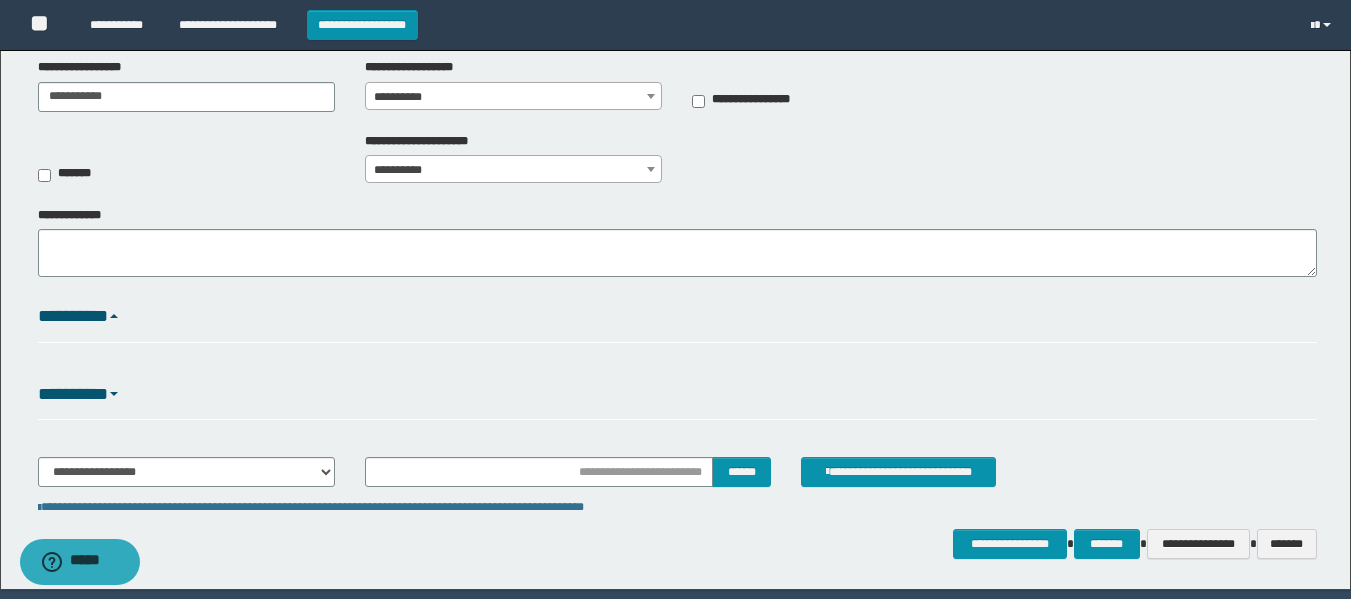 scroll, scrollTop: 182, scrollLeft: 0, axis: vertical 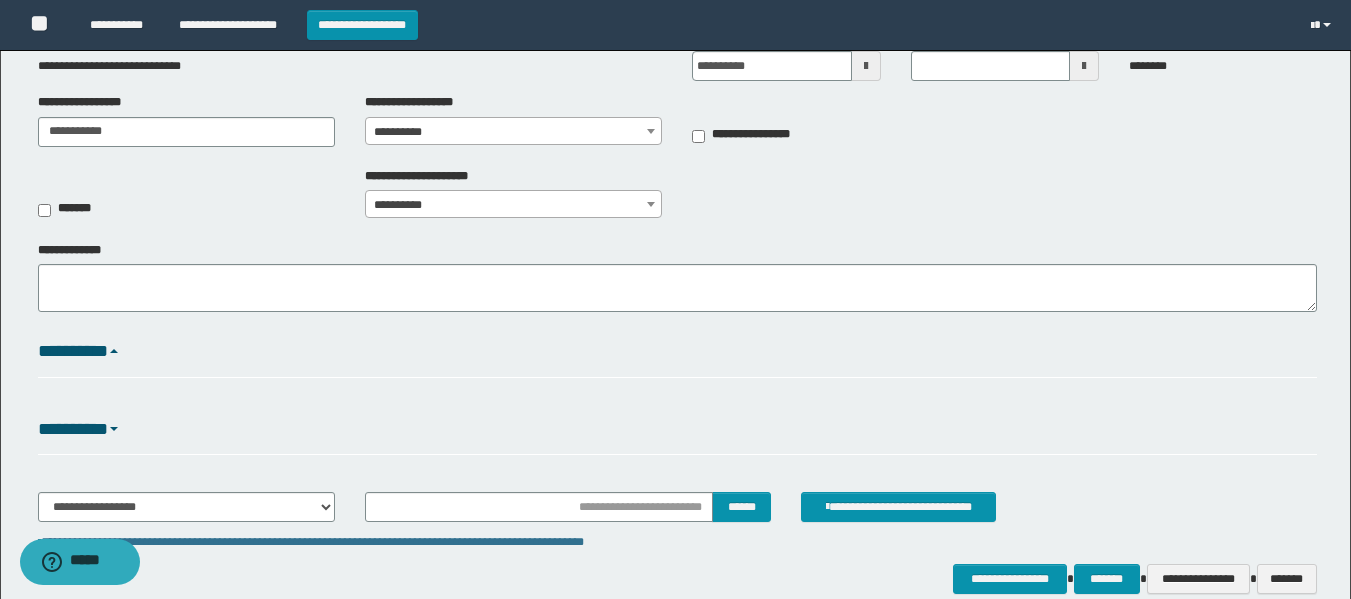 click on "*********" at bounding box center (677, 360) 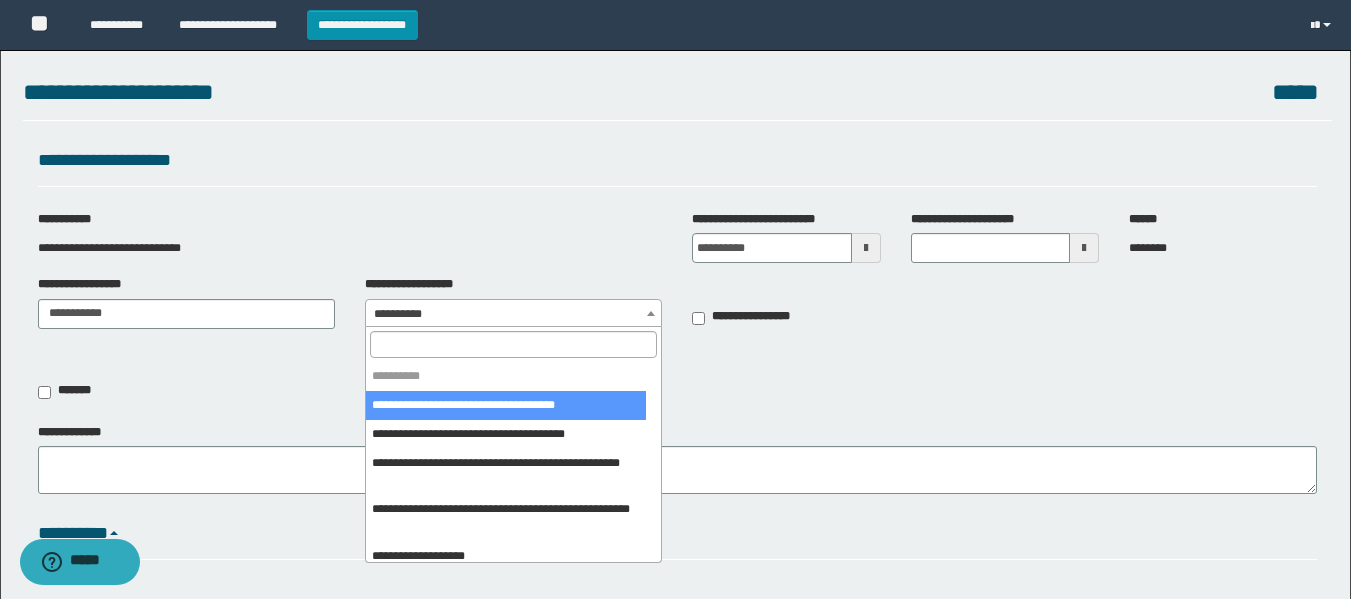 click on "**********" at bounding box center (513, 314) 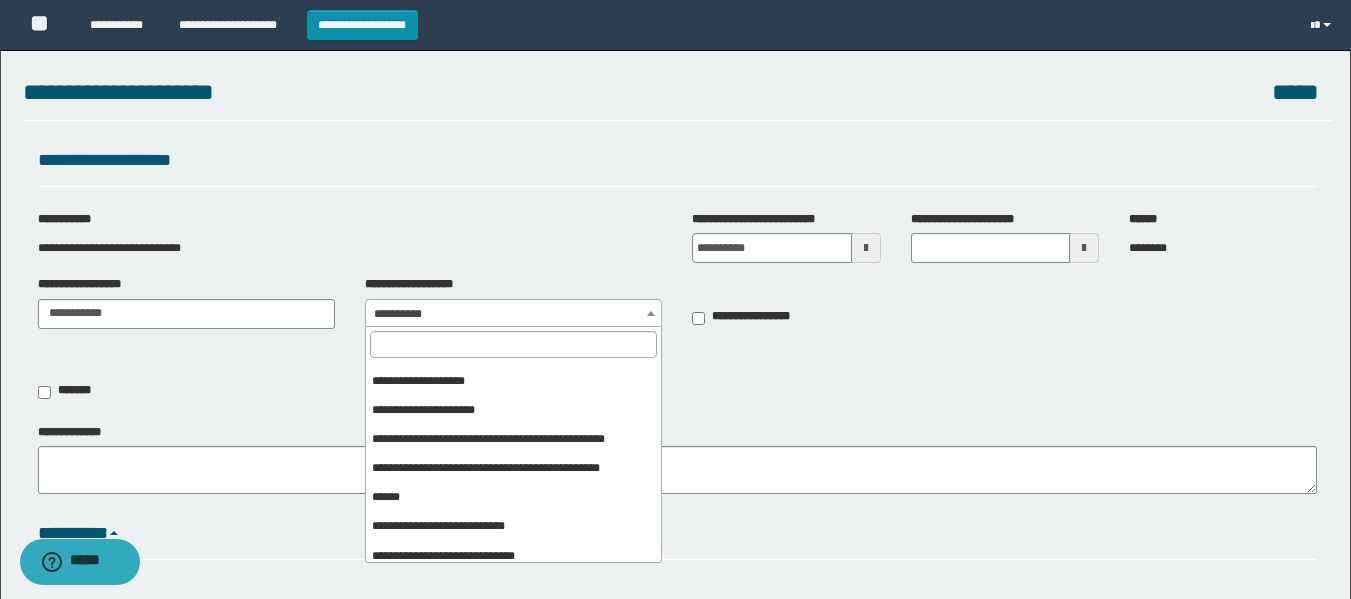 scroll, scrollTop: 196, scrollLeft: 0, axis: vertical 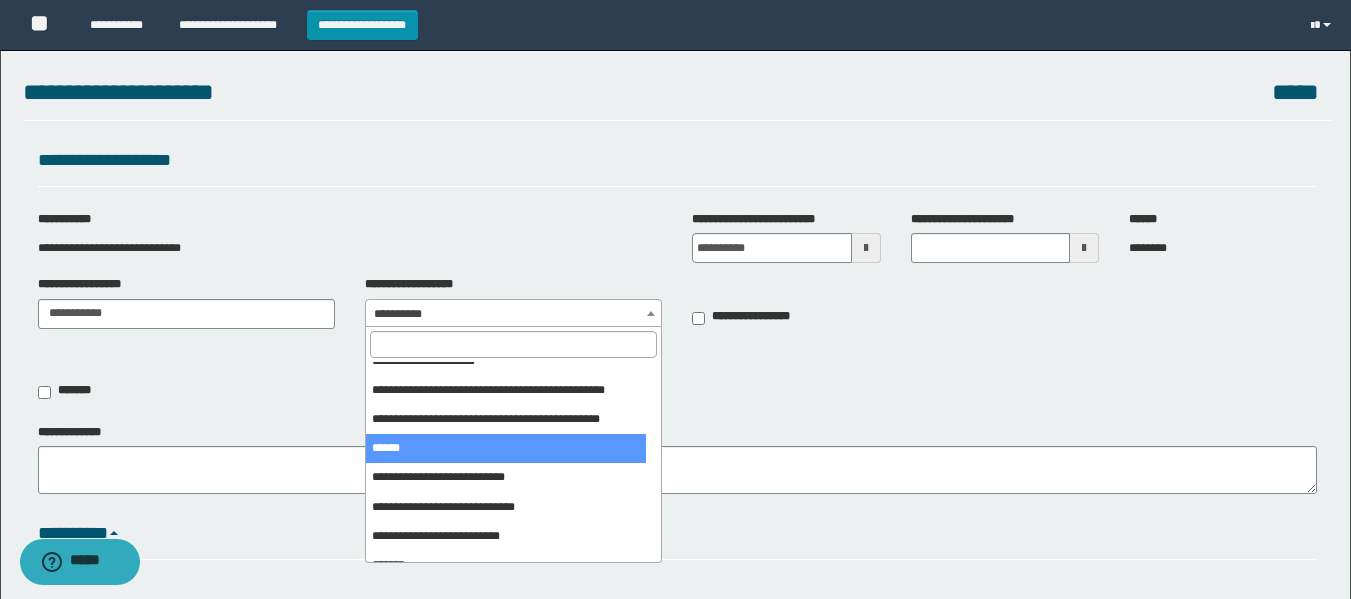 select on "***" 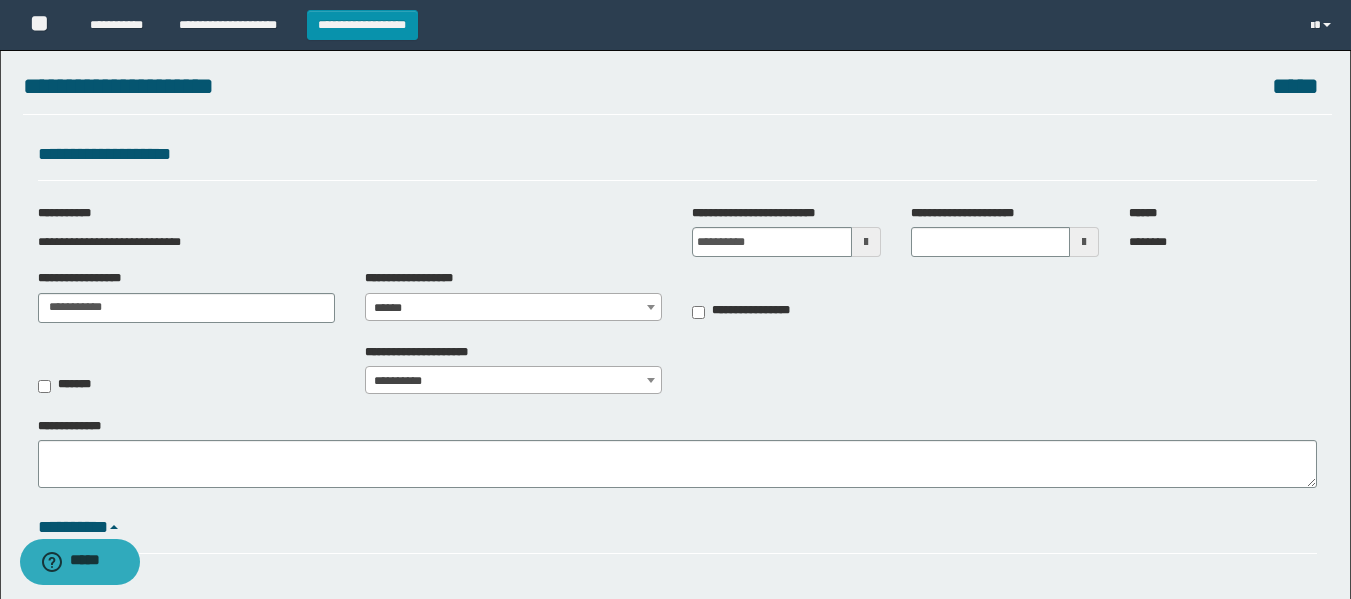 scroll, scrollTop: 0, scrollLeft: 0, axis: both 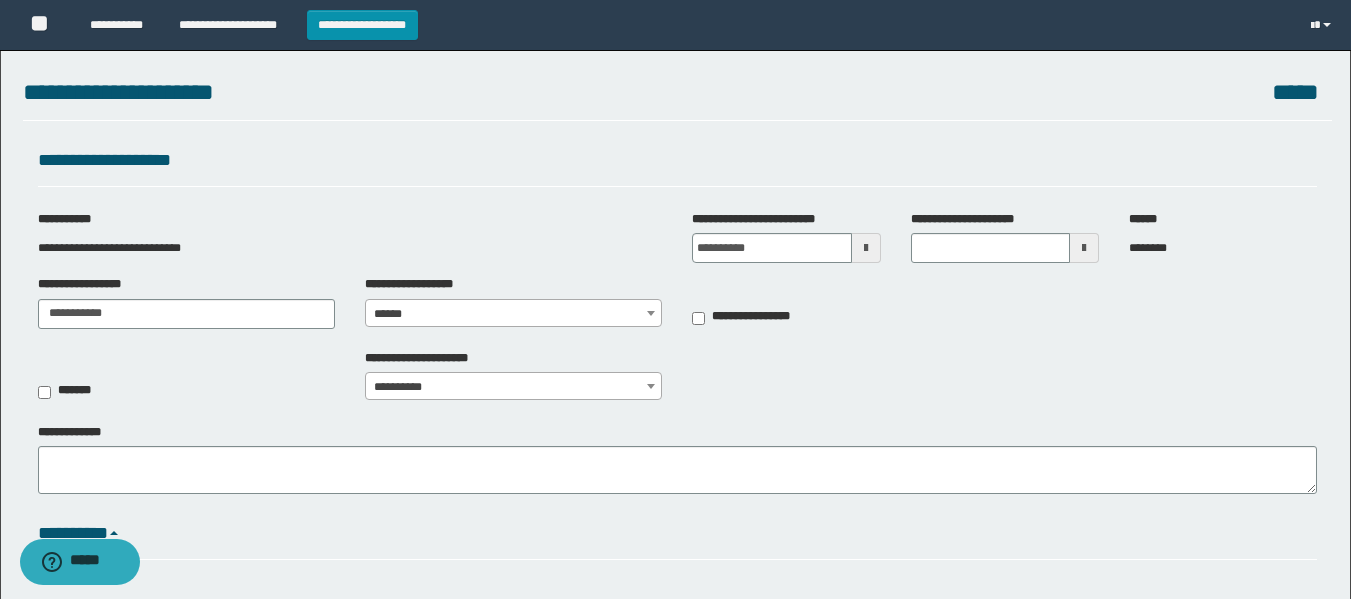 click at bounding box center [866, 248] 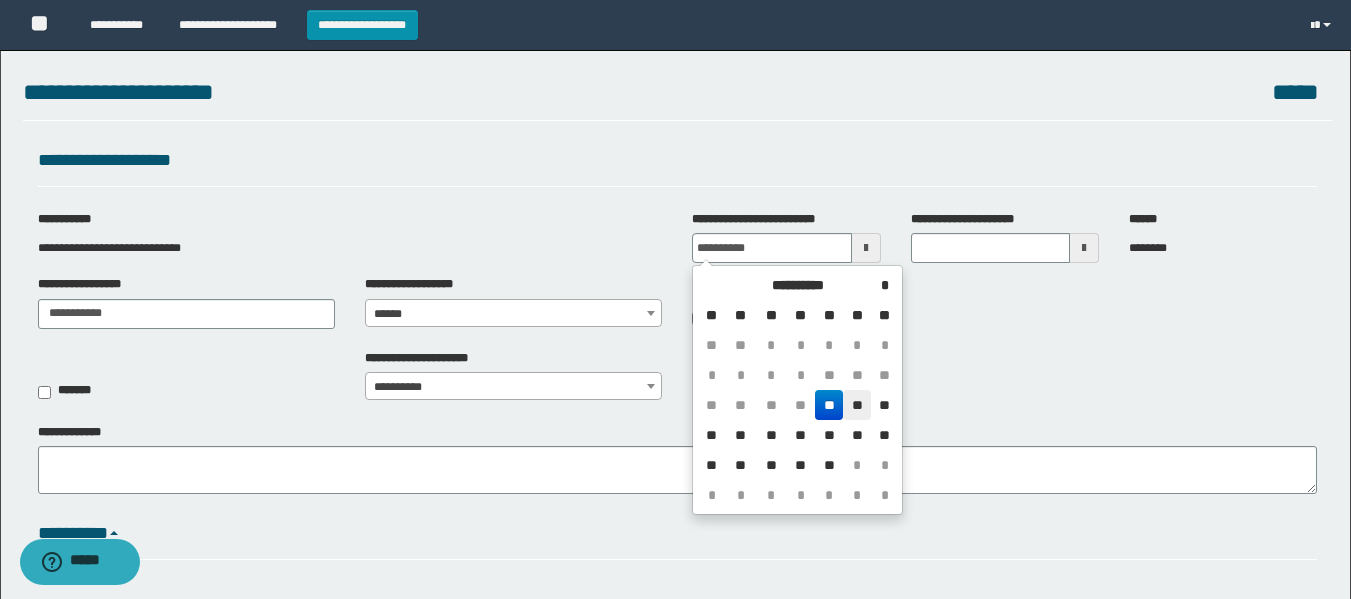 click on "**" at bounding box center [857, 405] 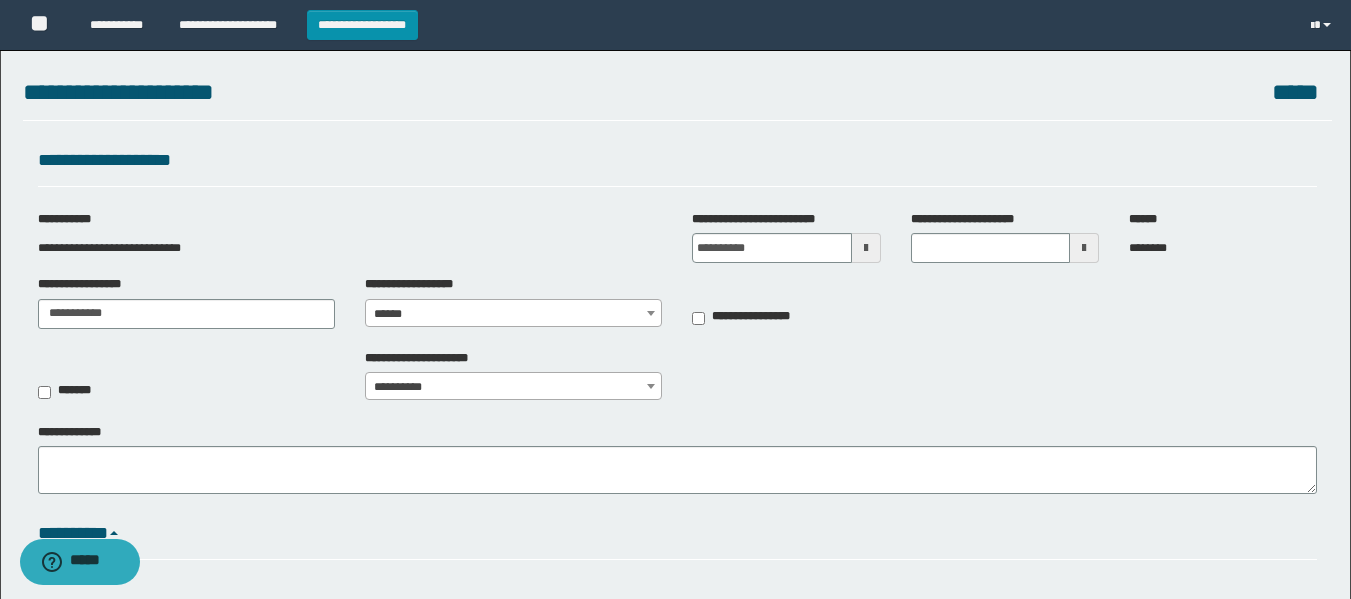 click at bounding box center [866, 248] 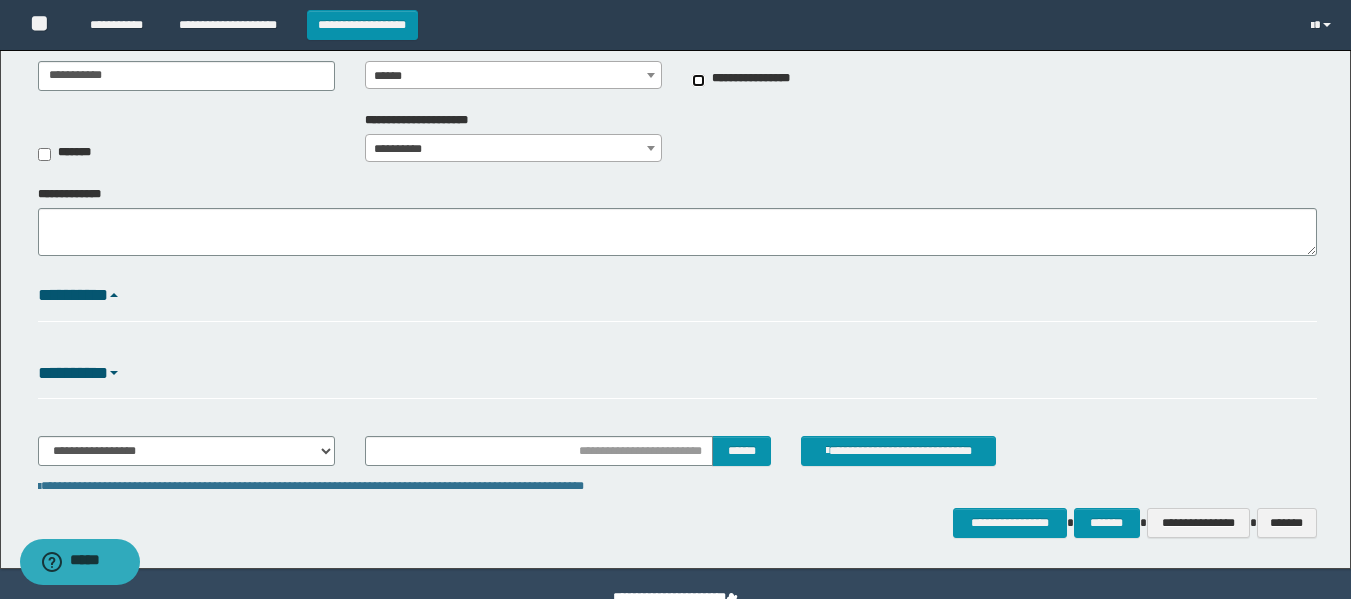 scroll, scrollTop: 282, scrollLeft: 0, axis: vertical 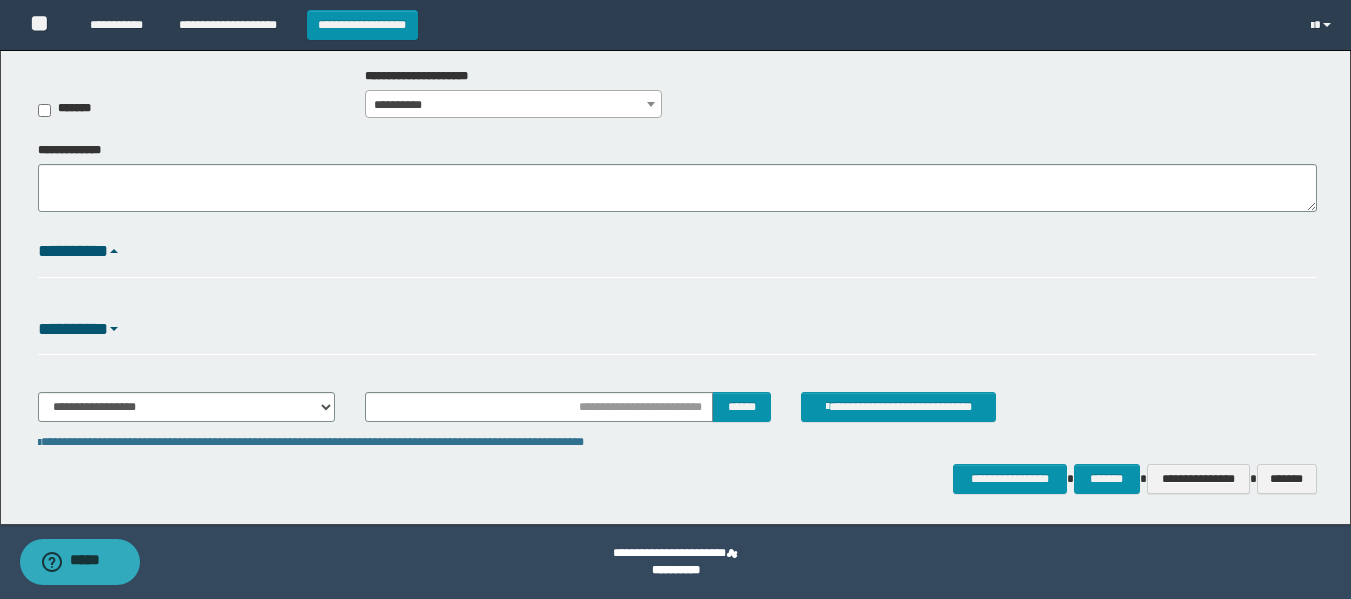 click on "*********" at bounding box center [677, 252] 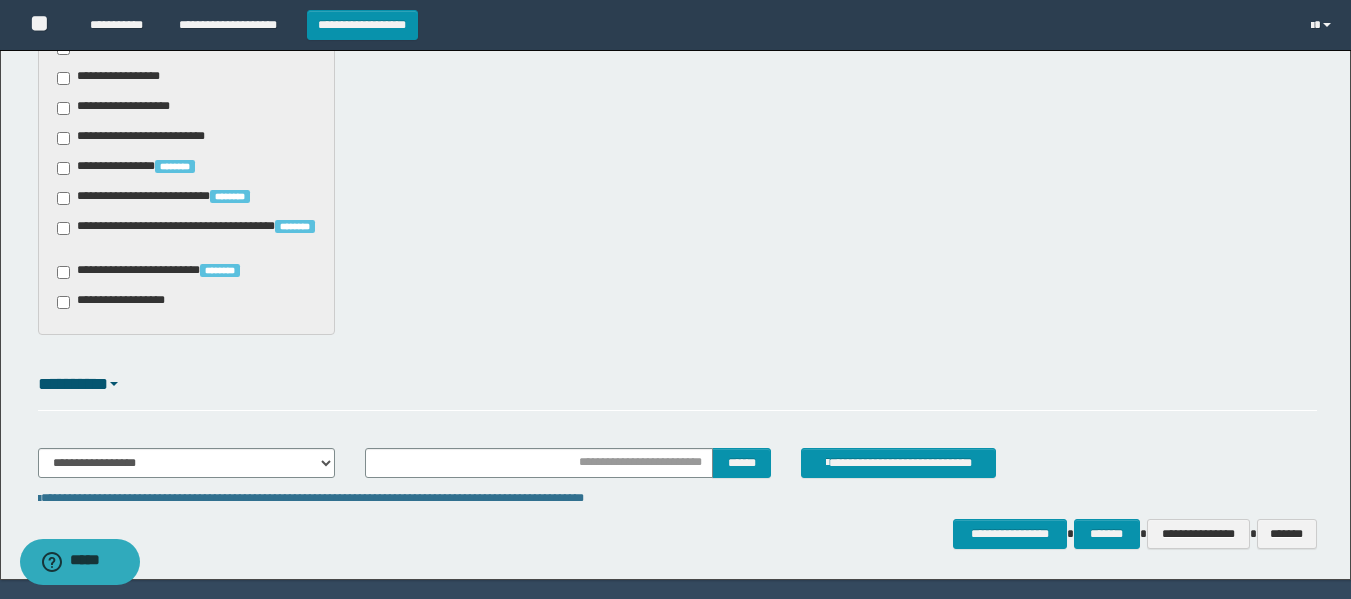 scroll, scrollTop: 1606, scrollLeft: 0, axis: vertical 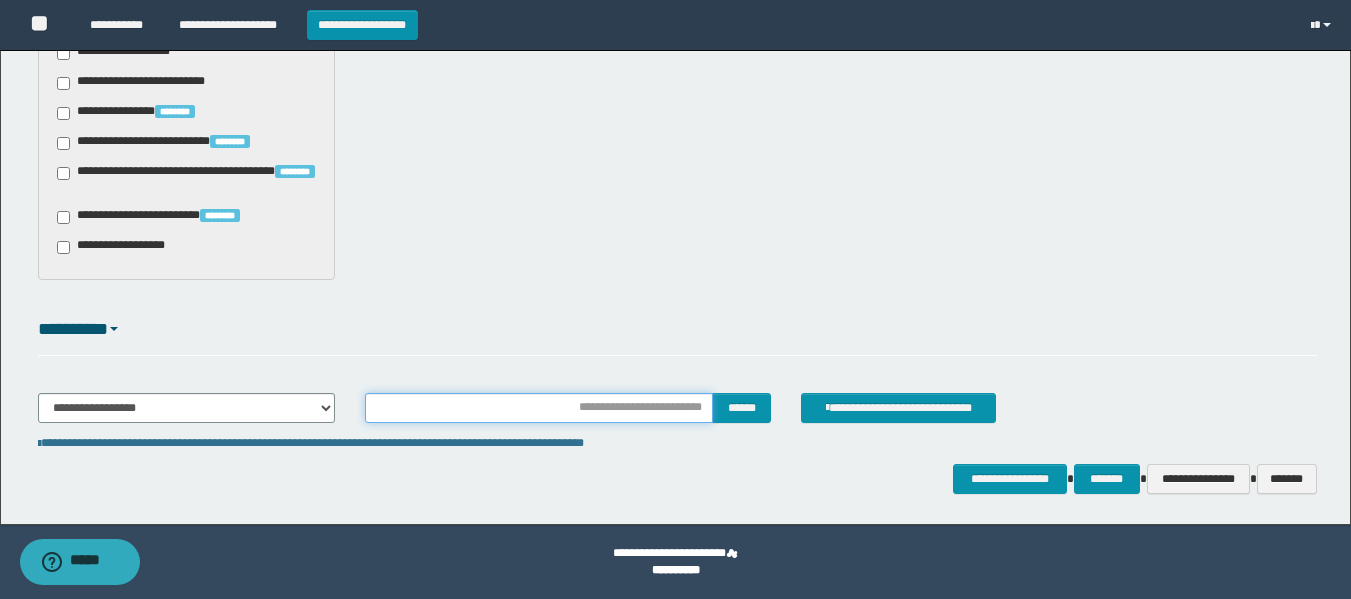 click at bounding box center [539, 408] 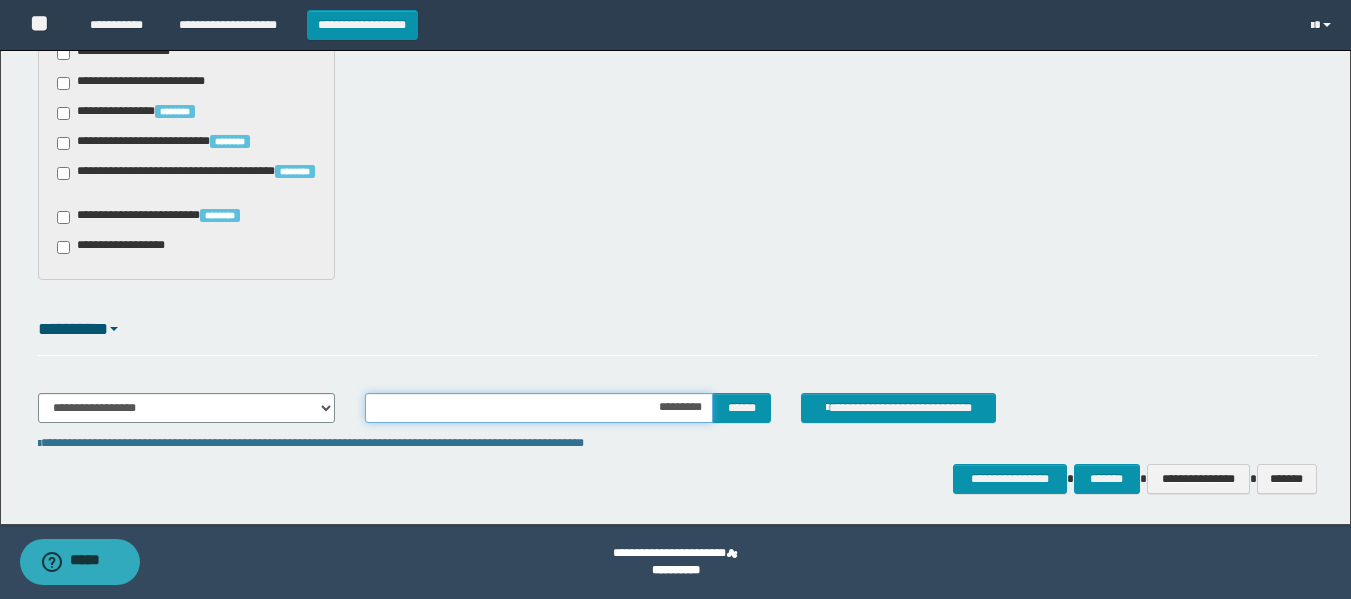 type on "**********" 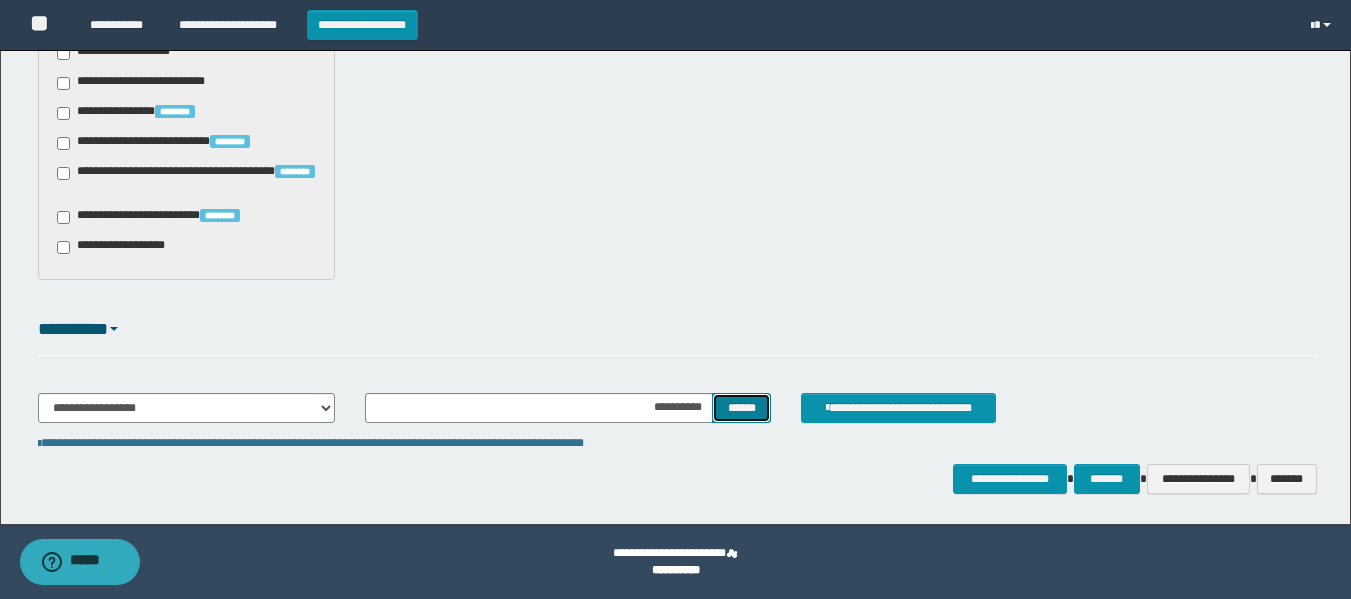 click on "******" at bounding box center [741, 408] 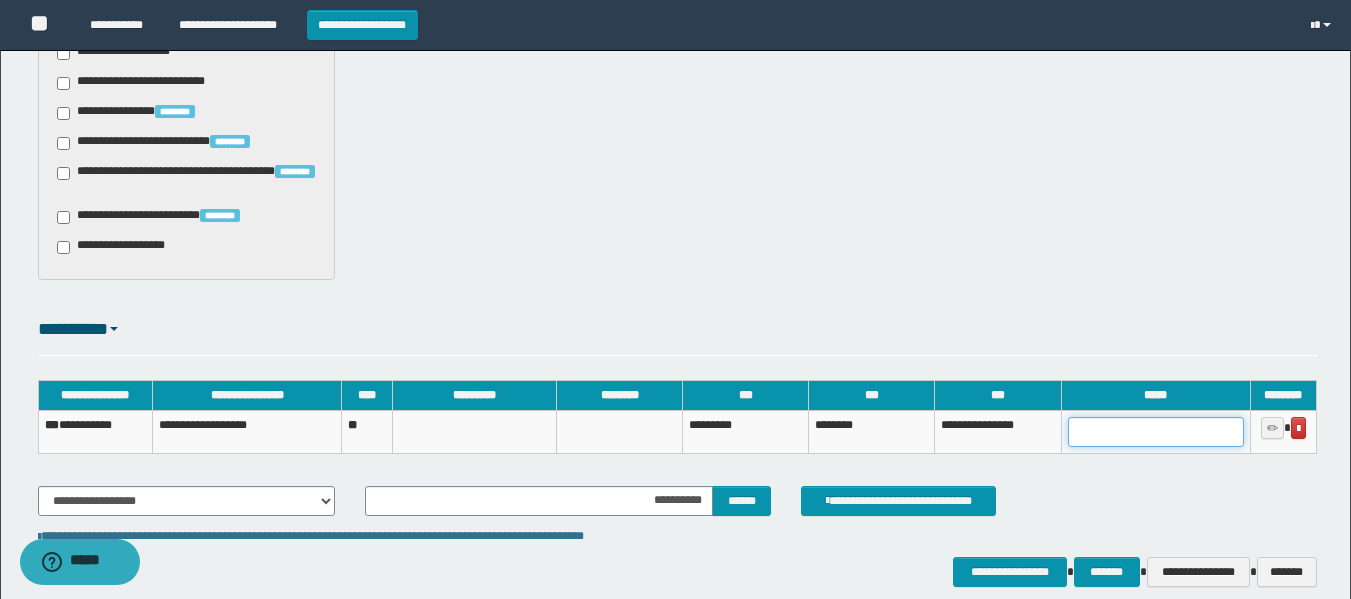 click at bounding box center [1156, 432] 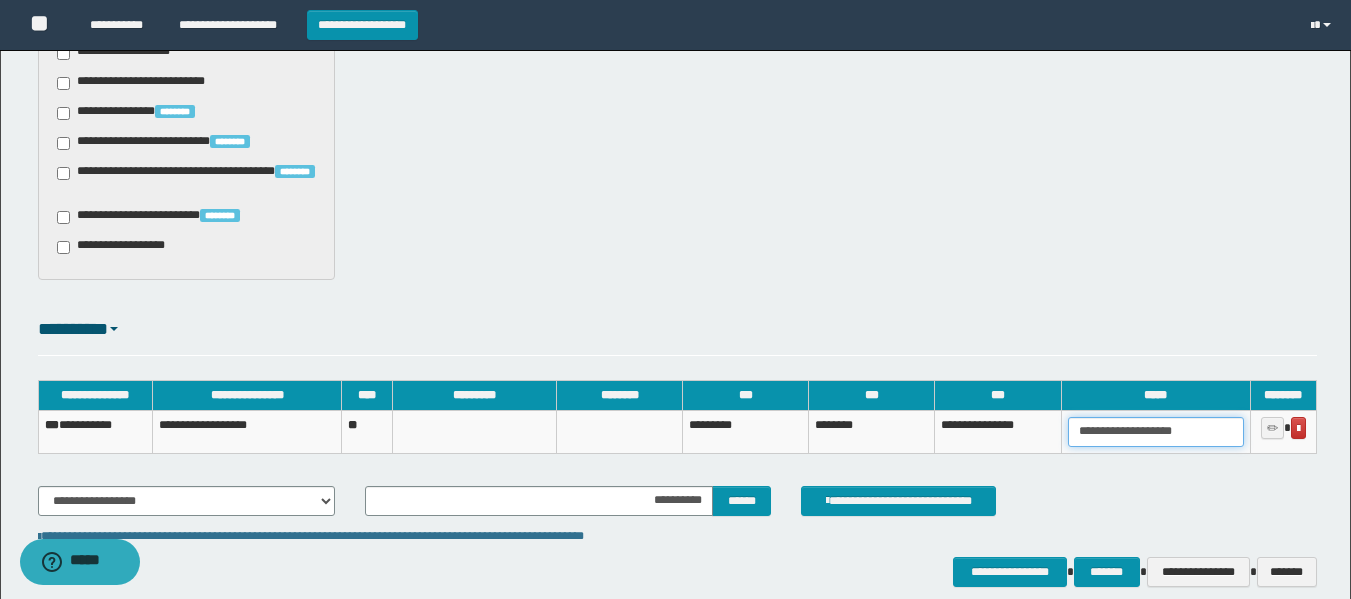 type on "**********" 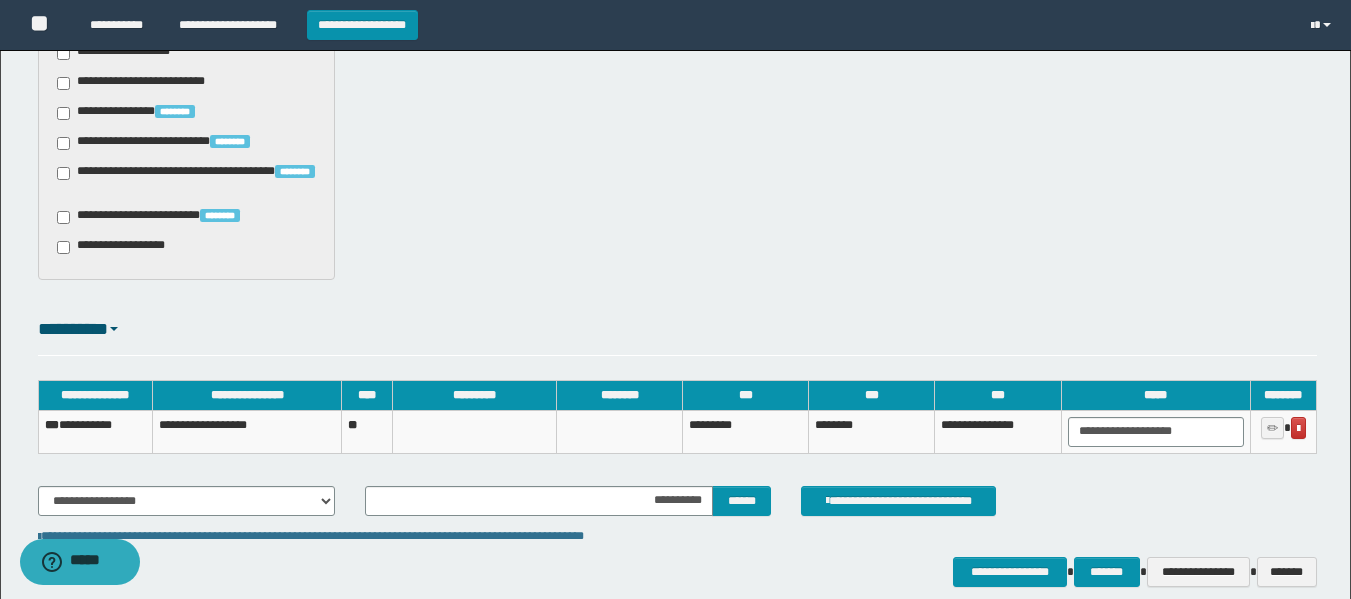click on "**********" at bounding box center [677, 427] 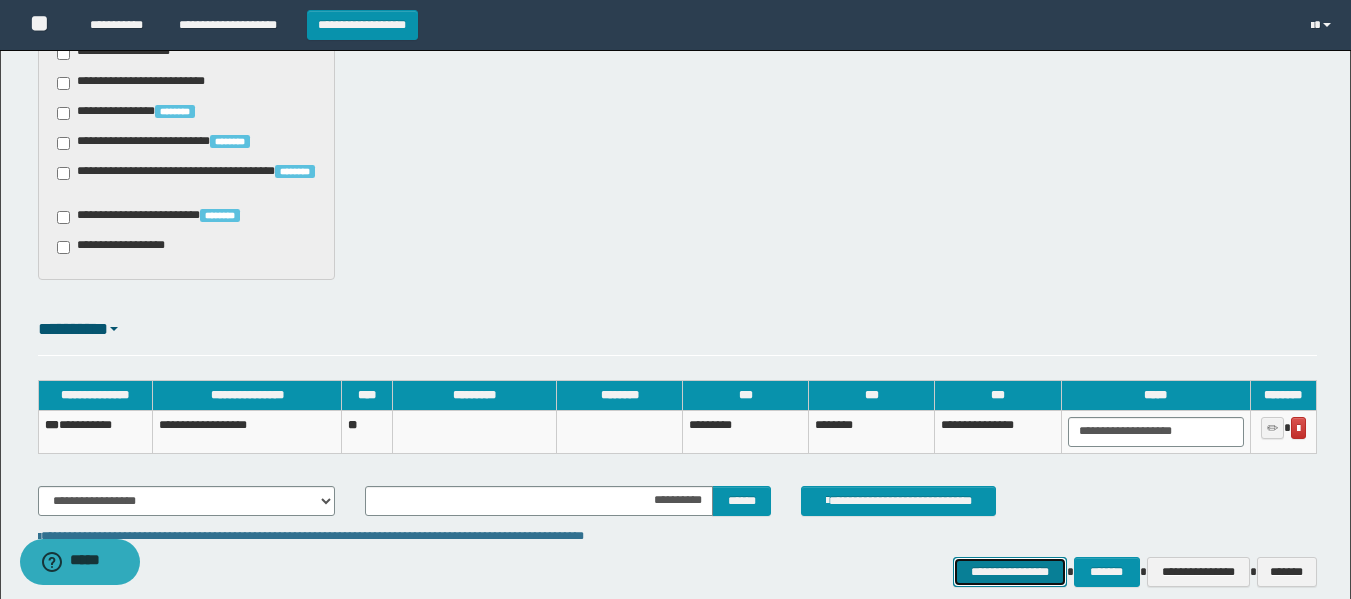 click on "**********" at bounding box center (1009, 572) 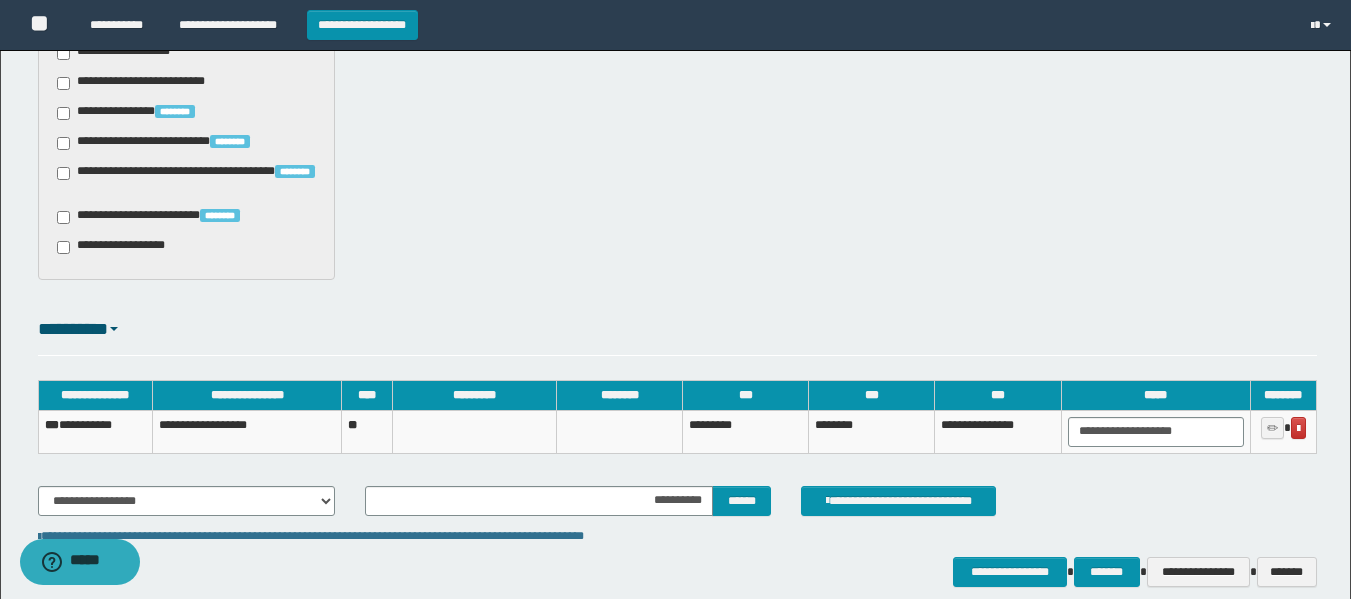click at bounding box center [475, 431] 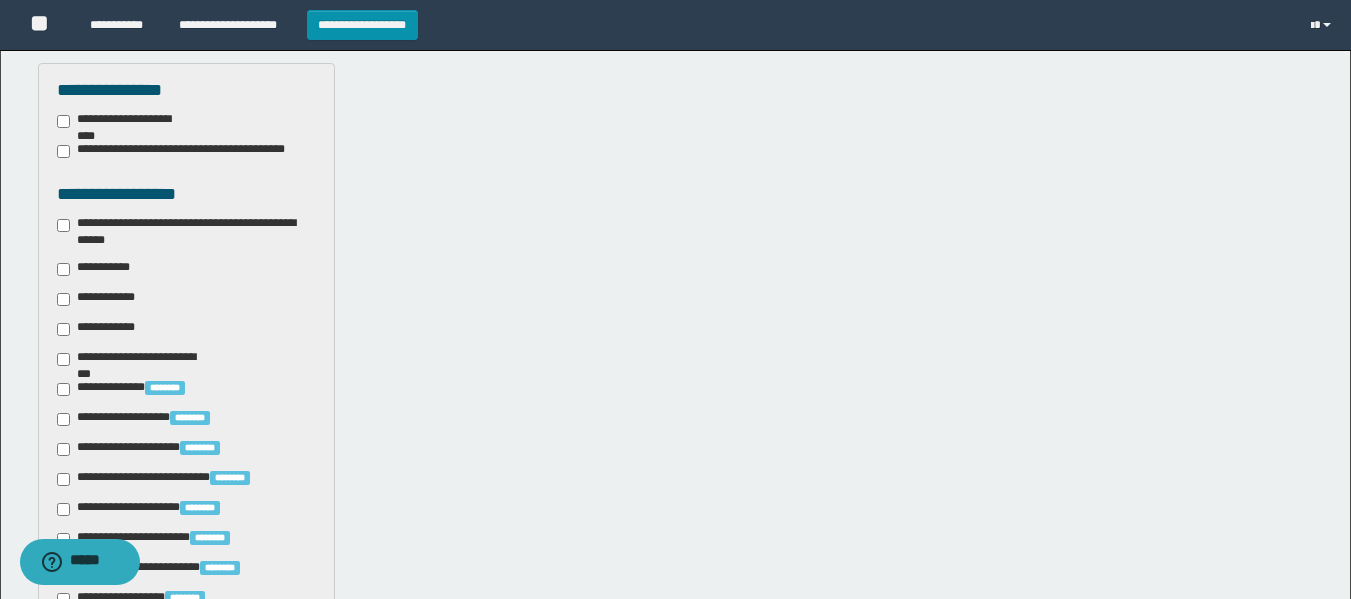 scroll, scrollTop: 506, scrollLeft: 0, axis: vertical 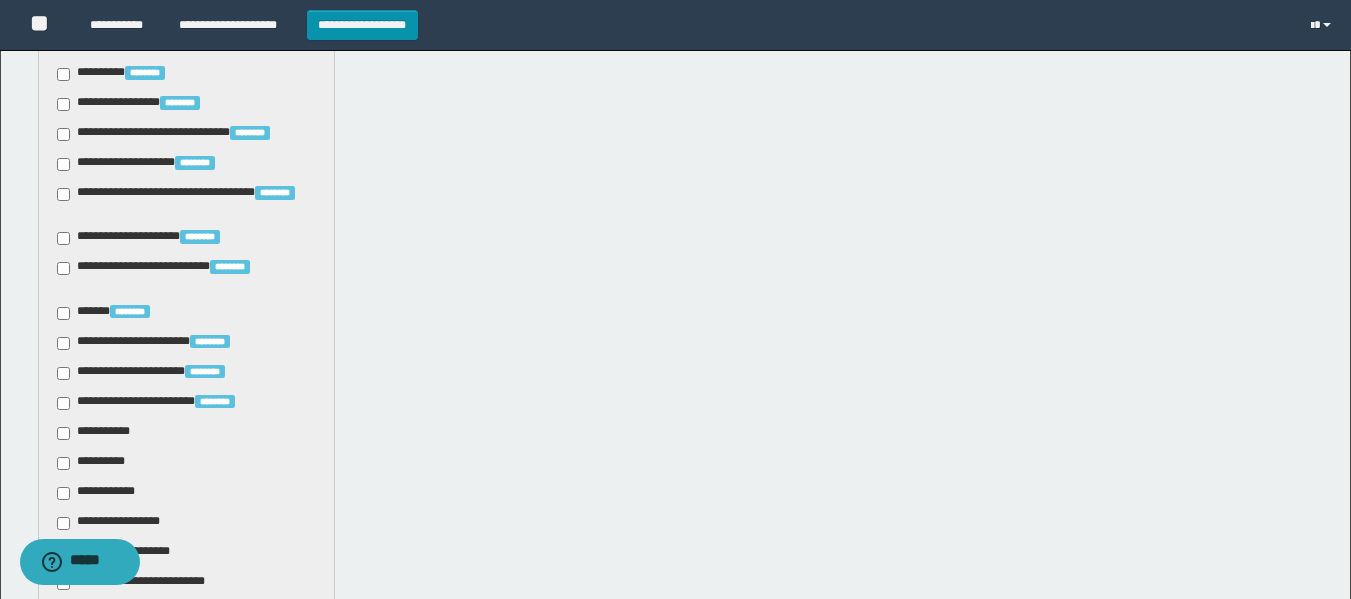 click on "**********" at bounding box center (97, 433) 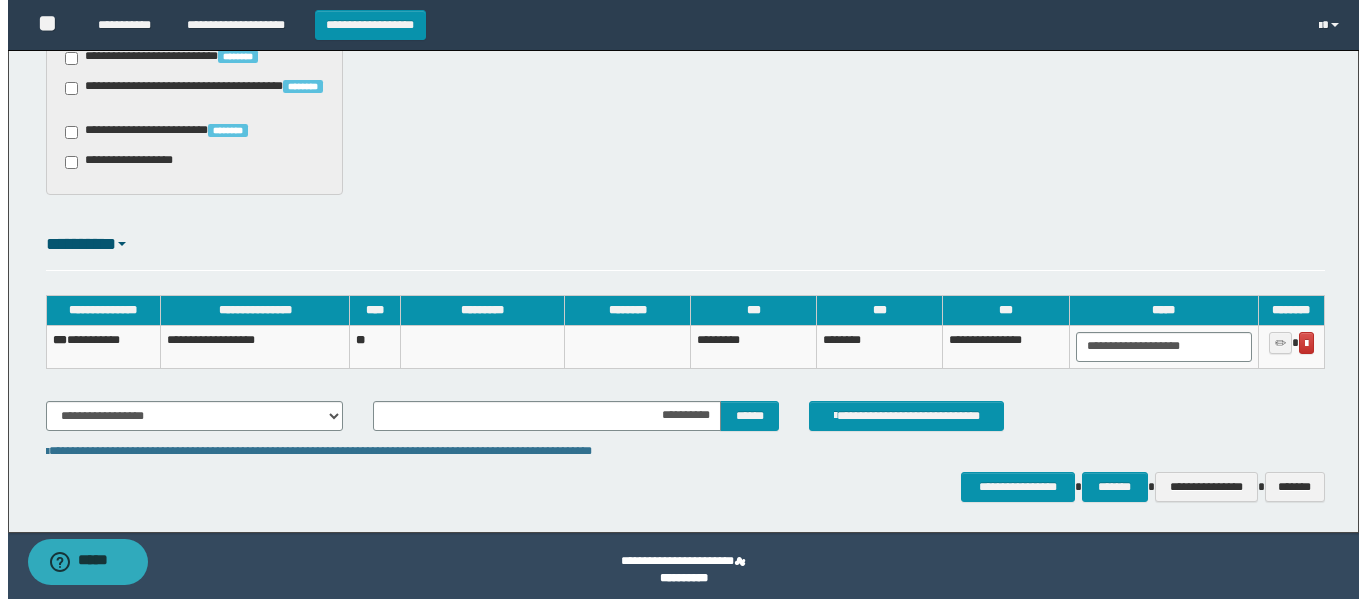 scroll, scrollTop: 1699, scrollLeft: 0, axis: vertical 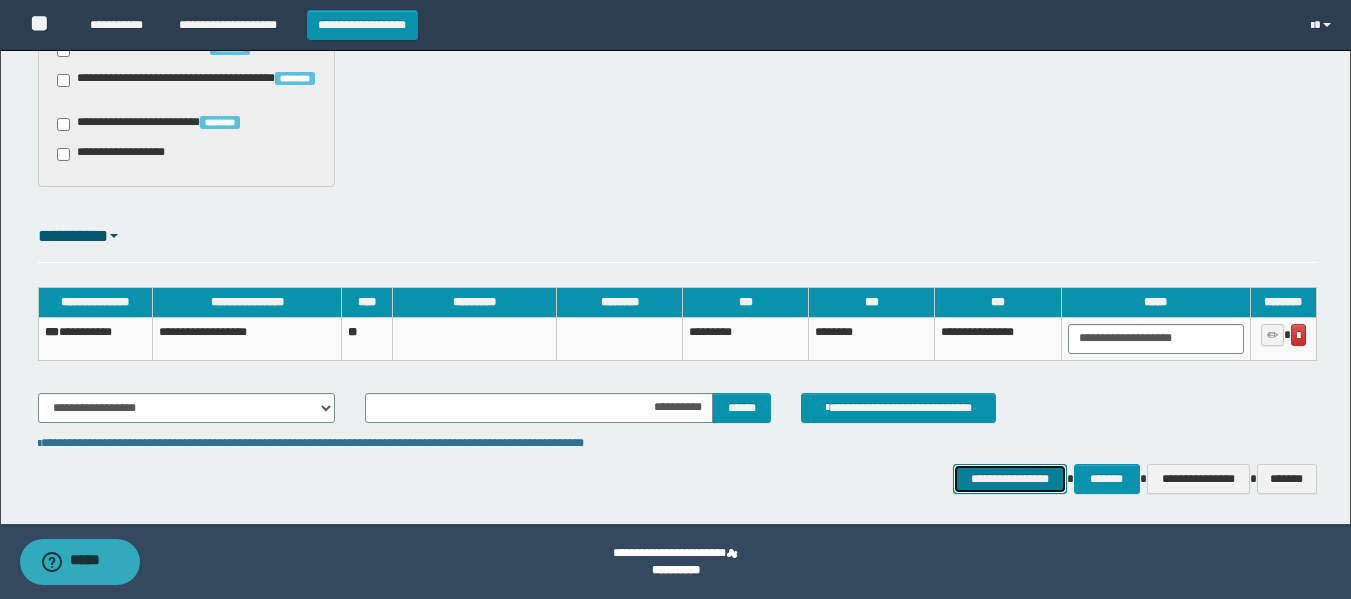 click on "**********" at bounding box center (1009, 479) 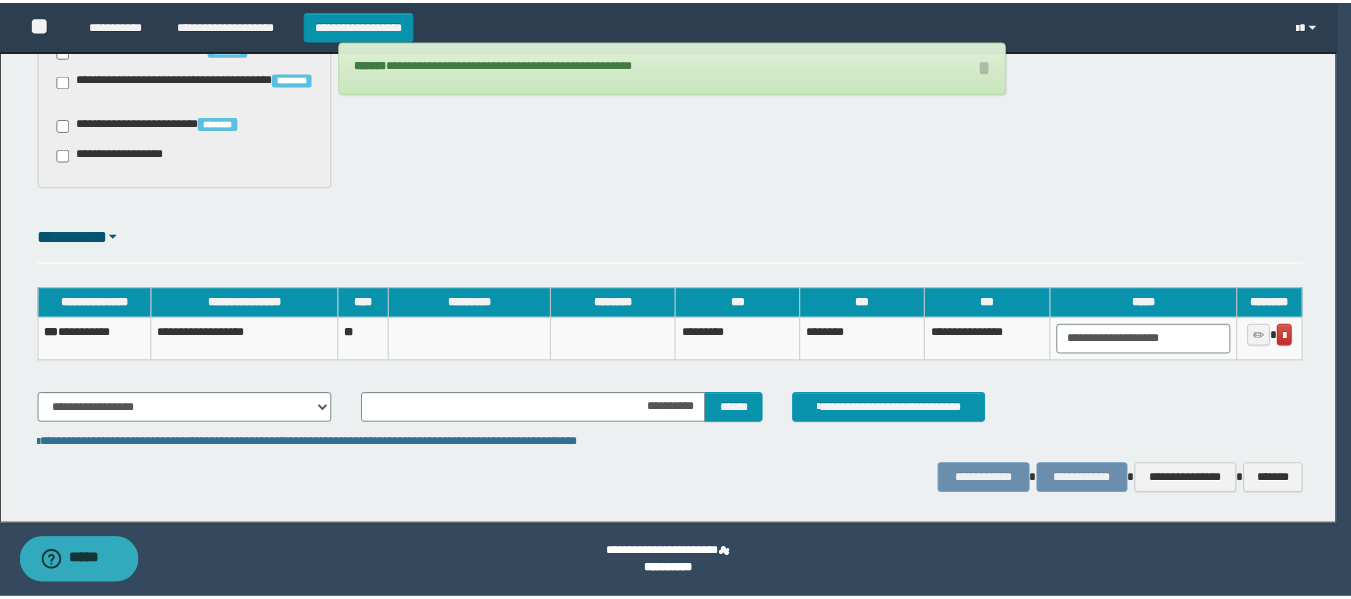 scroll, scrollTop: 1685, scrollLeft: 0, axis: vertical 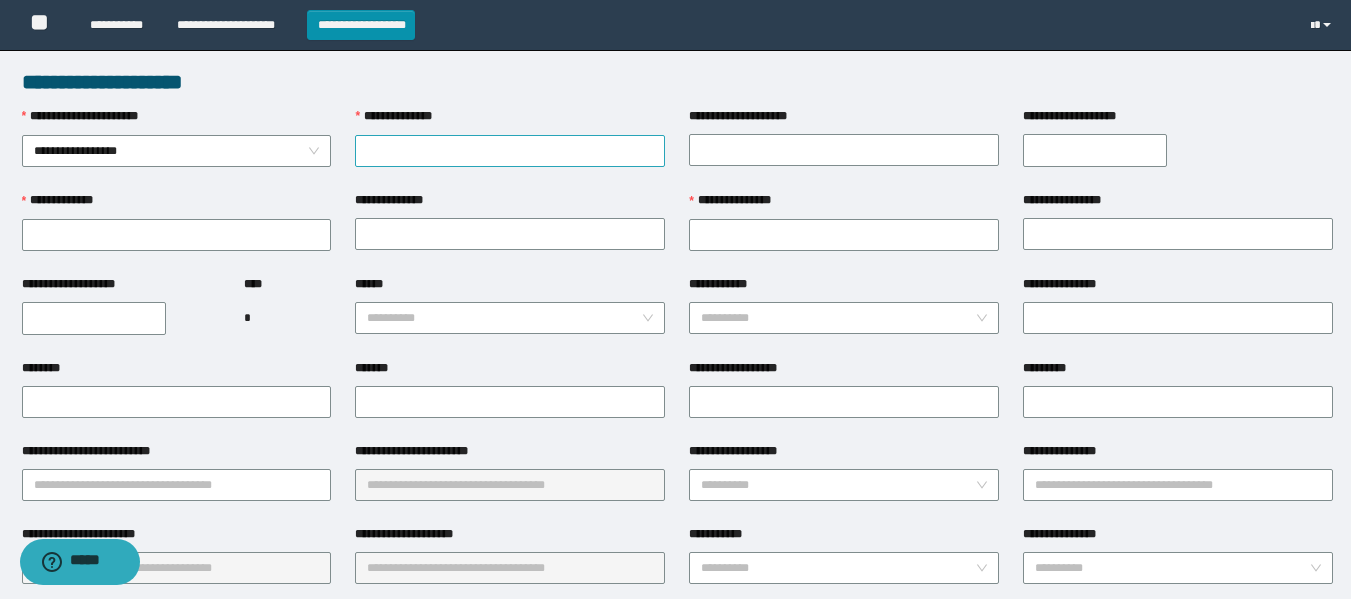 click on "**********" at bounding box center (510, 151) 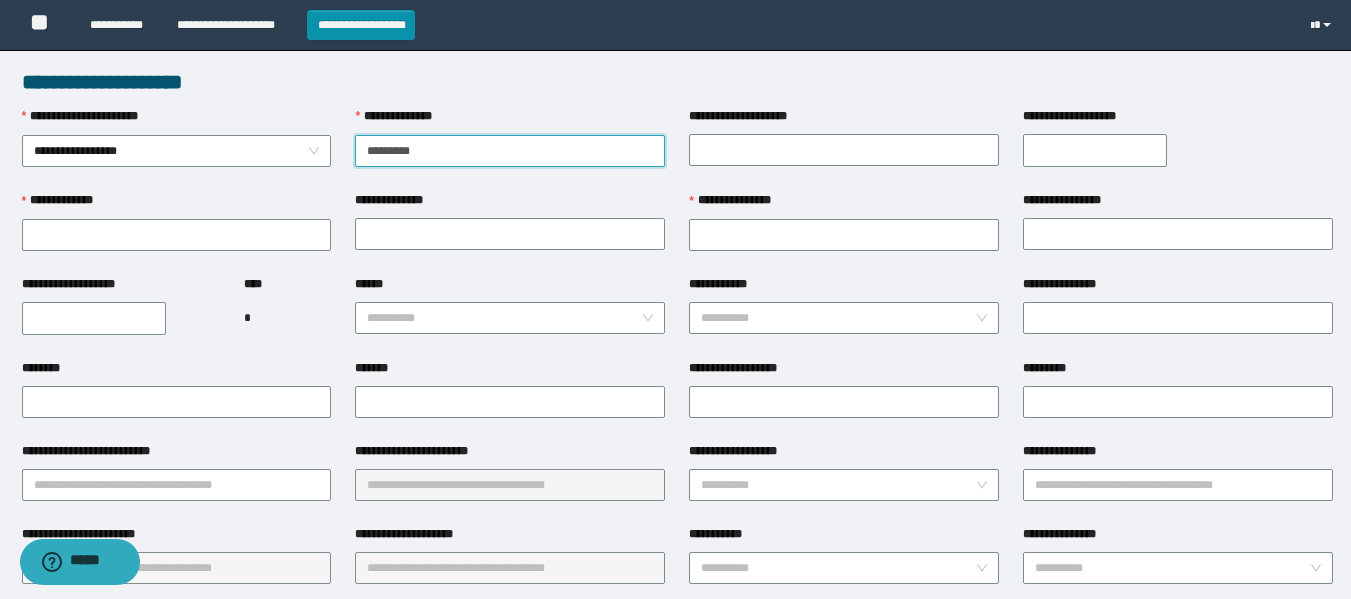 type on "**********" 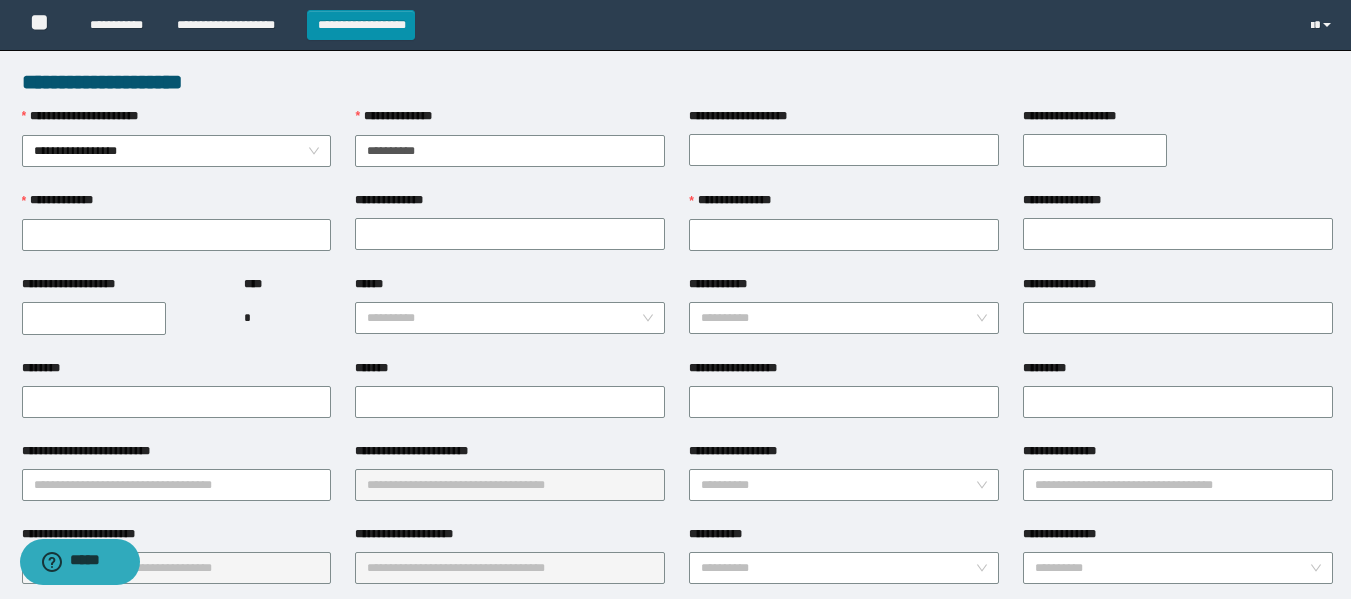 click on "**********" at bounding box center [677, 82] 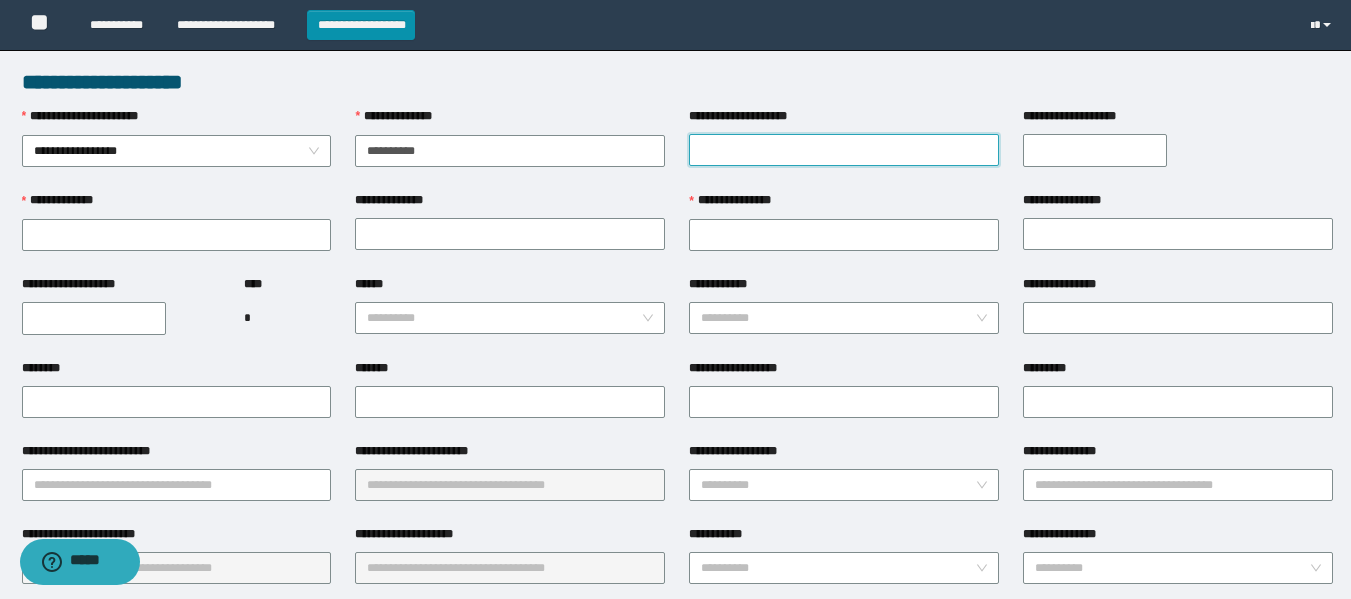 click on "**********" at bounding box center (844, 150) 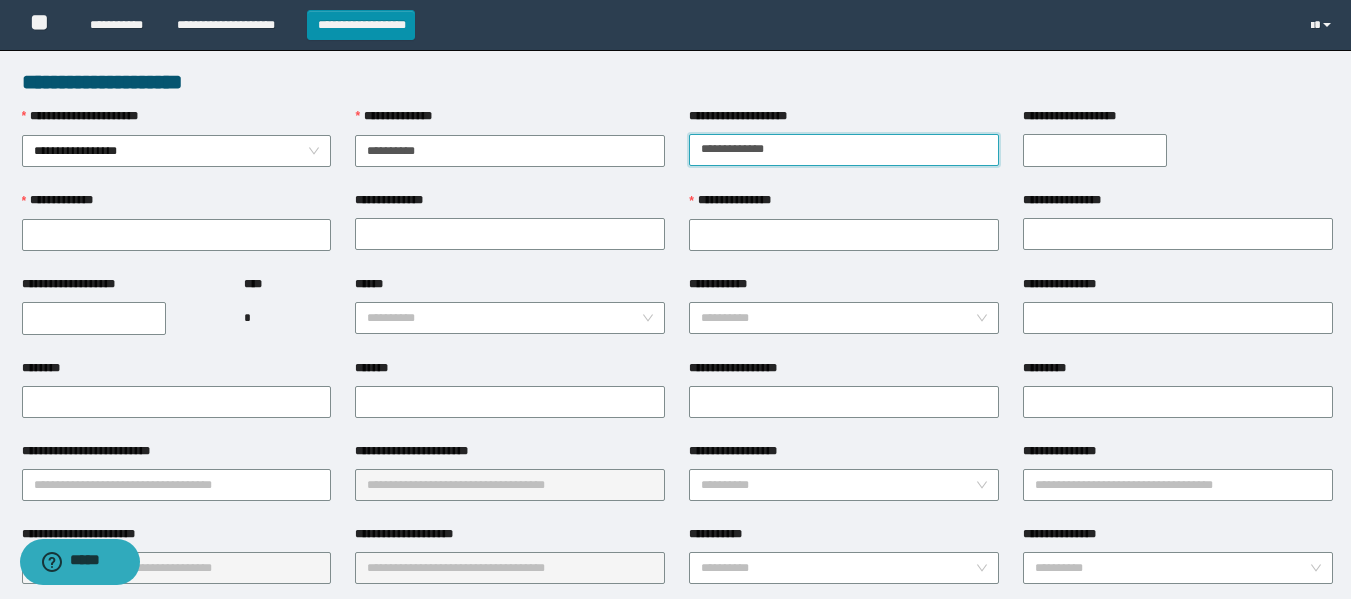 type on "**********" 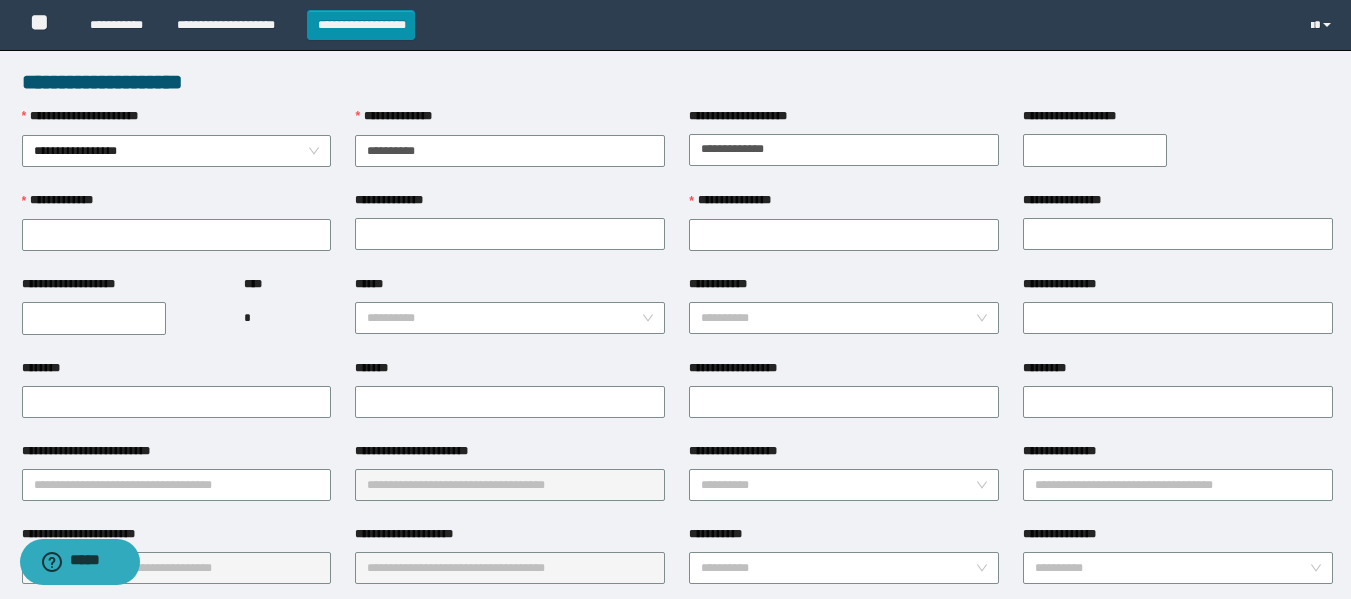 click on "**********" at bounding box center [1095, 150] 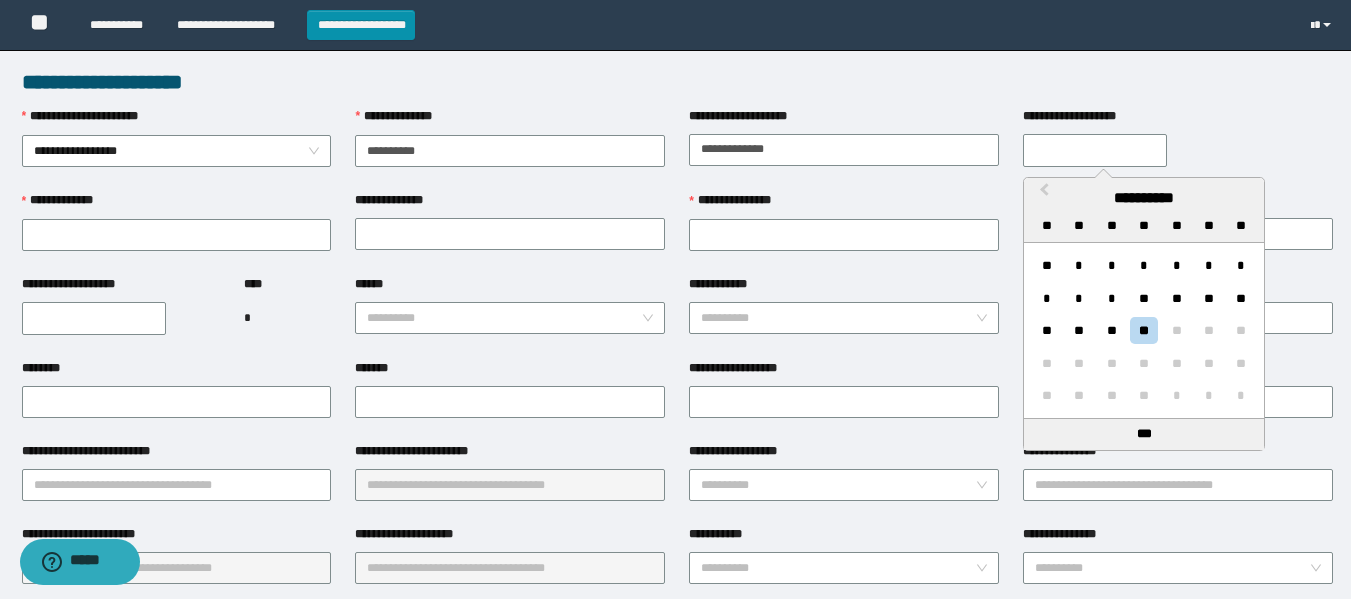 click on "**********" at bounding box center [1144, 198] 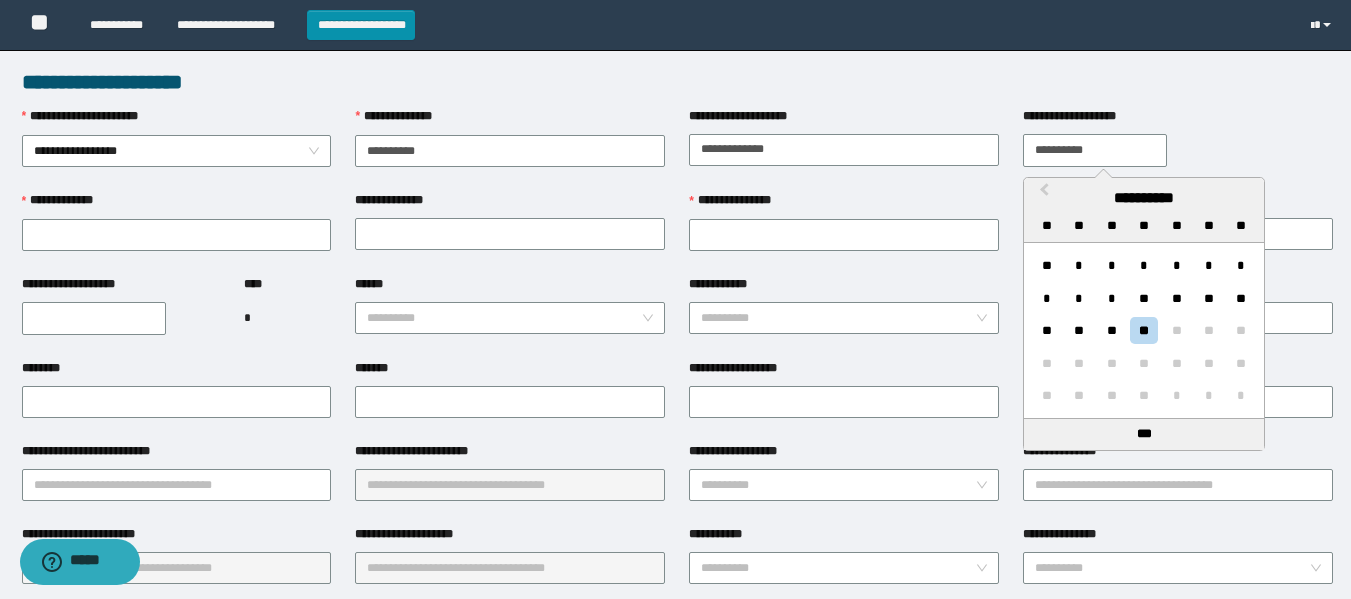 click on "**********" at bounding box center [1095, 150] 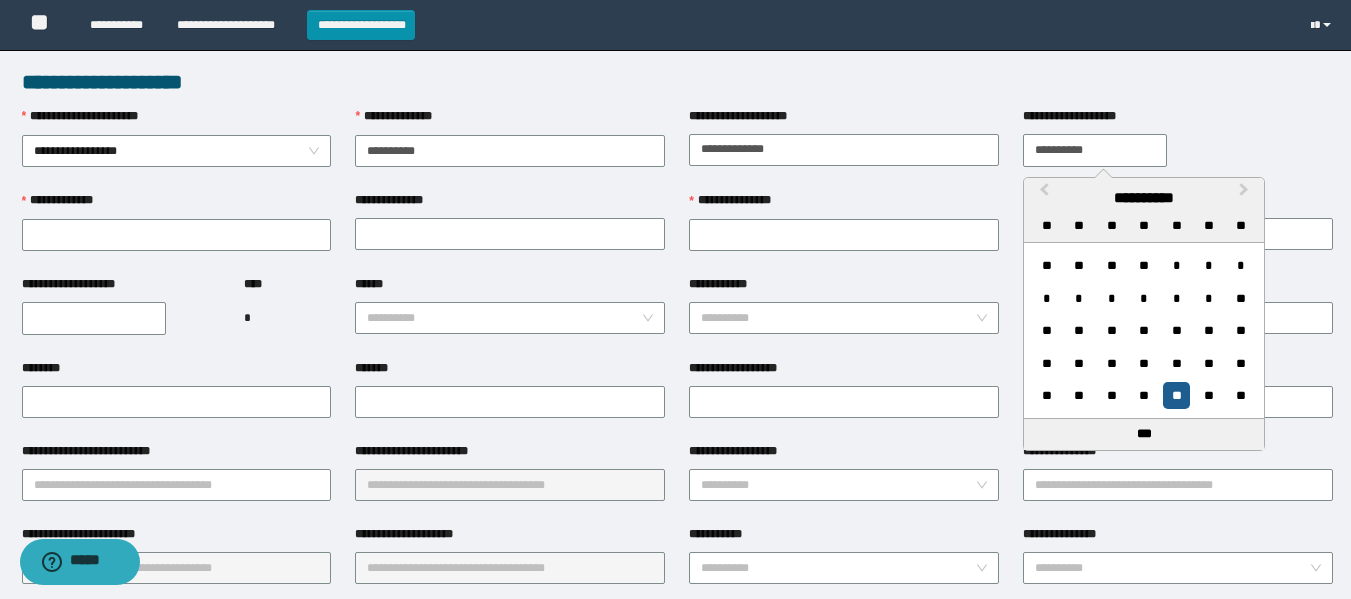 click on "**" at bounding box center [1176, 395] 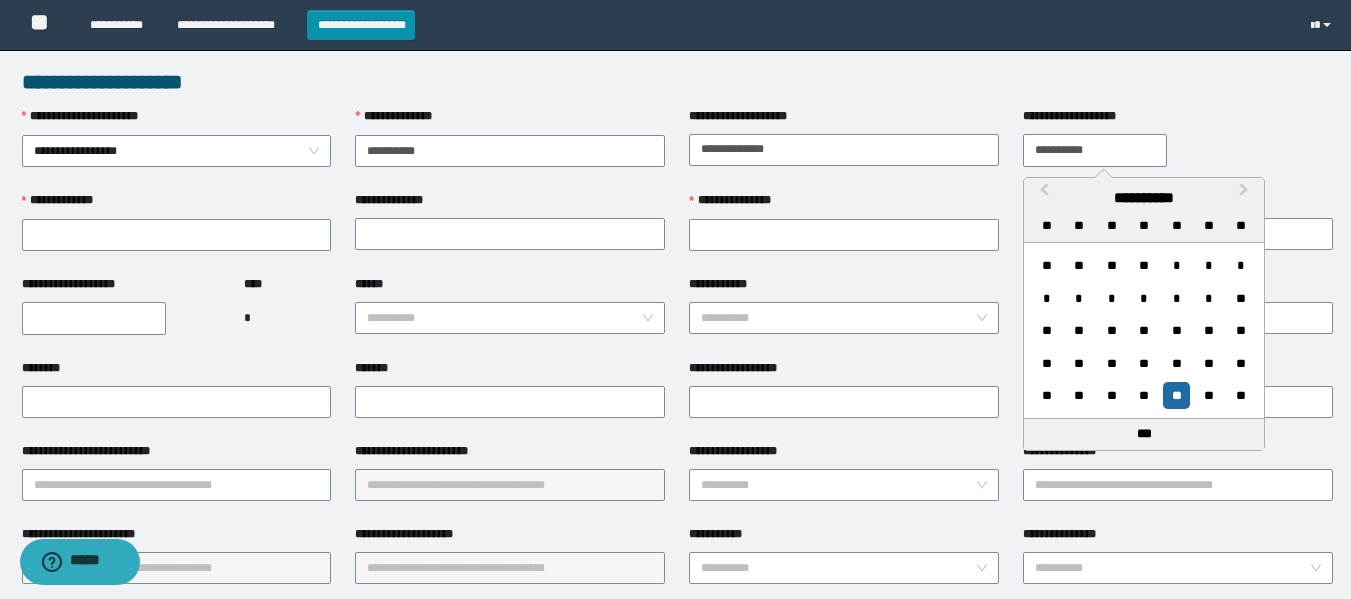 click on "**********" at bounding box center (1095, 150) 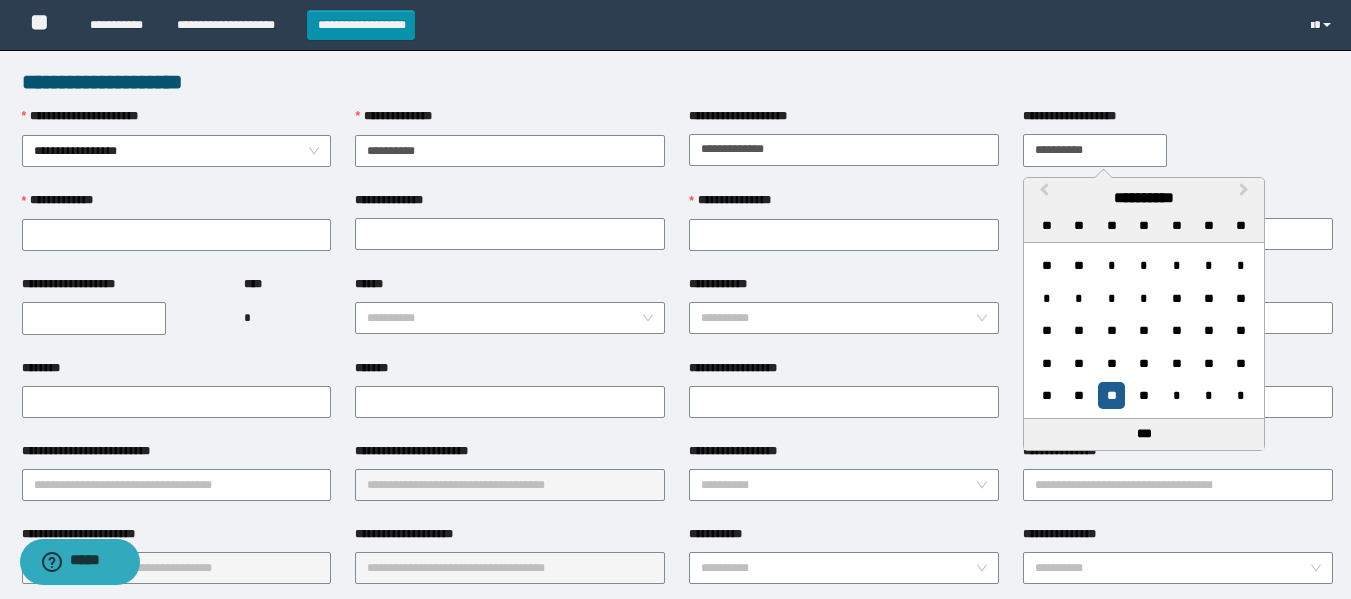 type on "**********" 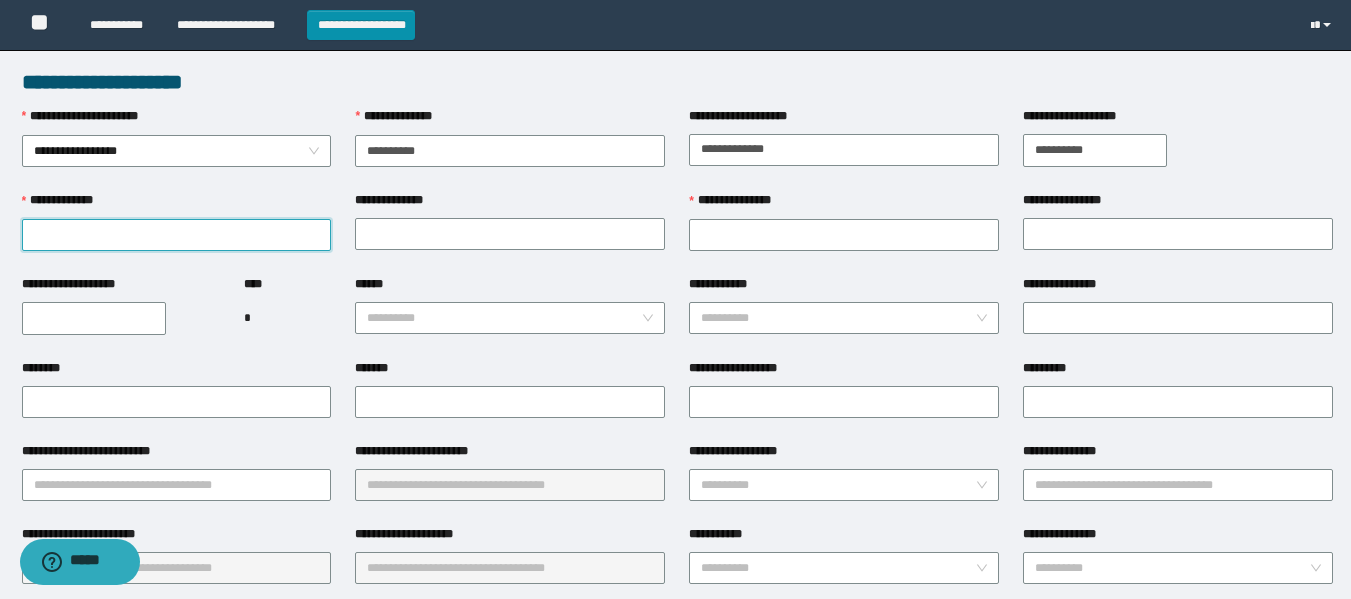 click on "**********" at bounding box center [177, 235] 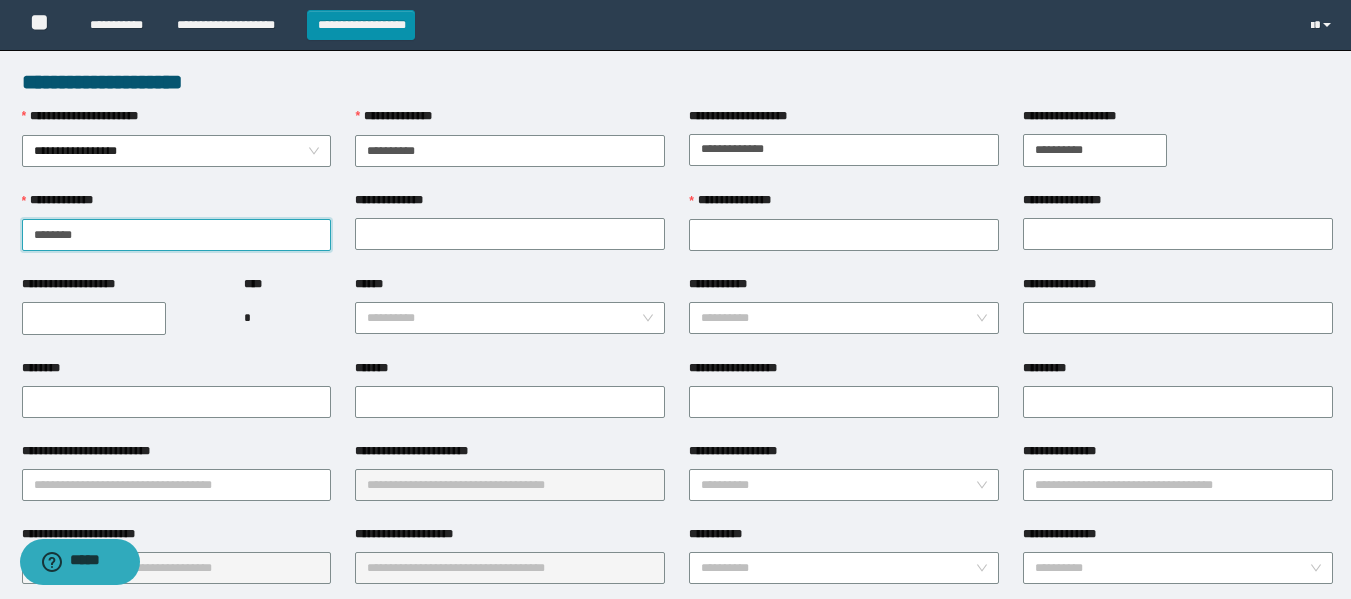 type on "*******" 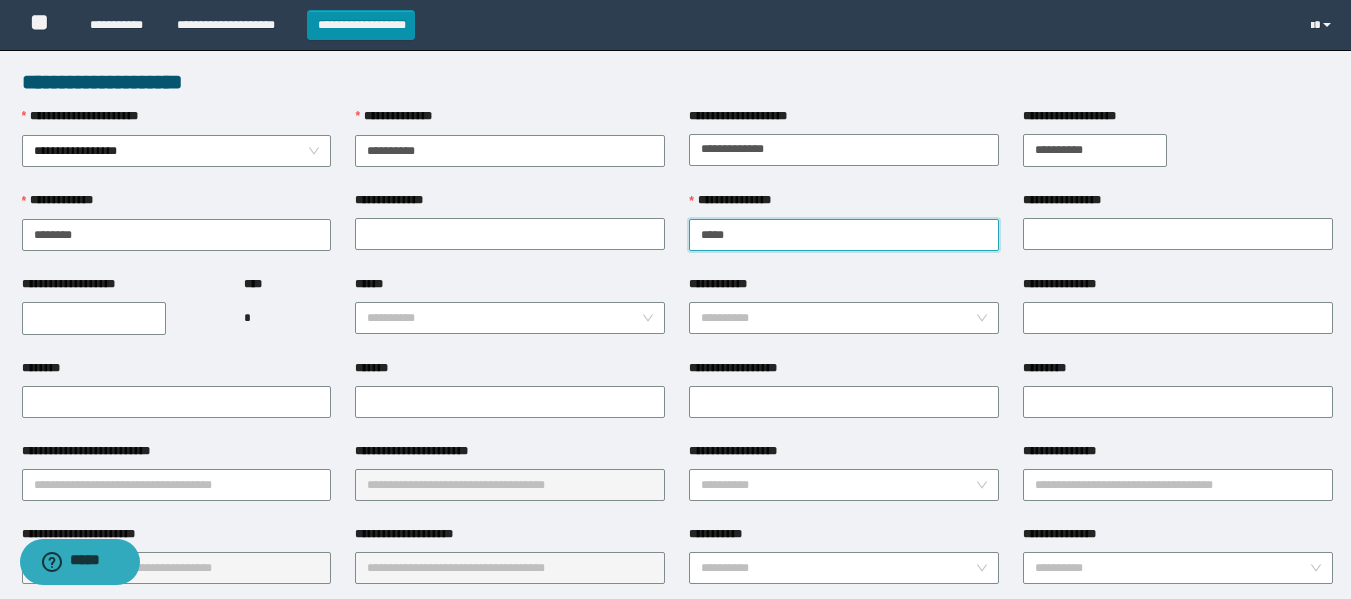 type on "*****" 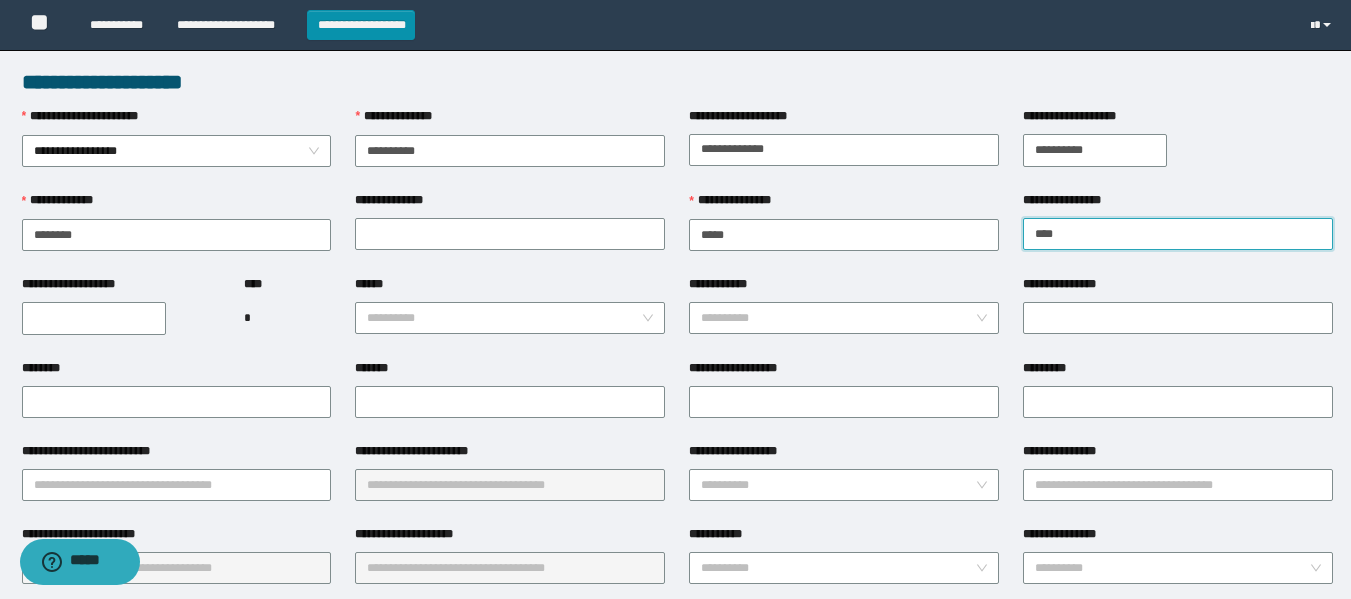 type on "****" 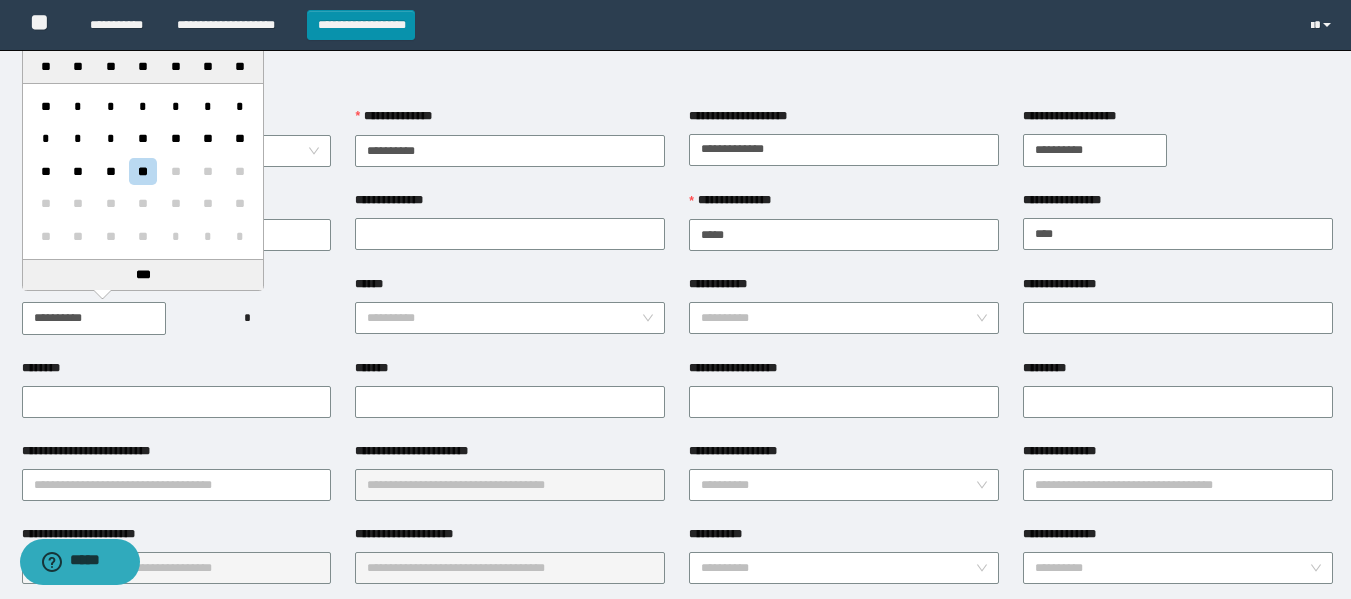 click on "**********" at bounding box center (94, 318) 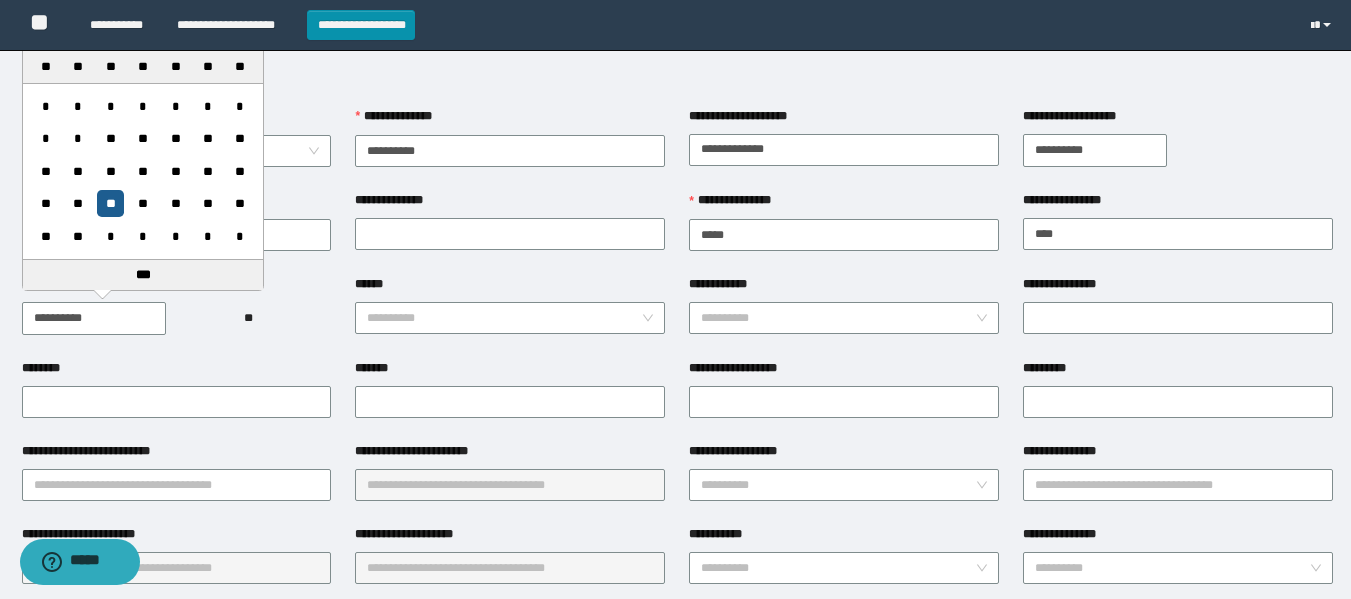 type on "**********" 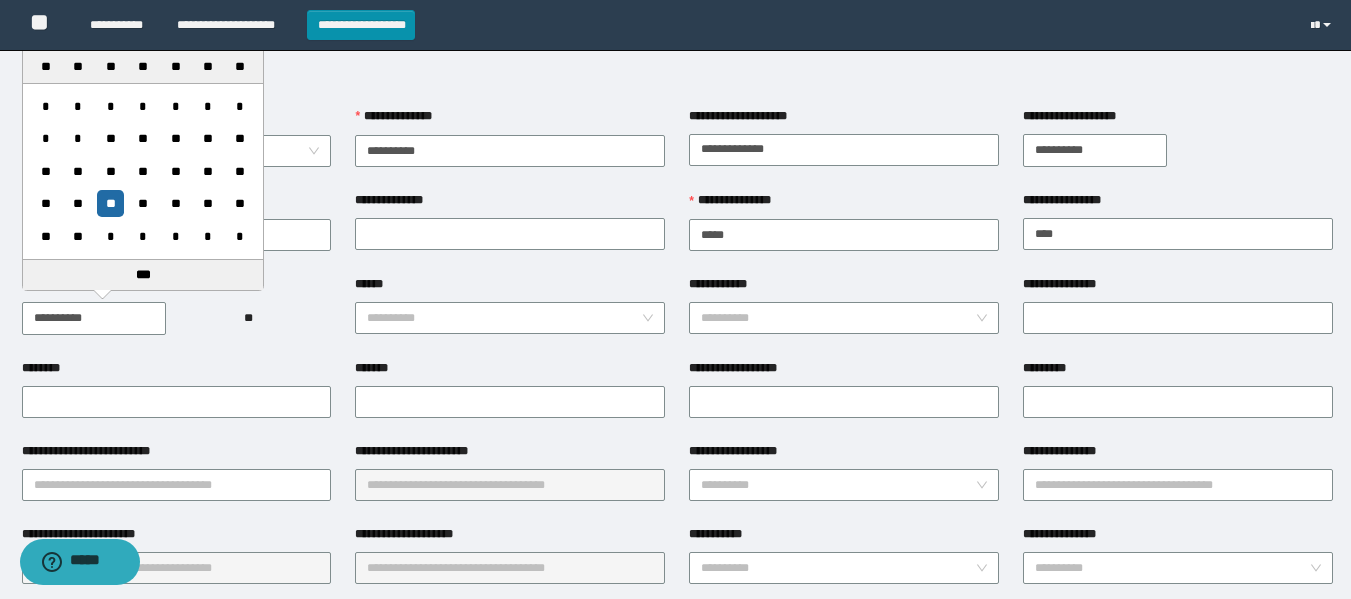 click on "**" at bounding box center [110, 203] 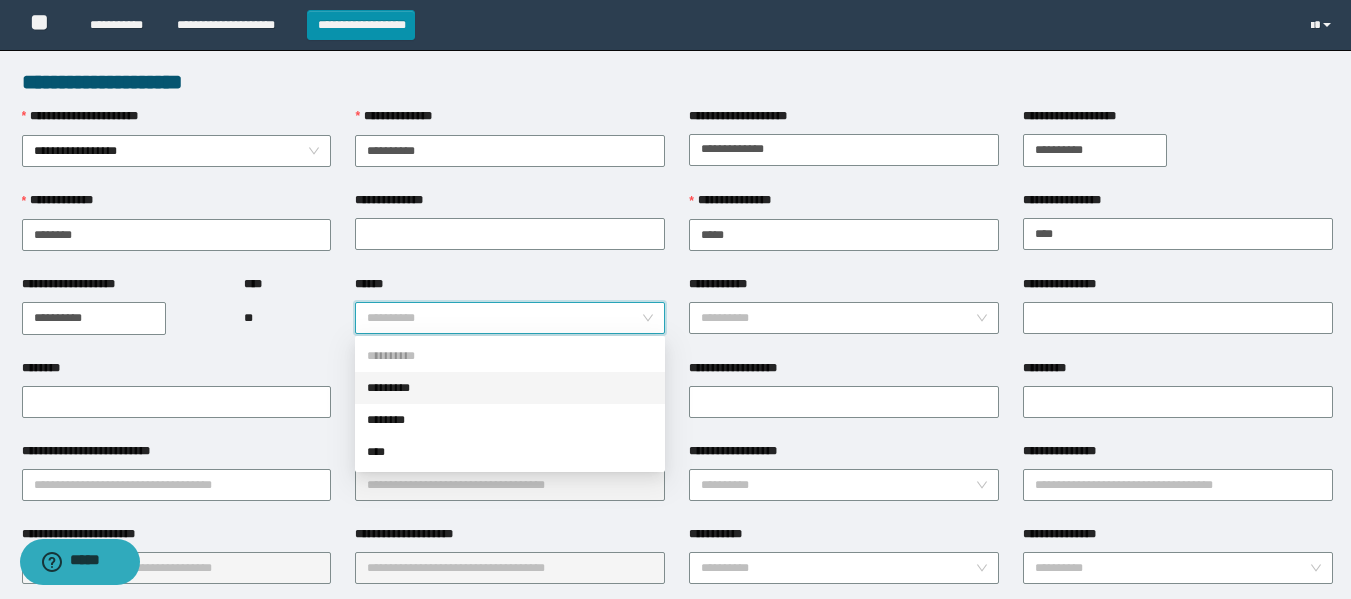 click on "******" at bounding box center (504, 318) 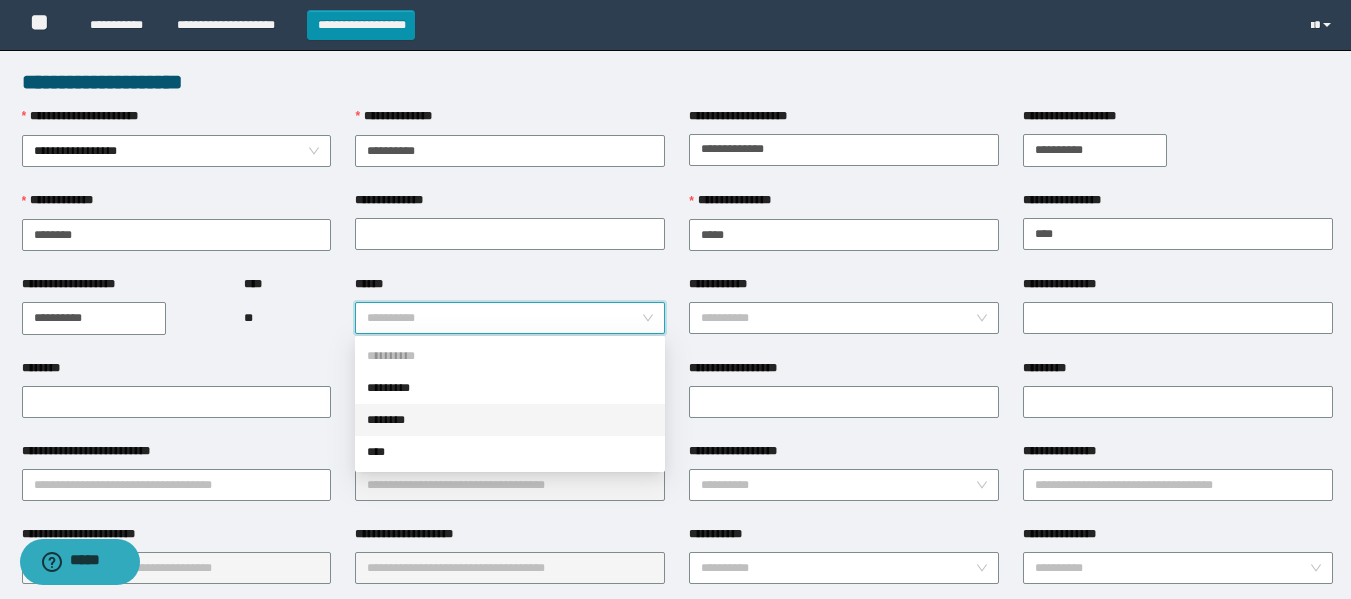 click on "********" at bounding box center (510, 420) 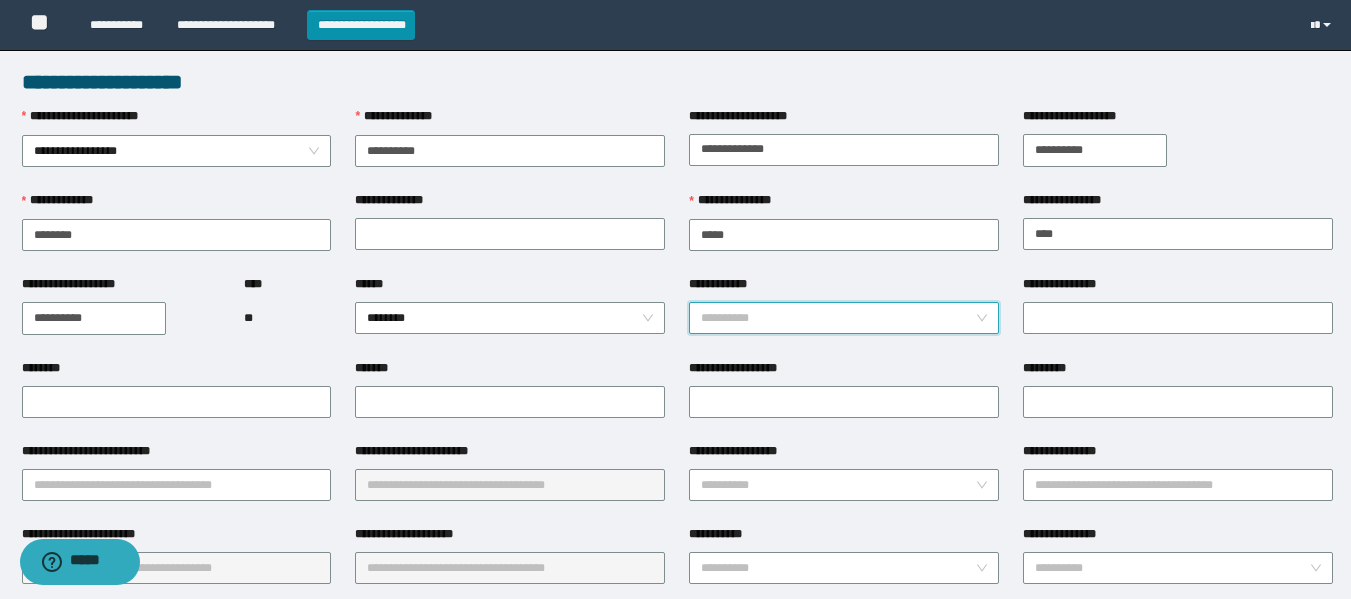 click on "**********" at bounding box center [838, 318] 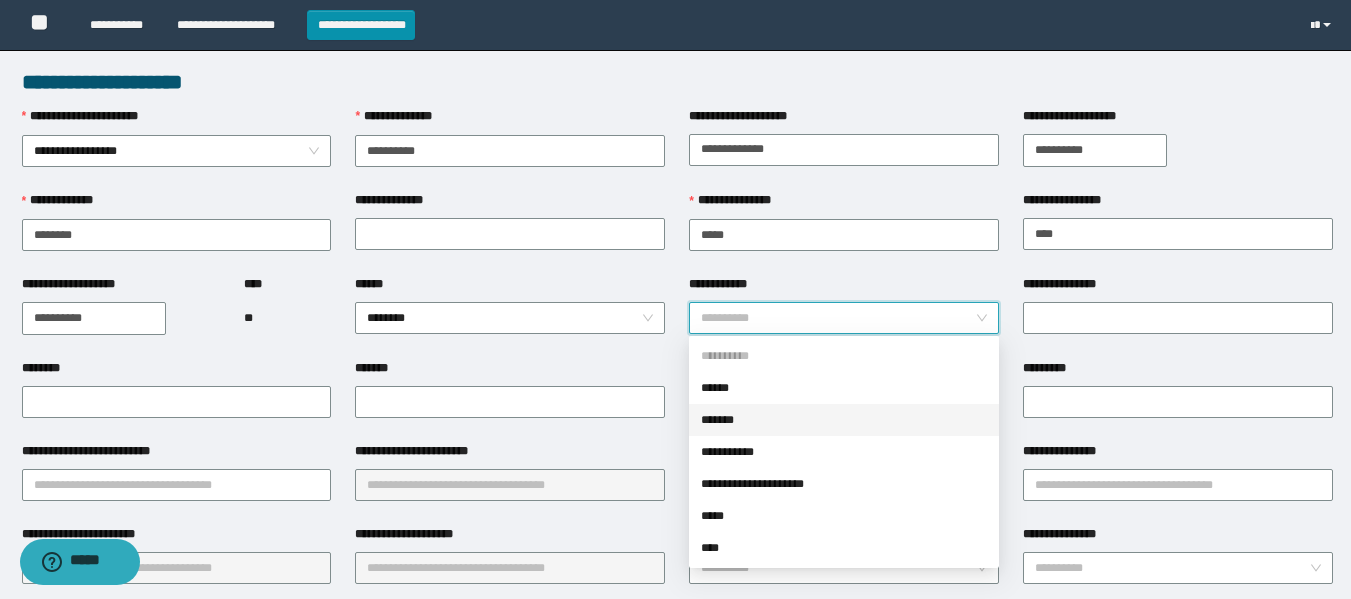 click on "*******" at bounding box center (844, 420) 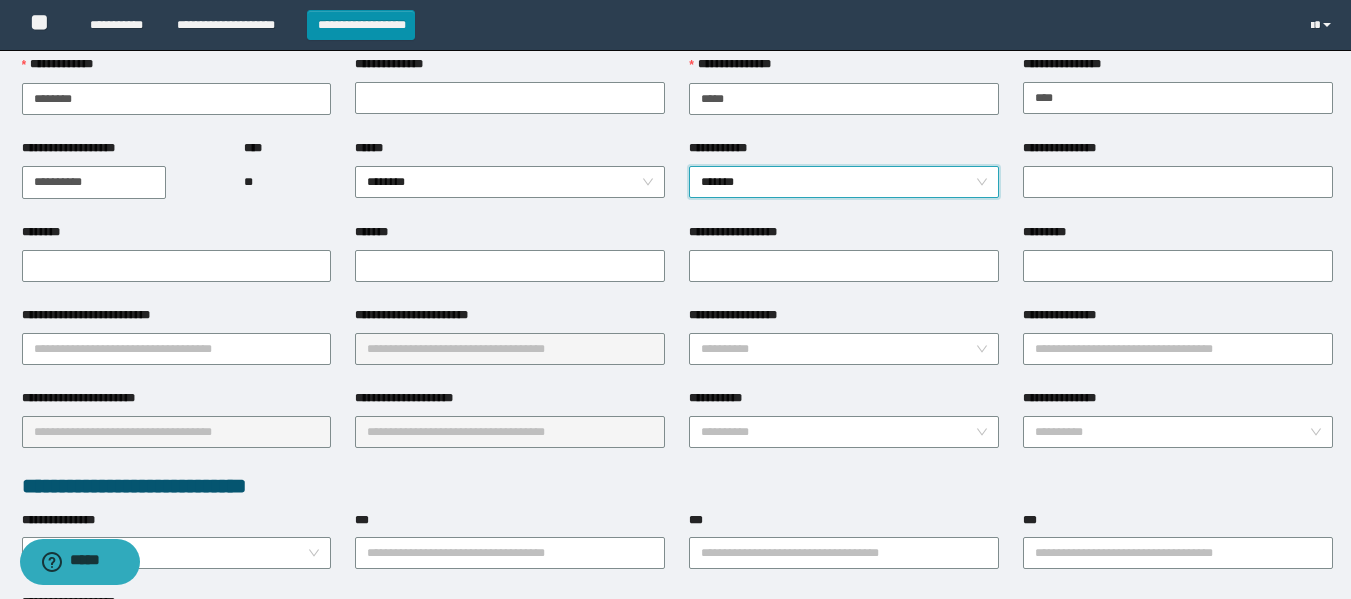 scroll, scrollTop: 100, scrollLeft: 0, axis: vertical 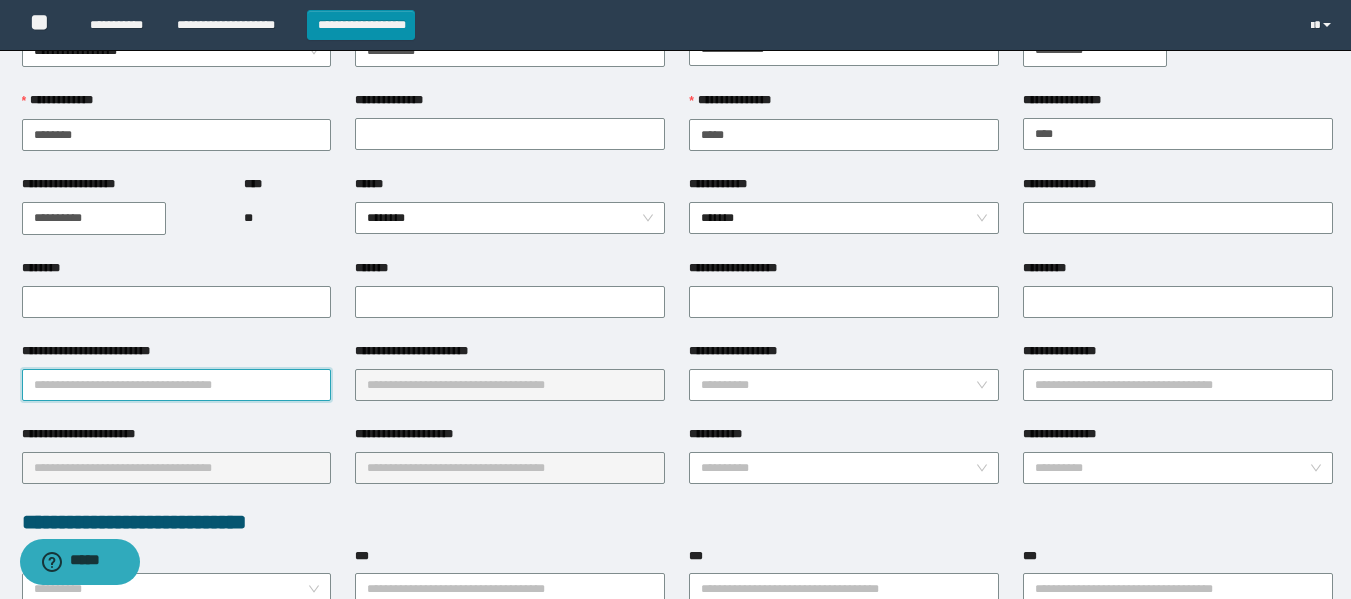 click on "**********" at bounding box center (177, 385) 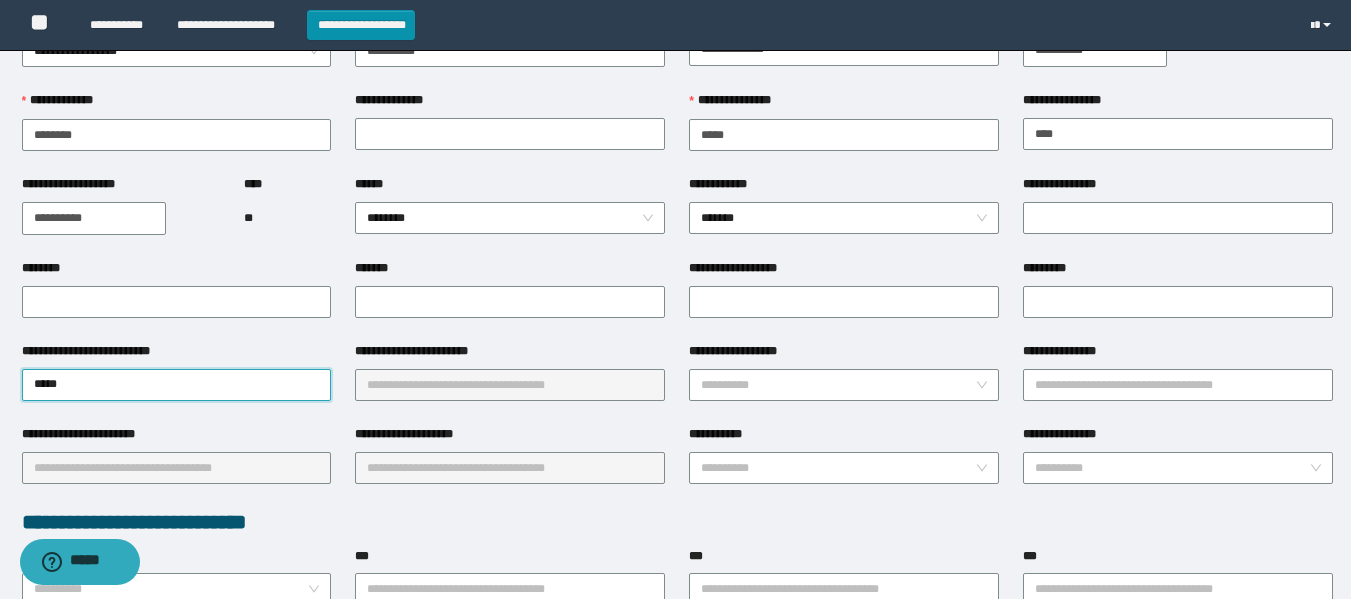 drag, startPoint x: 236, startPoint y: 385, endPoint x: 0, endPoint y: 395, distance: 236.21178 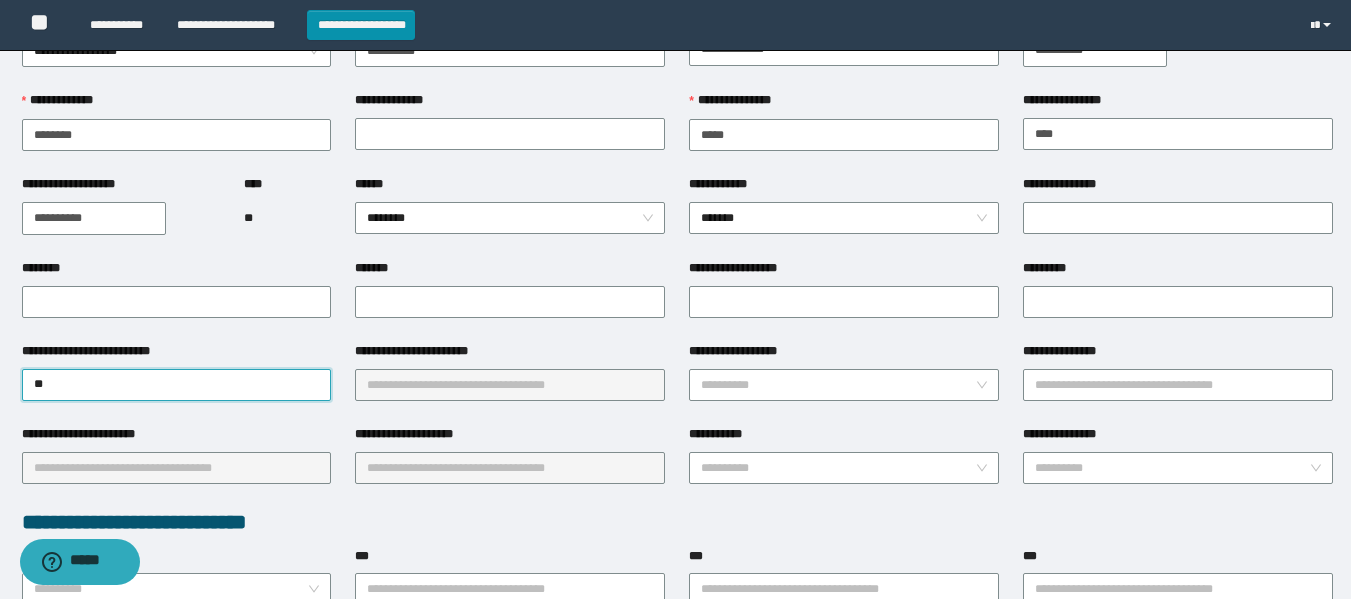 type on "*" 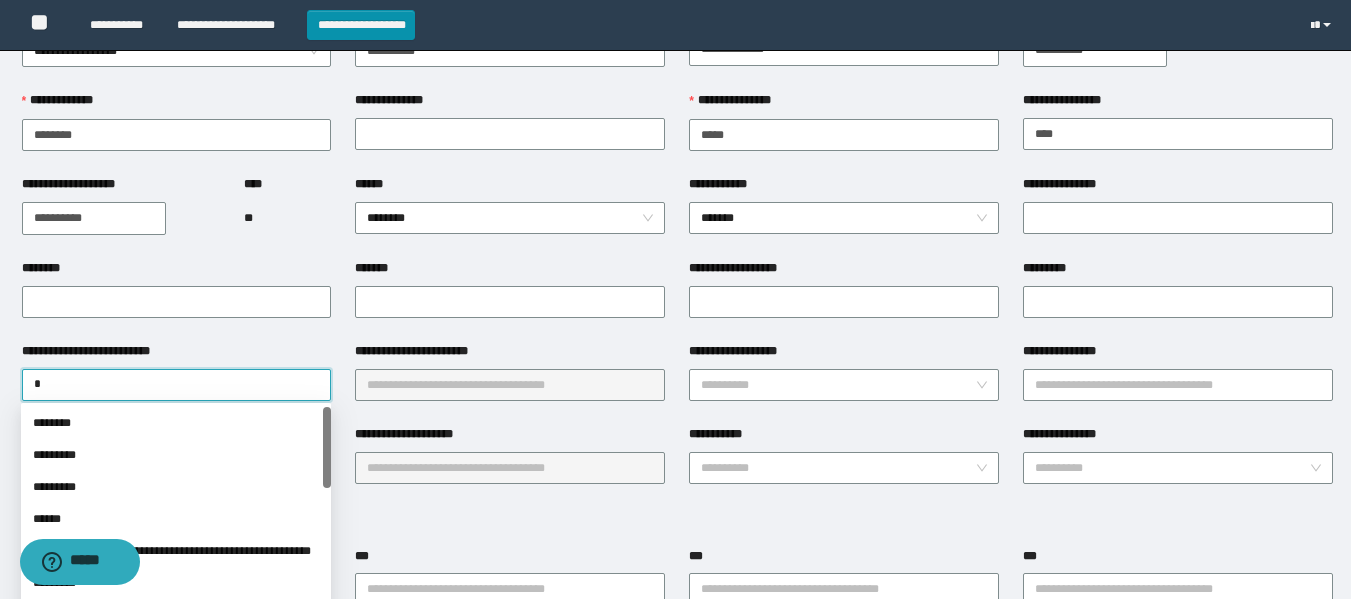 type on "**" 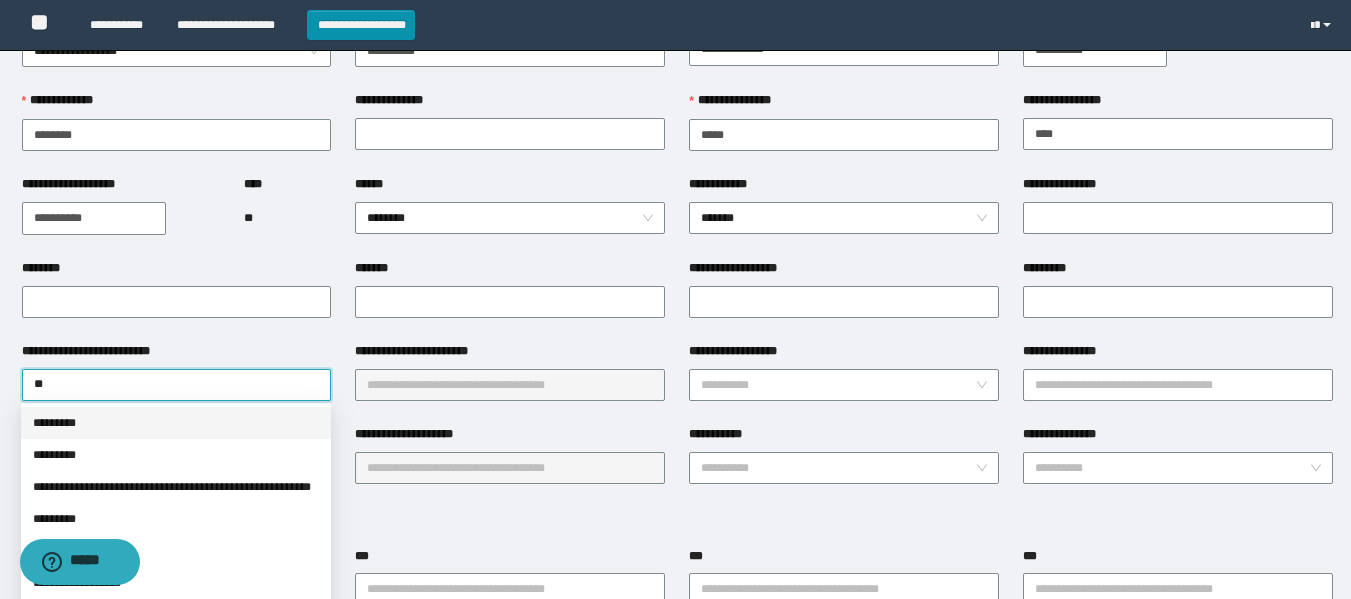 click on "*********" at bounding box center [176, 423] 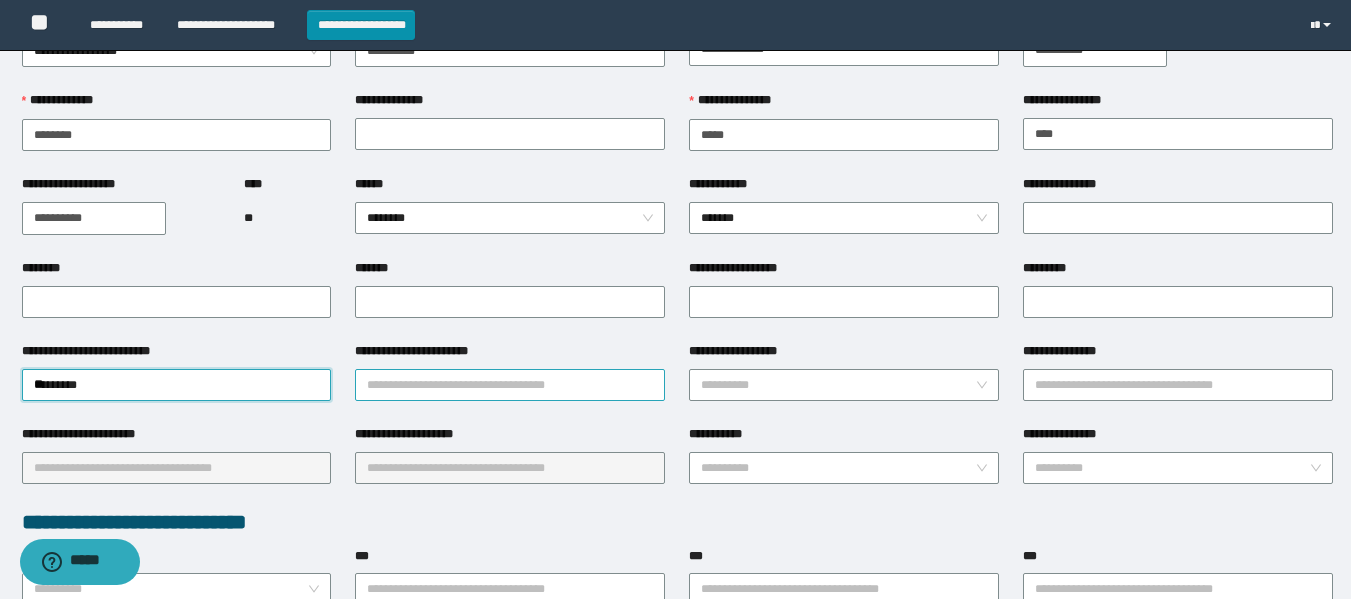 click on "**********" at bounding box center [510, 385] 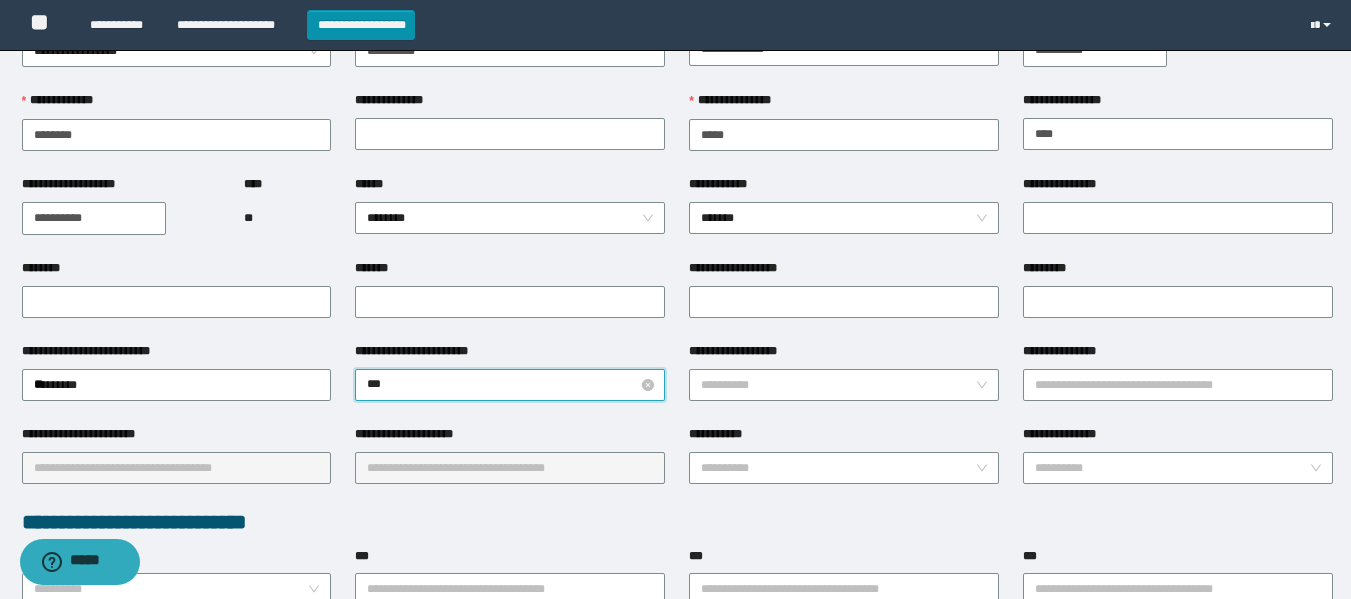 type on "****" 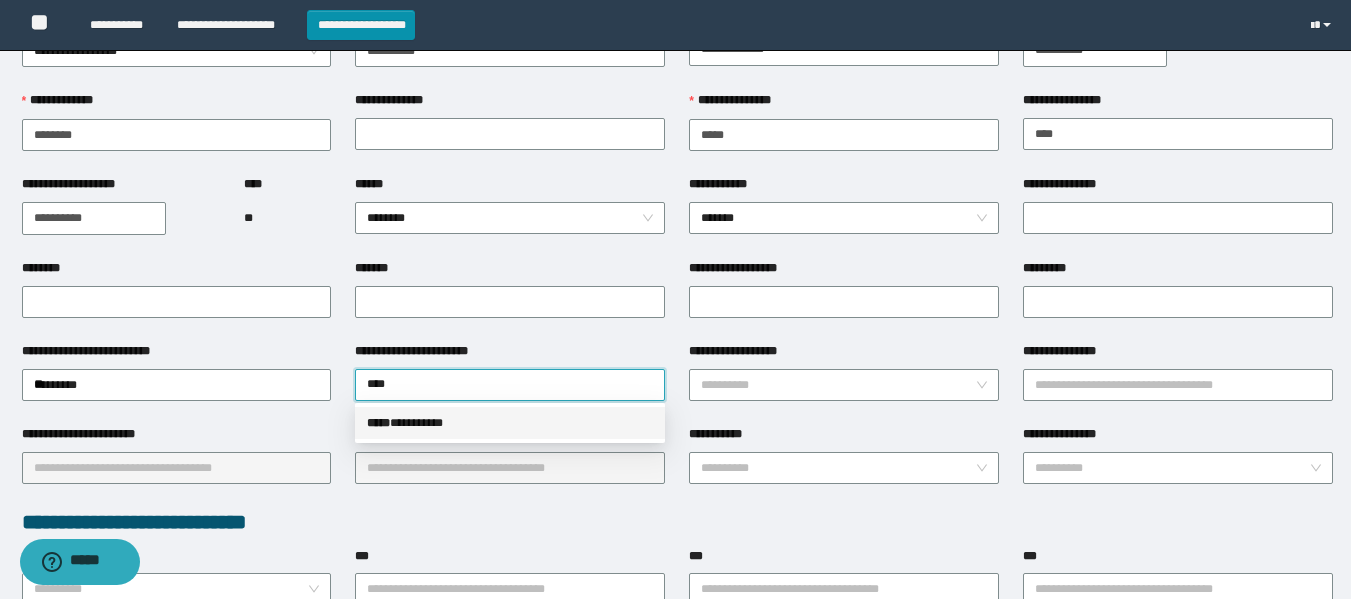 click on "***** * ********" at bounding box center [510, 423] 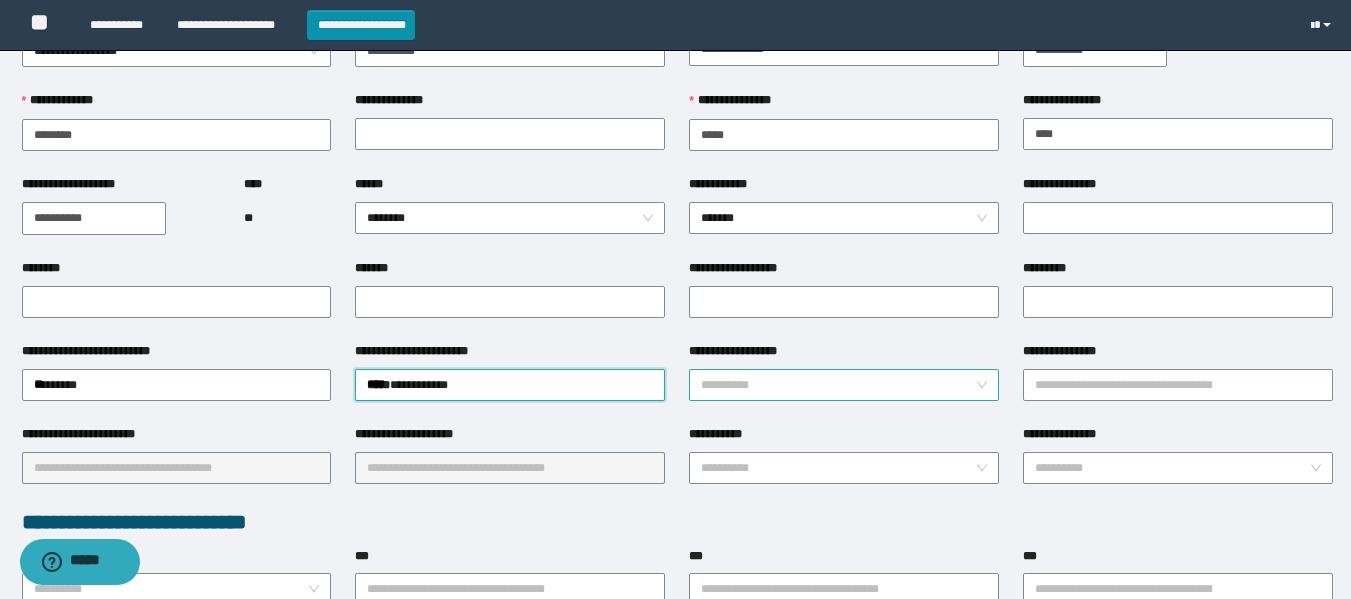 click on "**********" at bounding box center (838, 385) 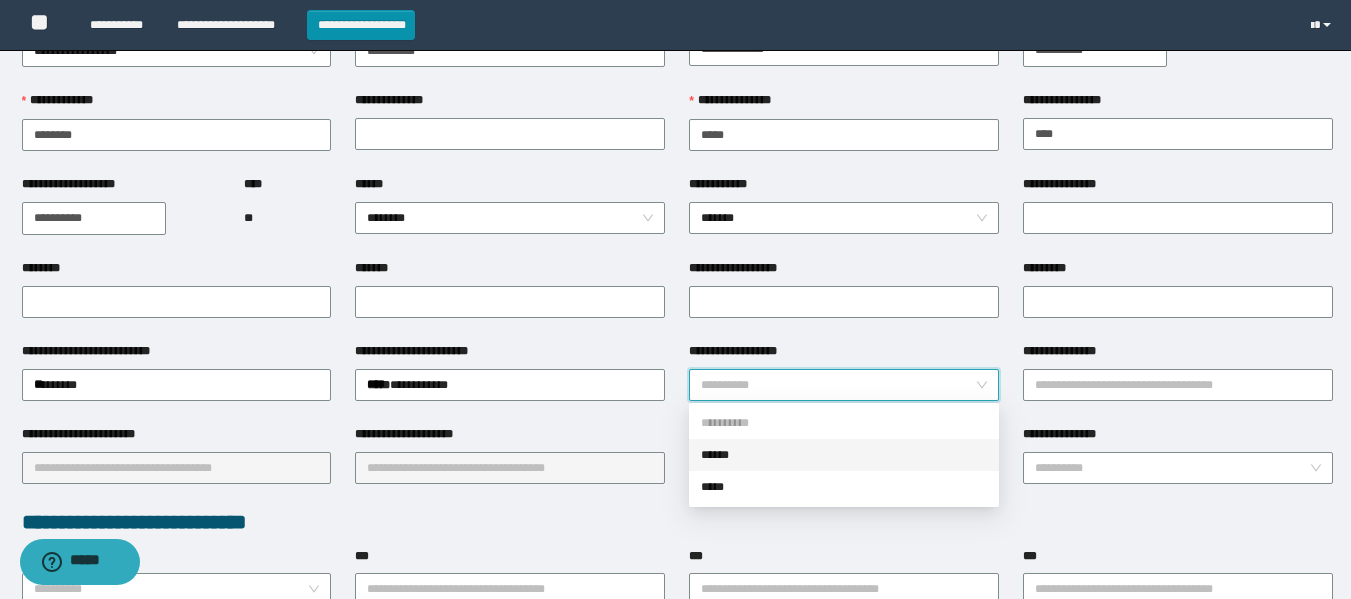 click on "******" at bounding box center (844, 455) 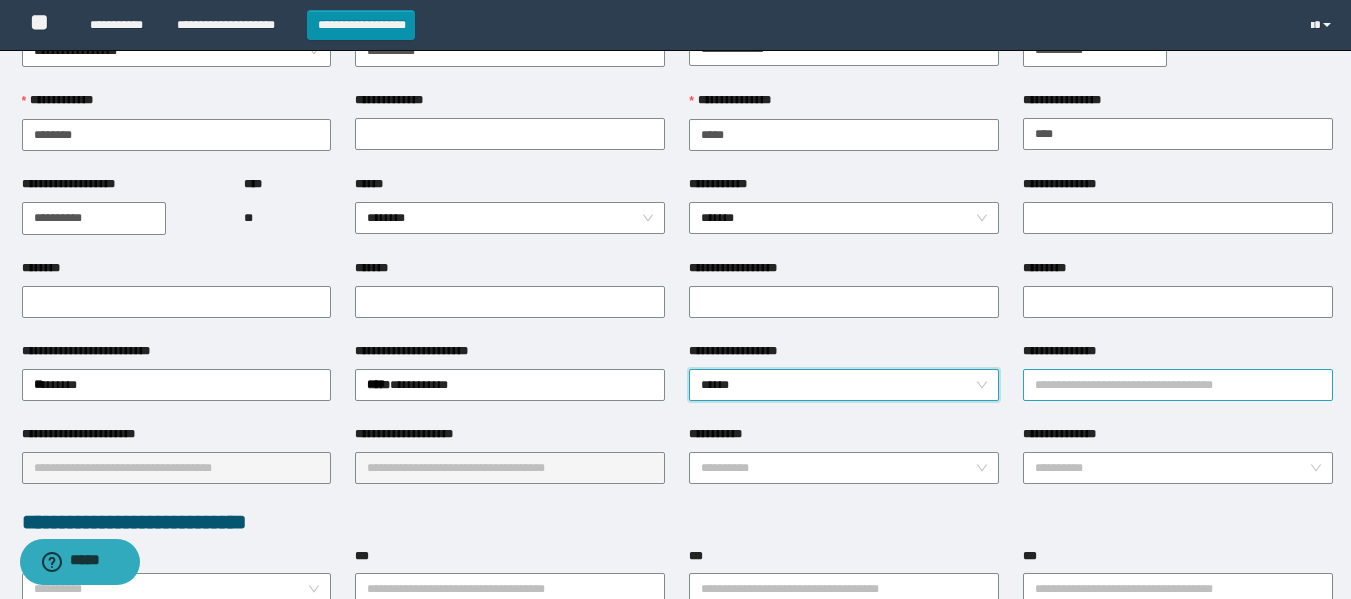 click on "**********" at bounding box center (1178, 385) 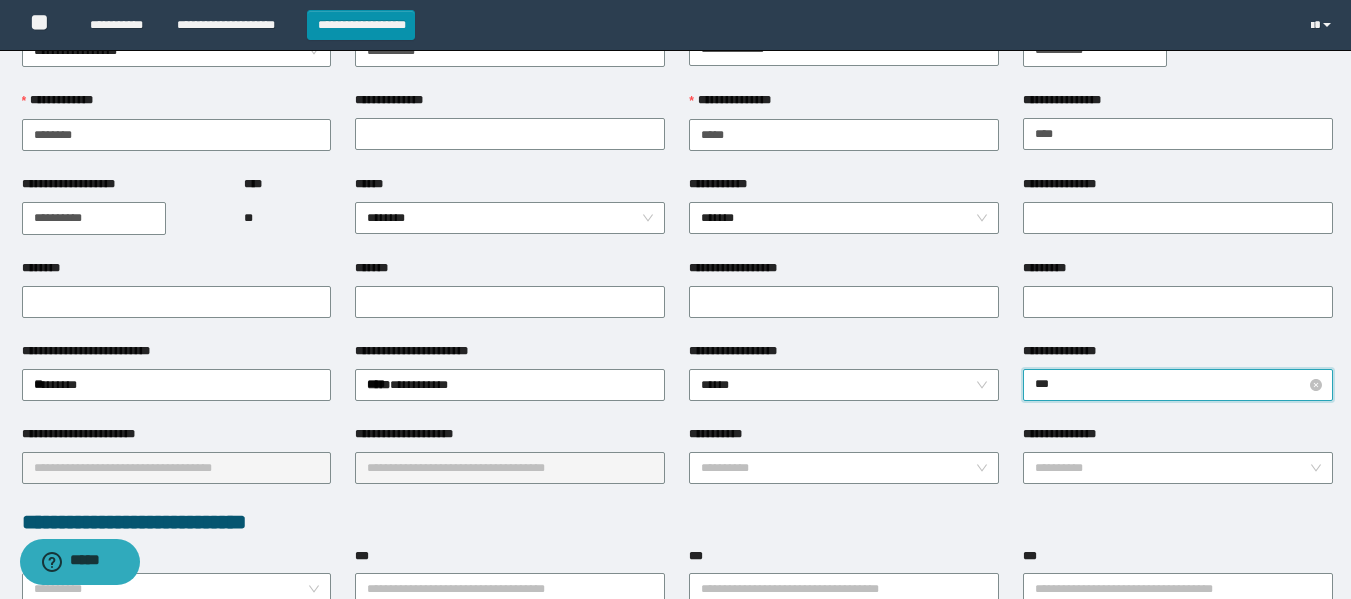 type on "****" 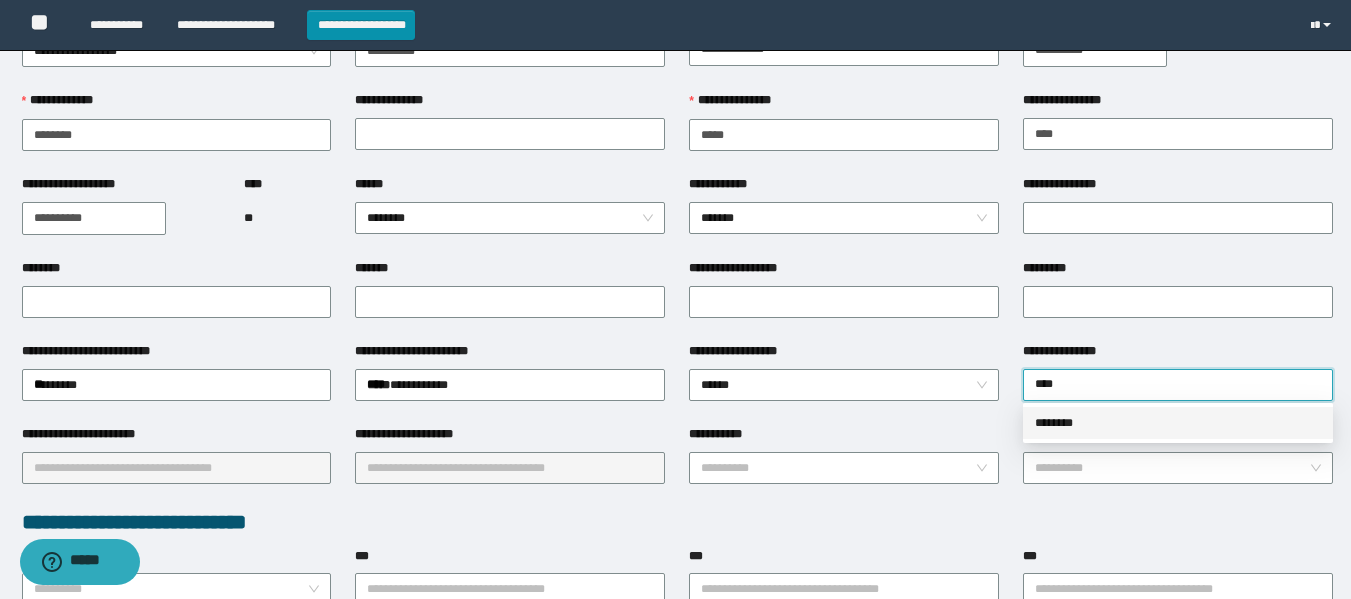 click on "********" at bounding box center (1178, 423) 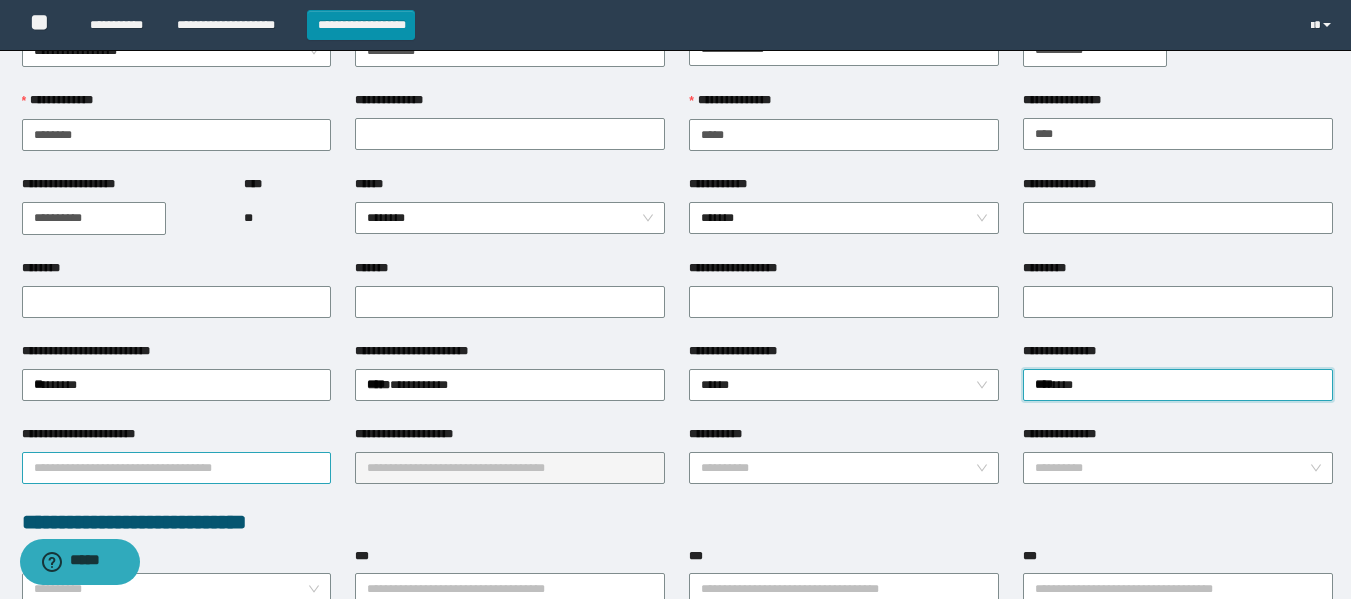 click on "**********" at bounding box center (177, 468) 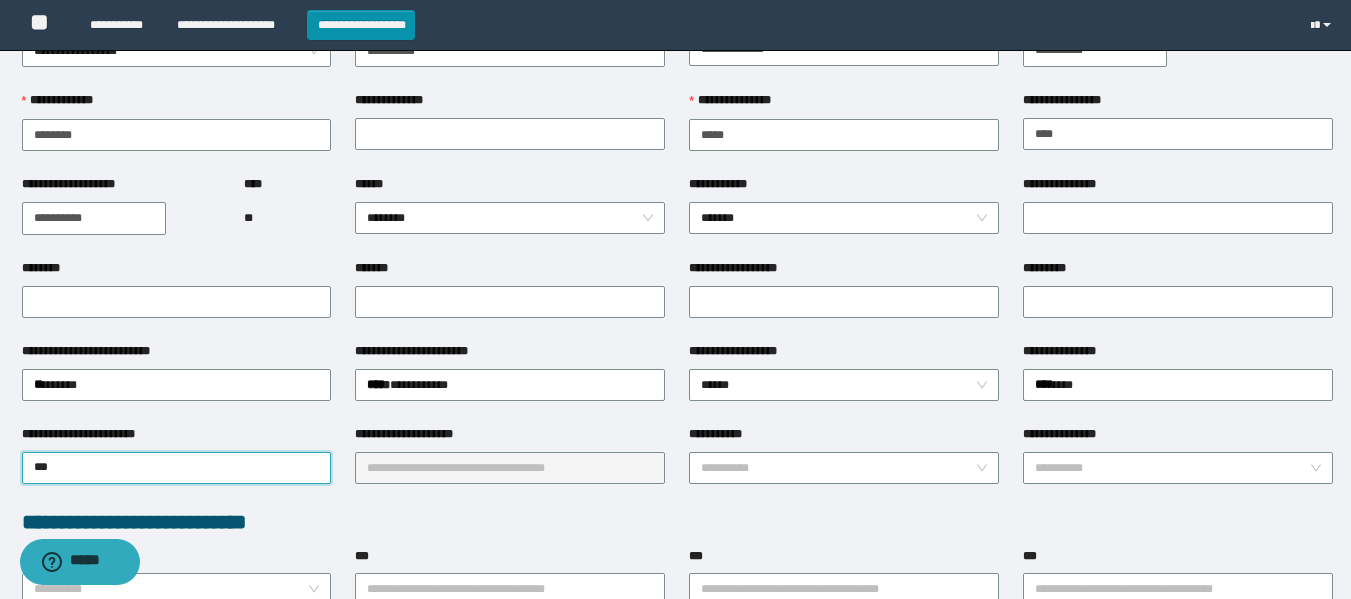 type on "****" 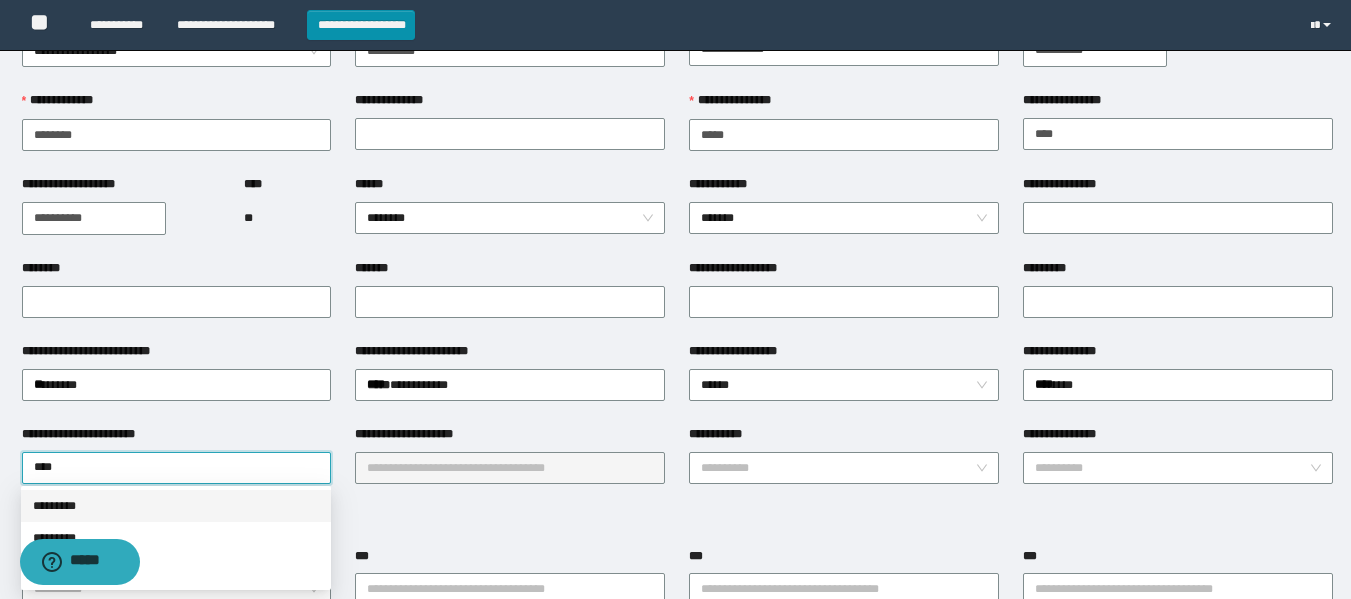 click on "*********" at bounding box center (176, 506) 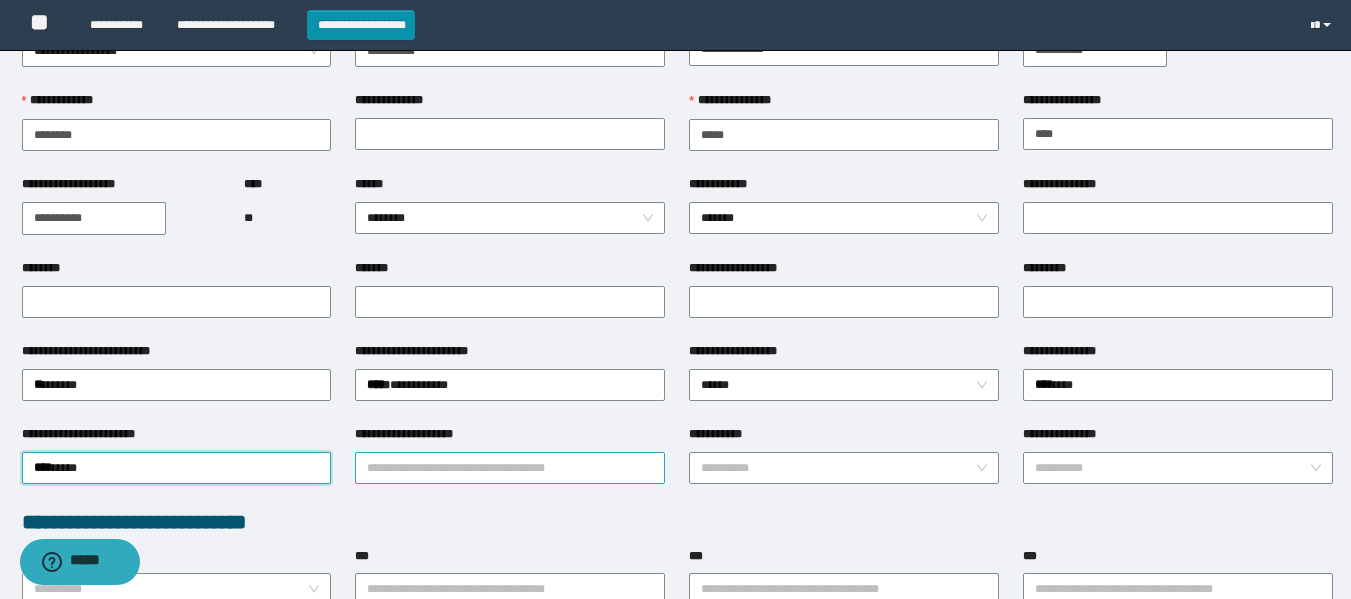 click on "**********" at bounding box center (510, 468) 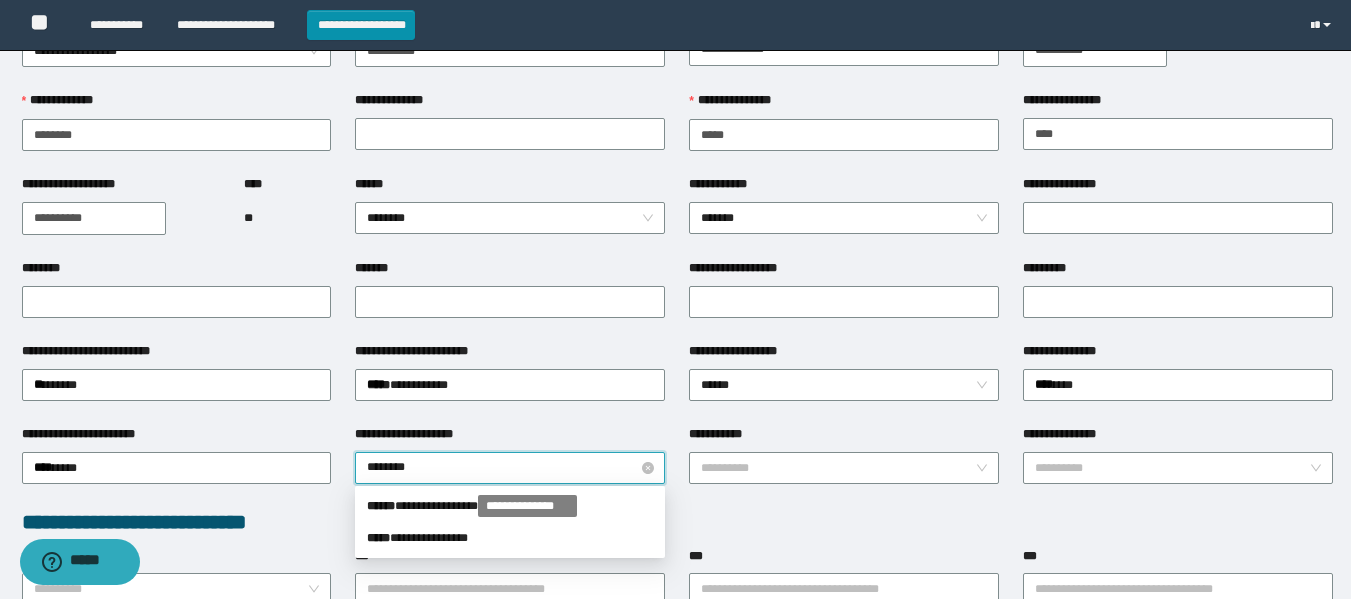 type on "*********" 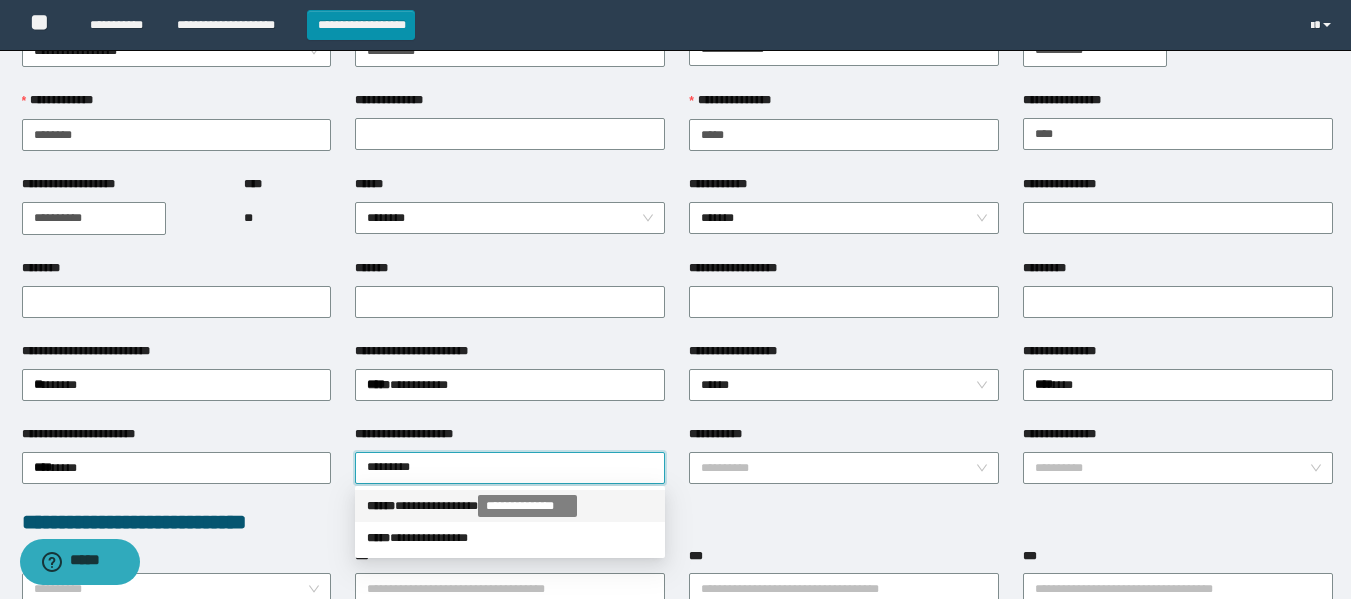 click on "**********" at bounding box center (510, 506) 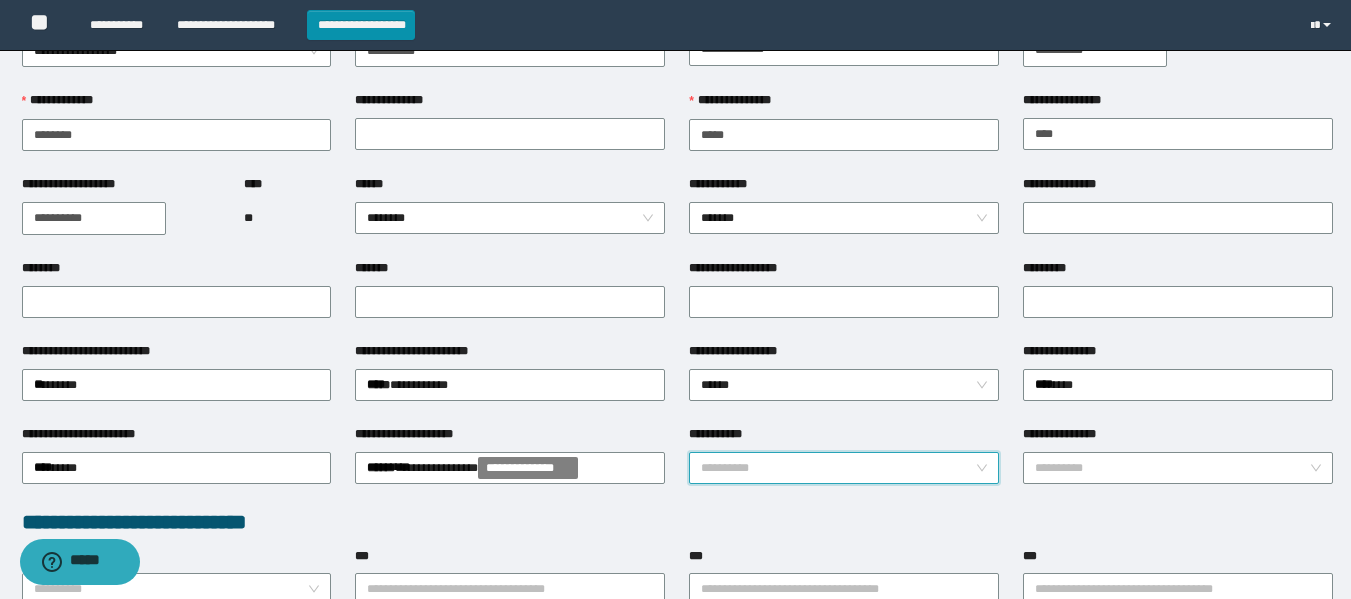 click on "**********" at bounding box center (838, 468) 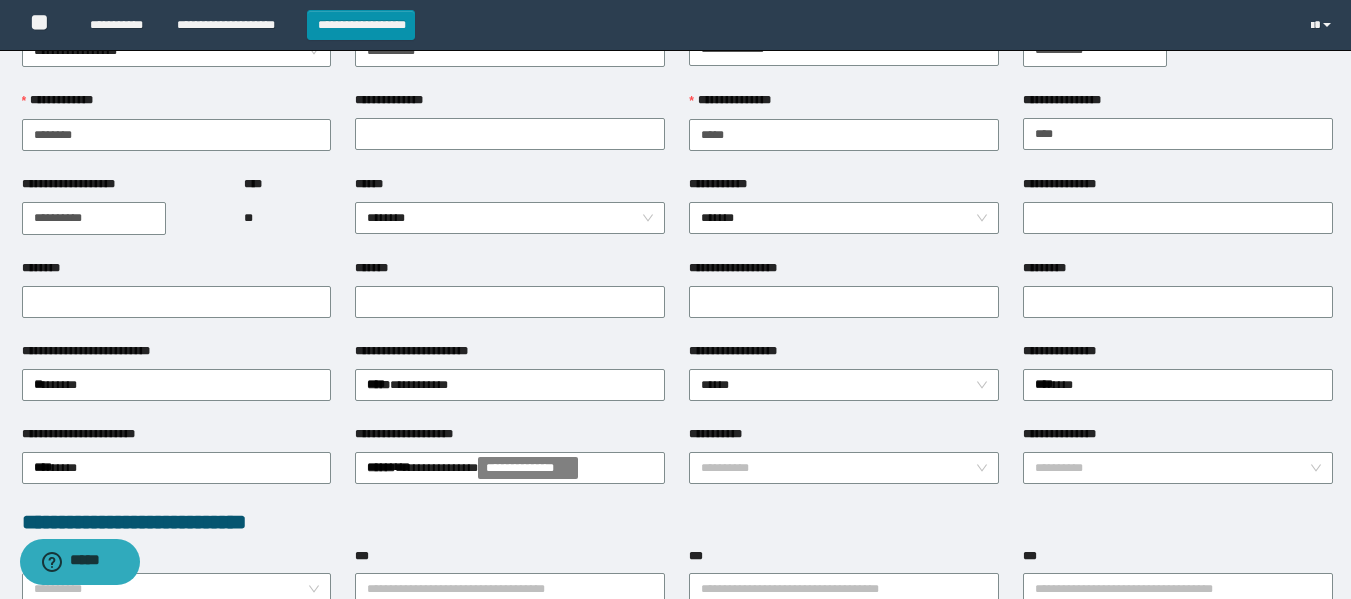 click on "**********" at bounding box center (677, 522) 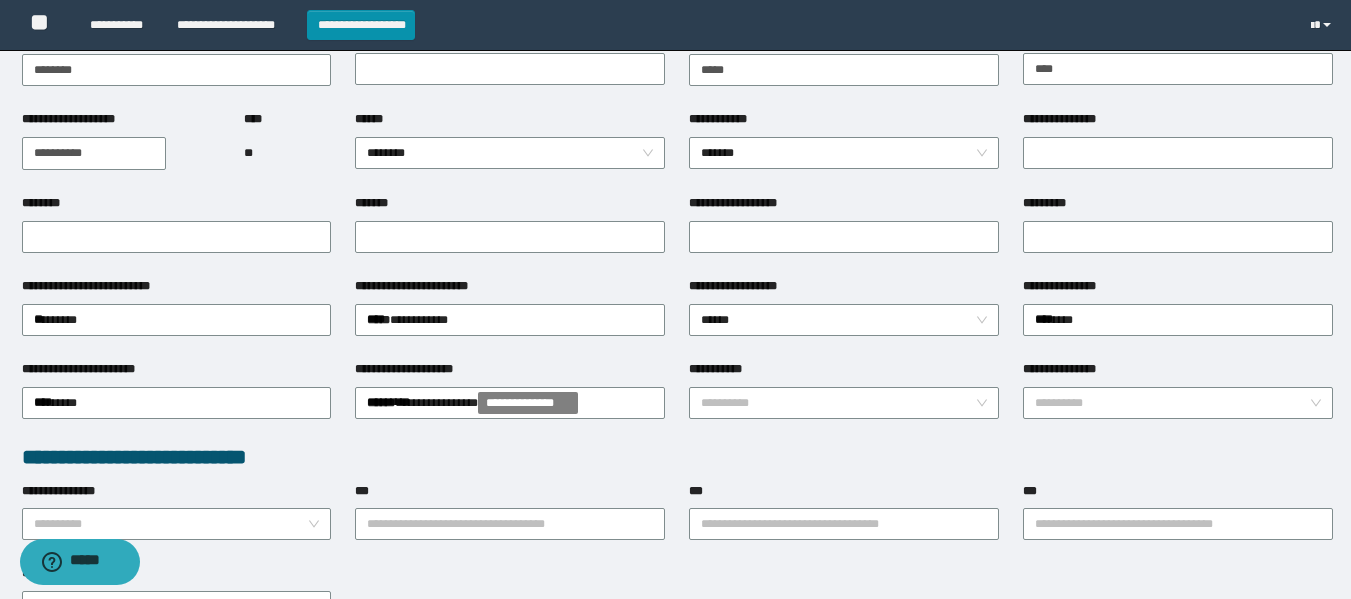 scroll, scrollTop: 200, scrollLeft: 0, axis: vertical 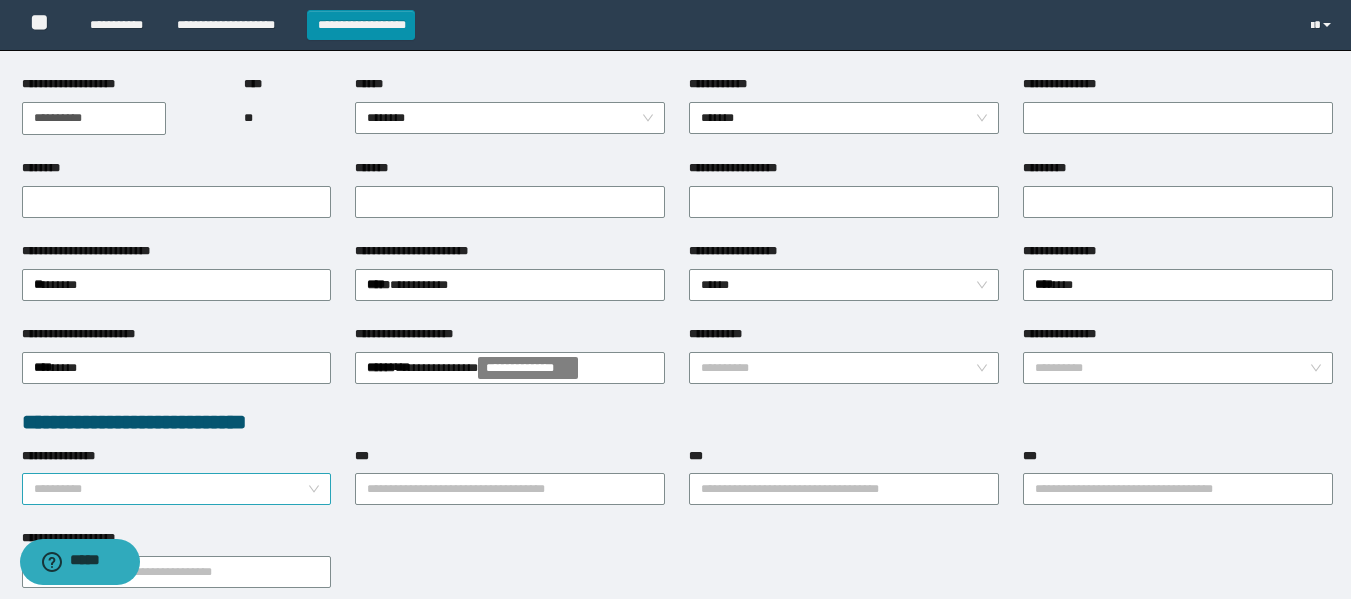 click on "**********" at bounding box center [171, 489] 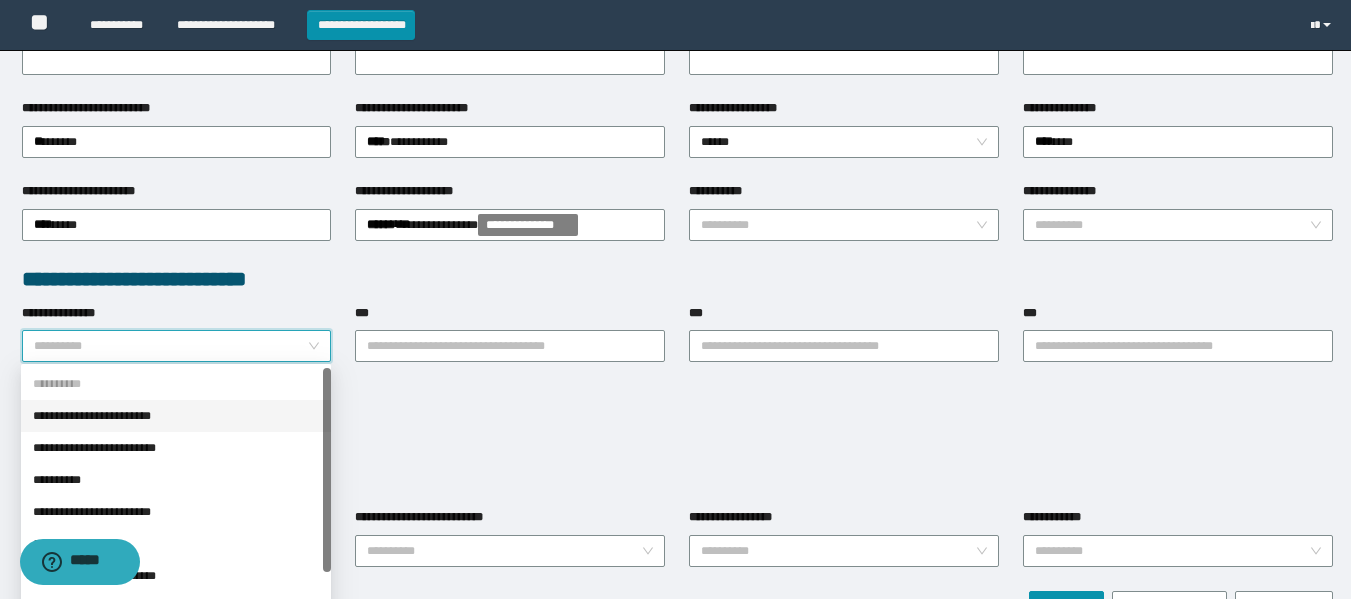 scroll, scrollTop: 400, scrollLeft: 0, axis: vertical 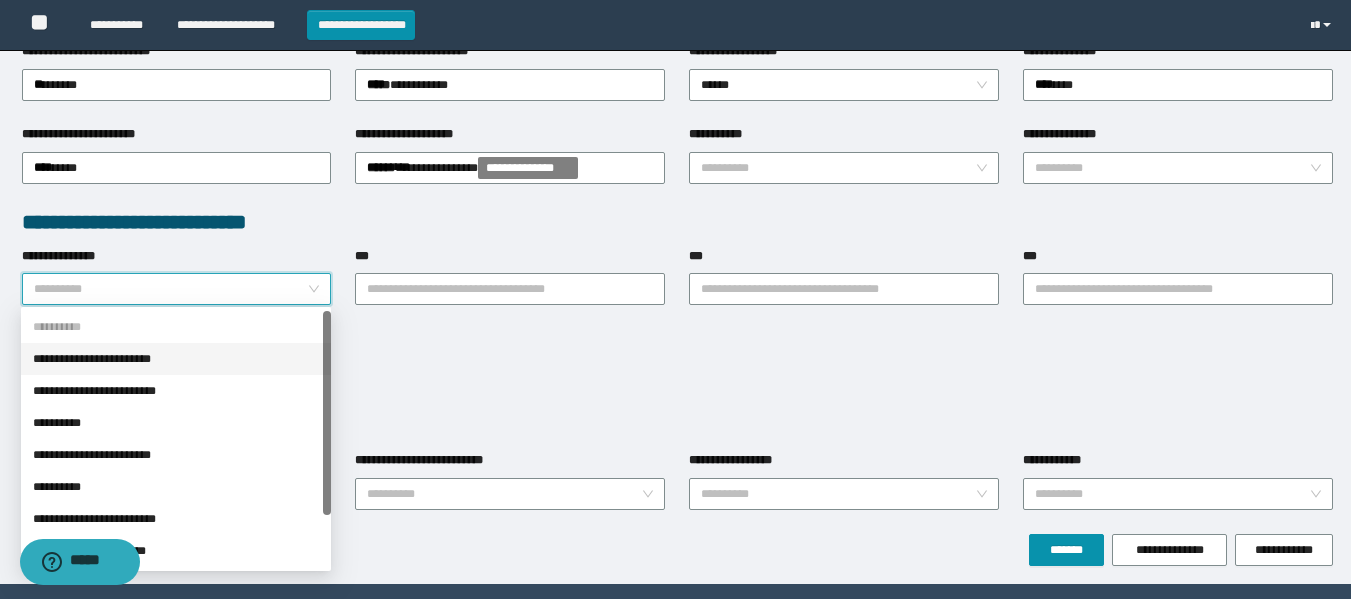 click on "**********" at bounding box center (176, 359) 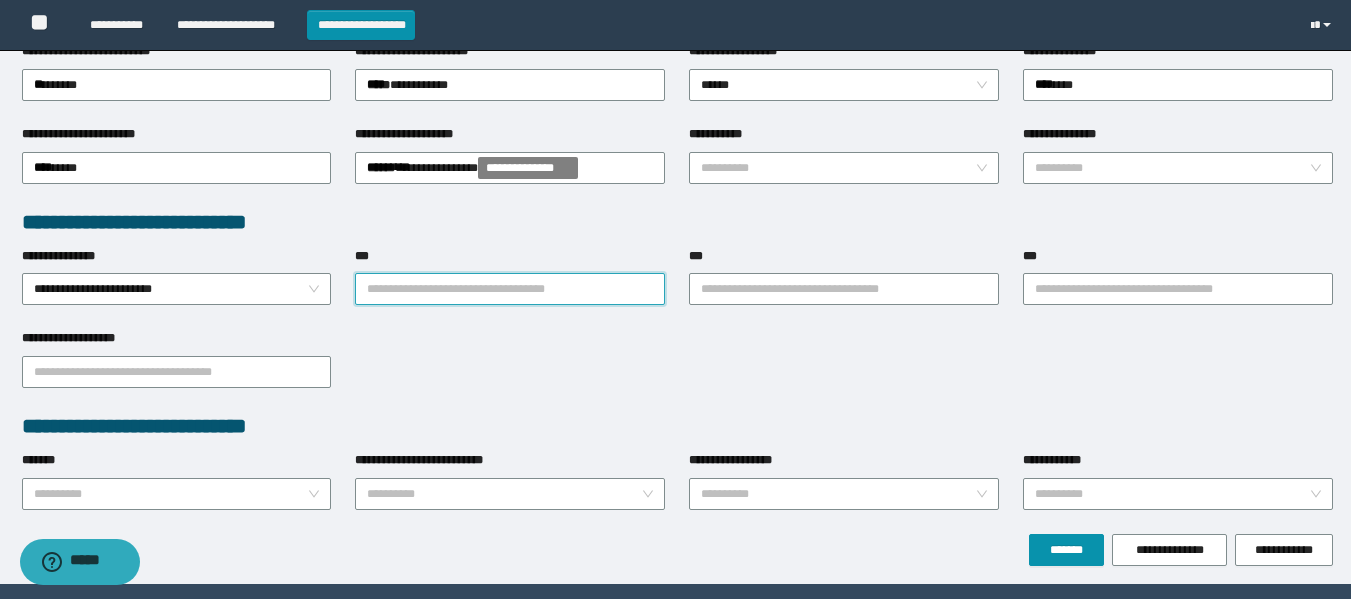 click on "***" at bounding box center (510, 289) 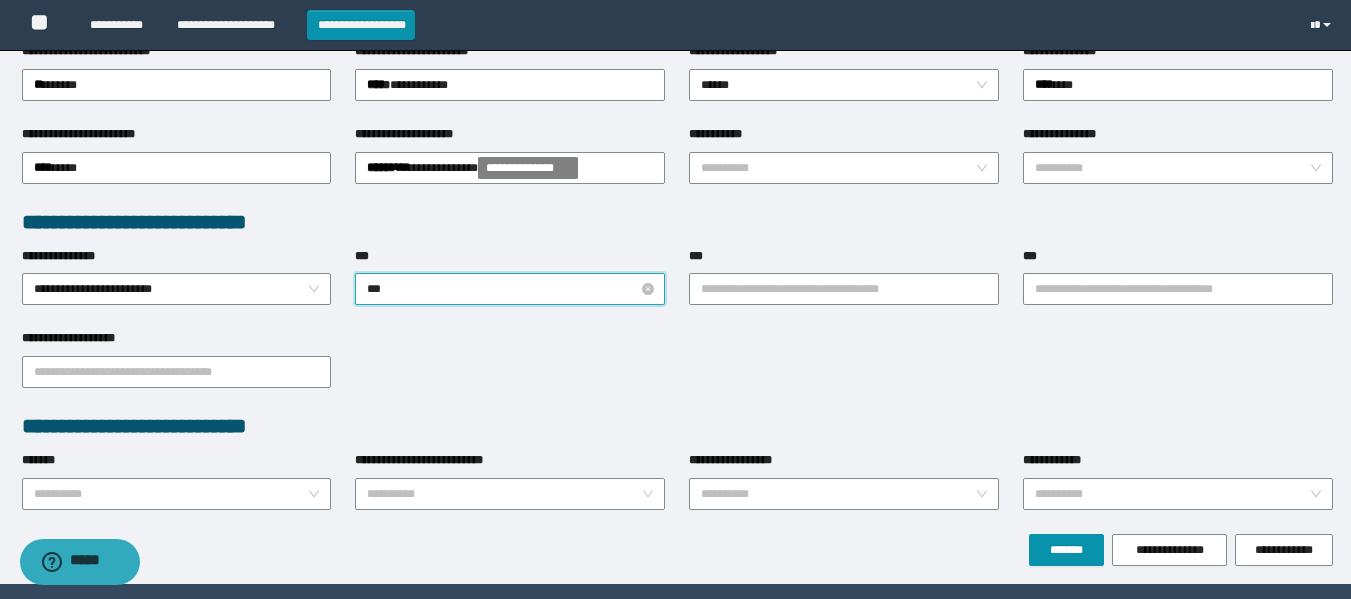 type on "****" 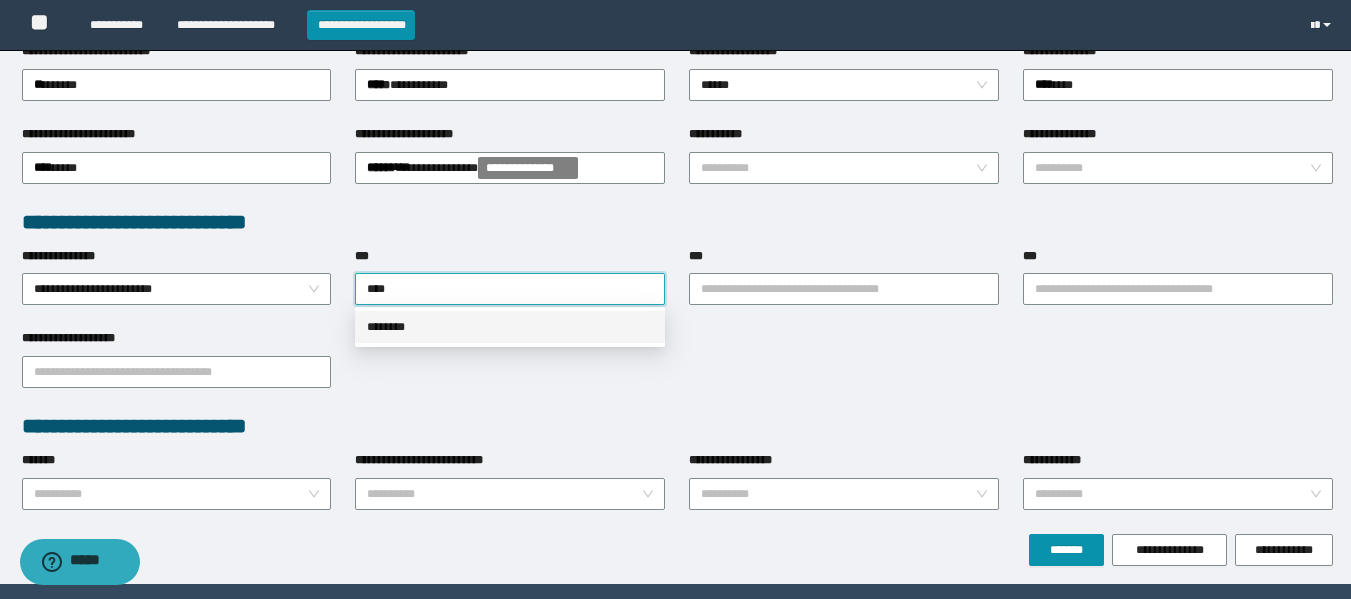 click on "********" at bounding box center [510, 327] 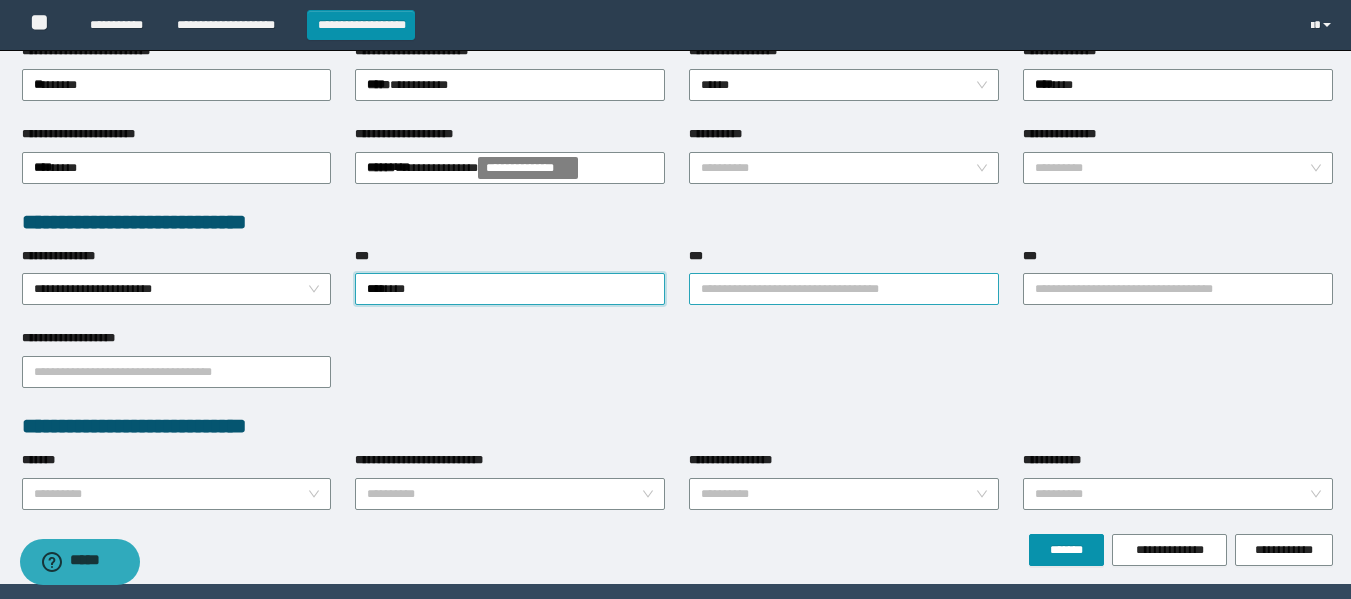 click on "***" at bounding box center (844, 289) 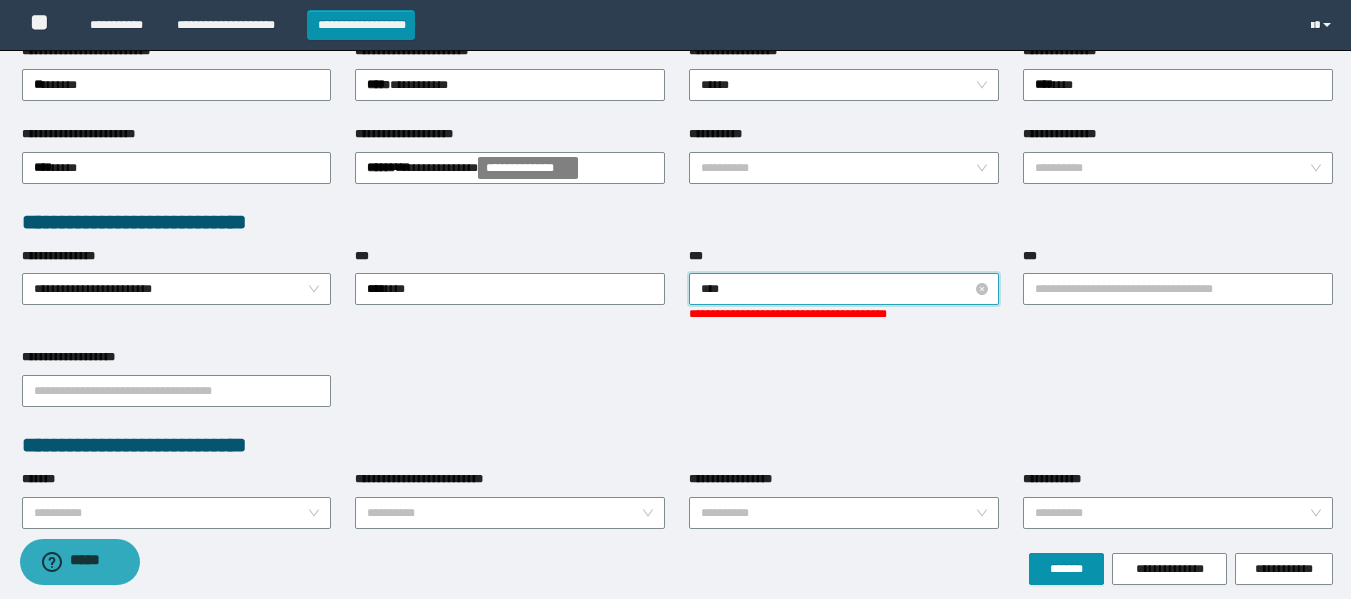 type on "*****" 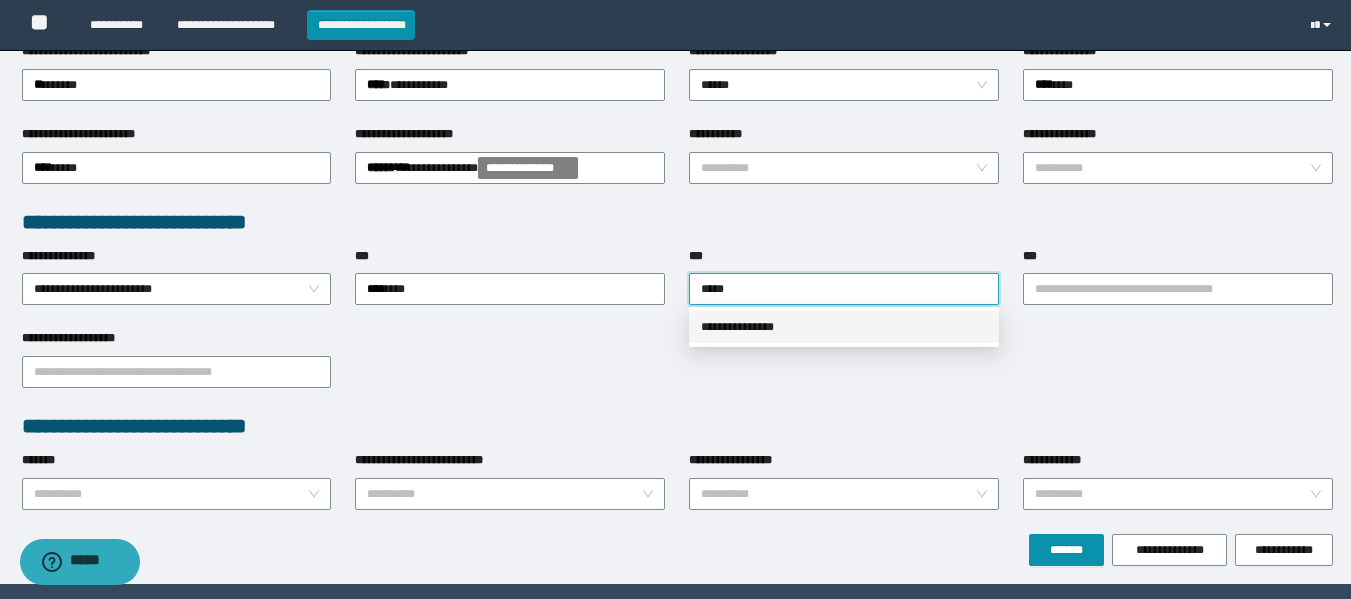 click on "**********" at bounding box center (844, 327) 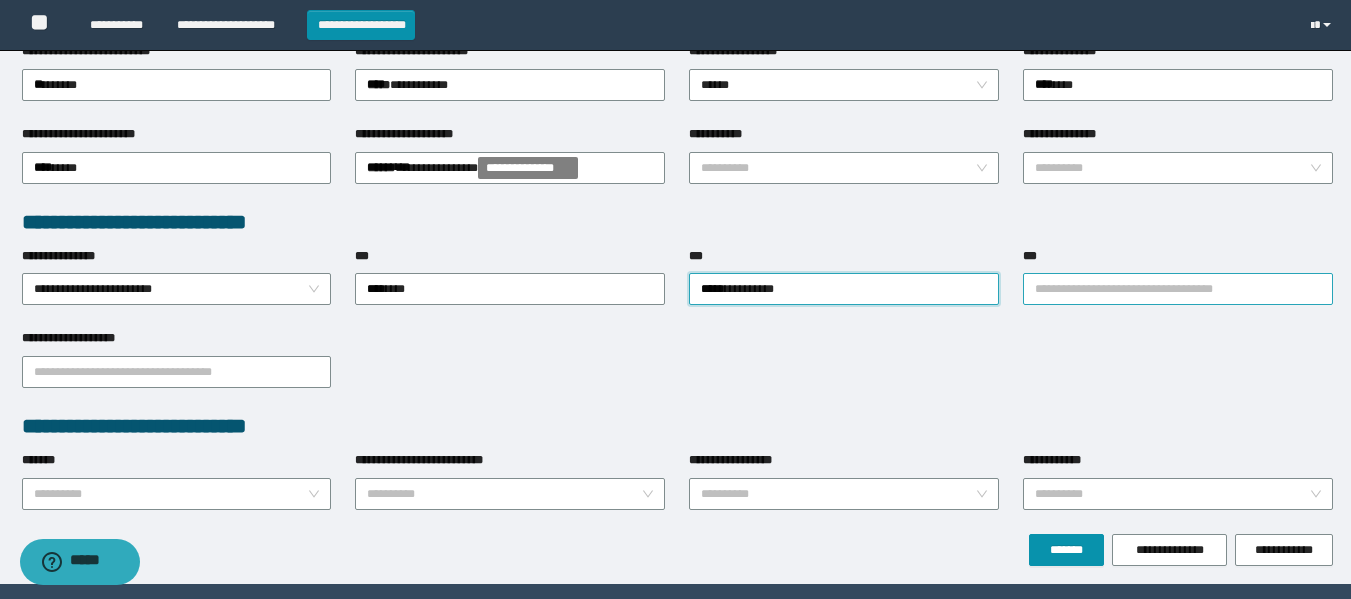 click on "***" at bounding box center (1178, 289) 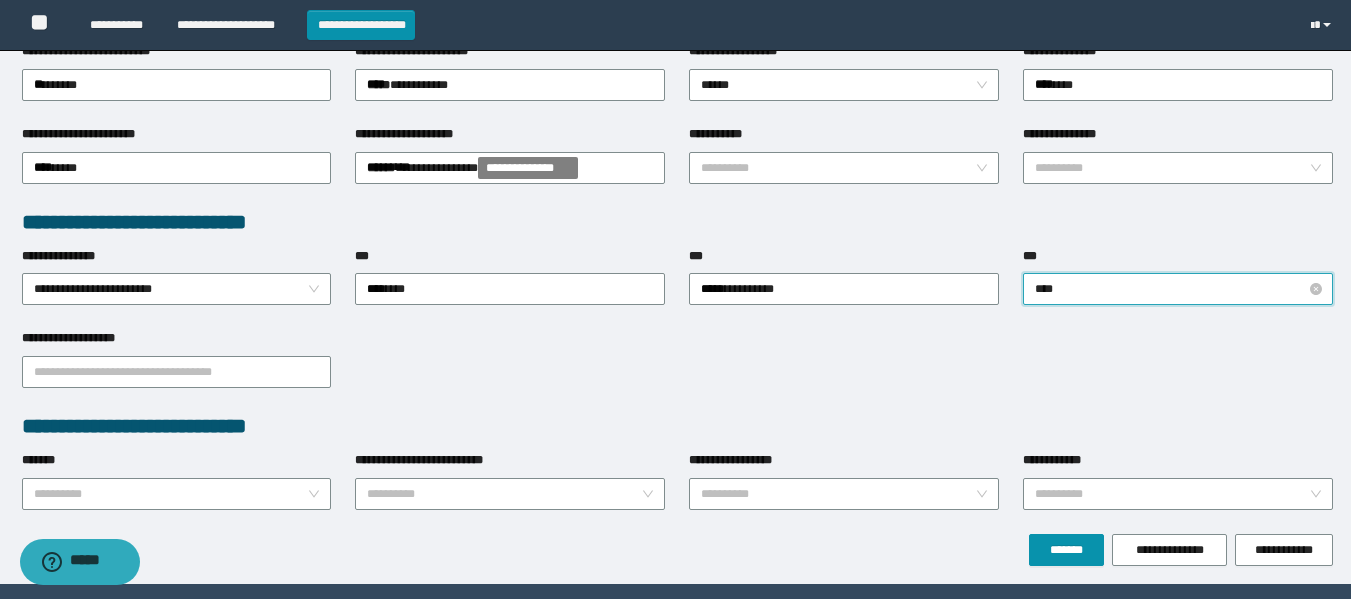 type on "*****" 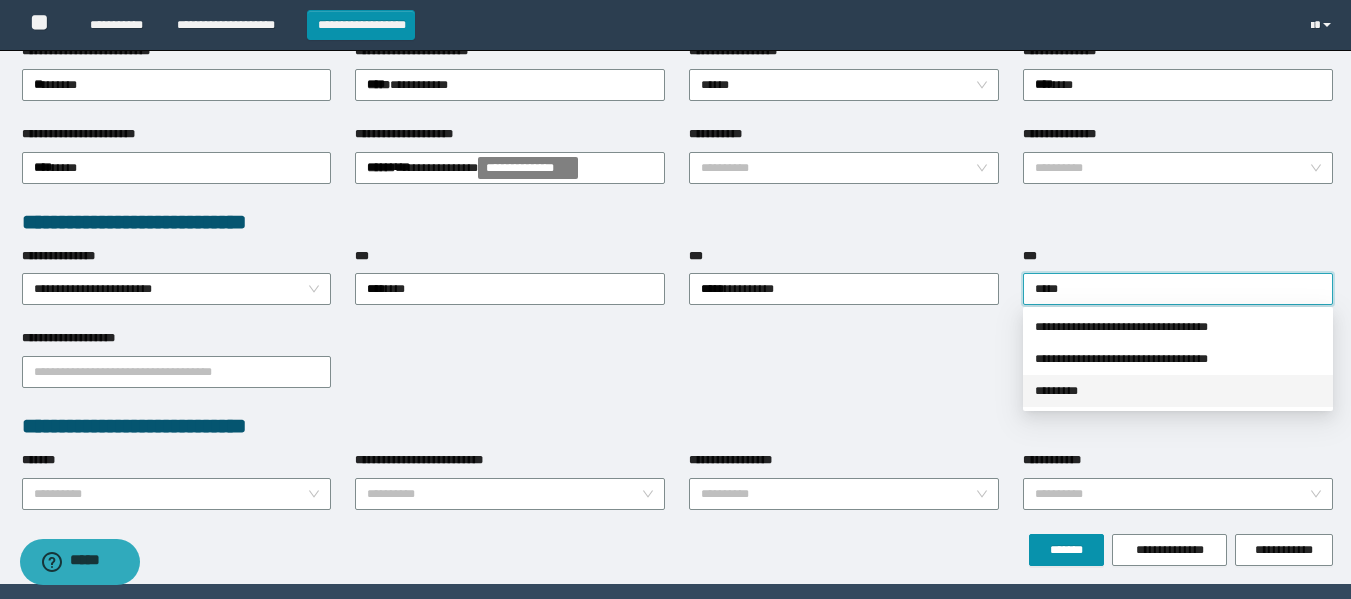 click on "*********" at bounding box center [1178, 391] 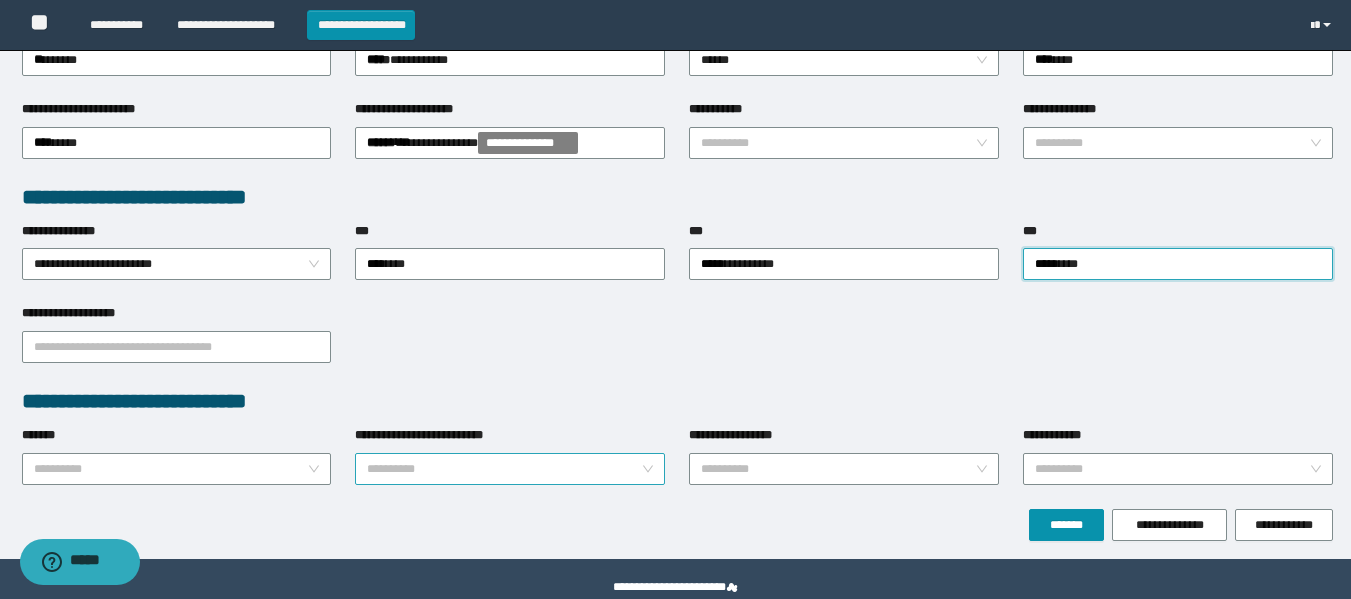 scroll, scrollTop: 462, scrollLeft: 0, axis: vertical 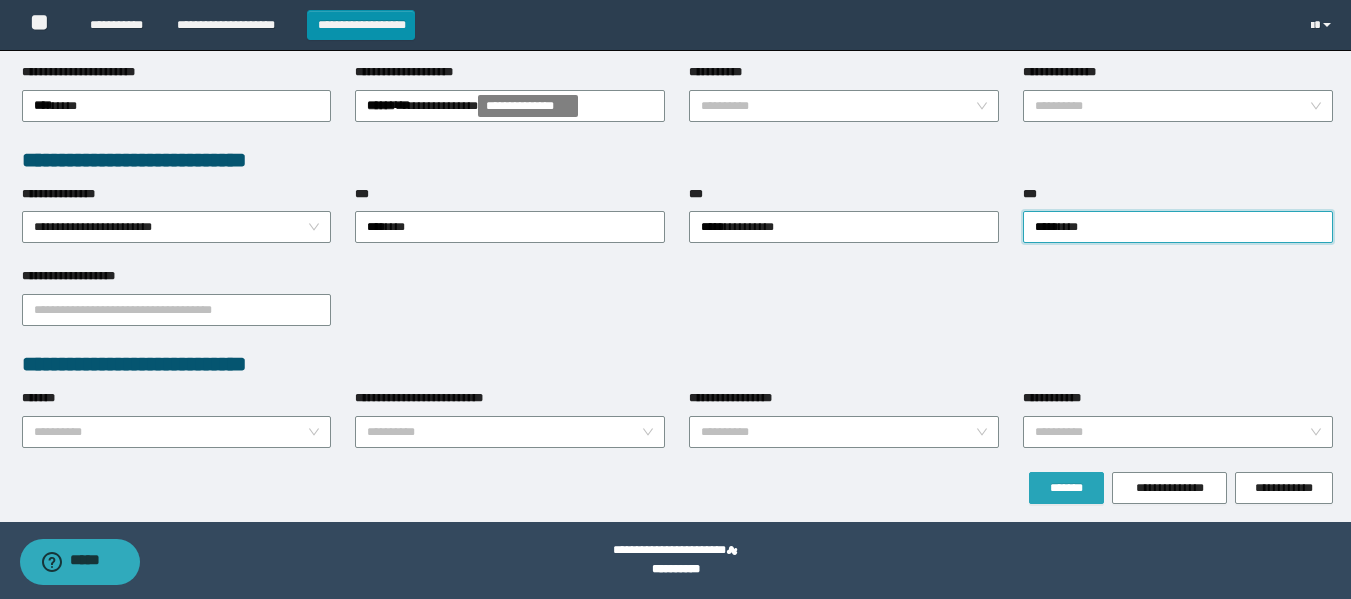 click on "*******" at bounding box center (1066, 488) 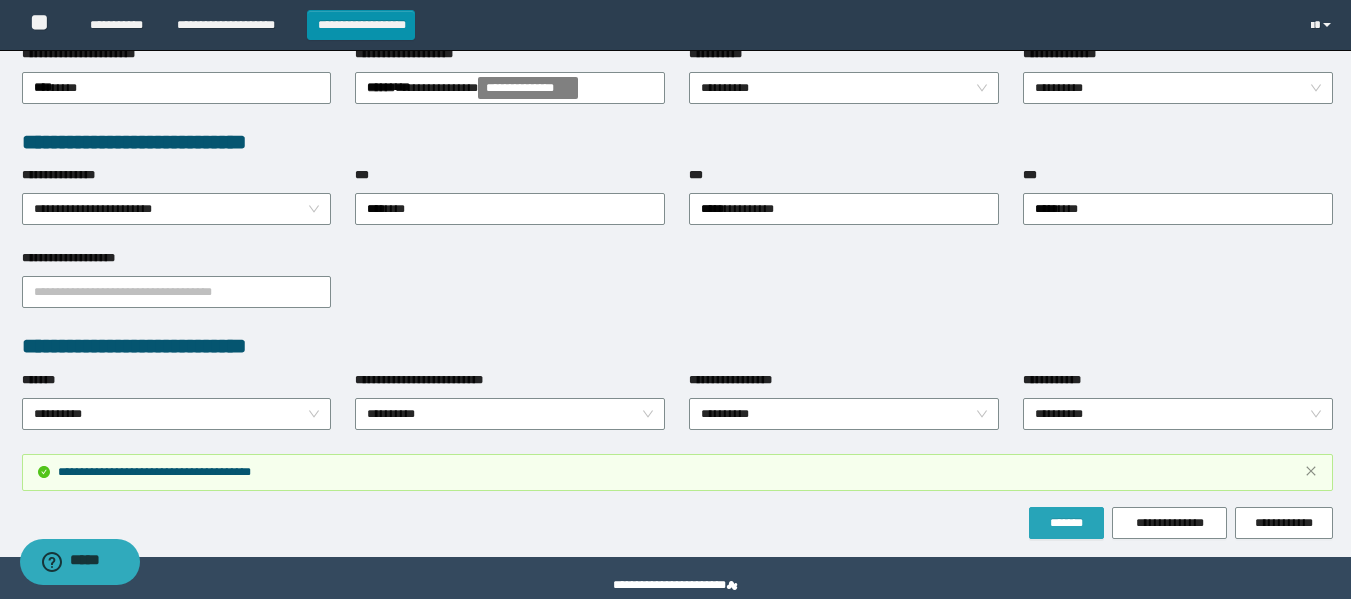 scroll, scrollTop: 567, scrollLeft: 0, axis: vertical 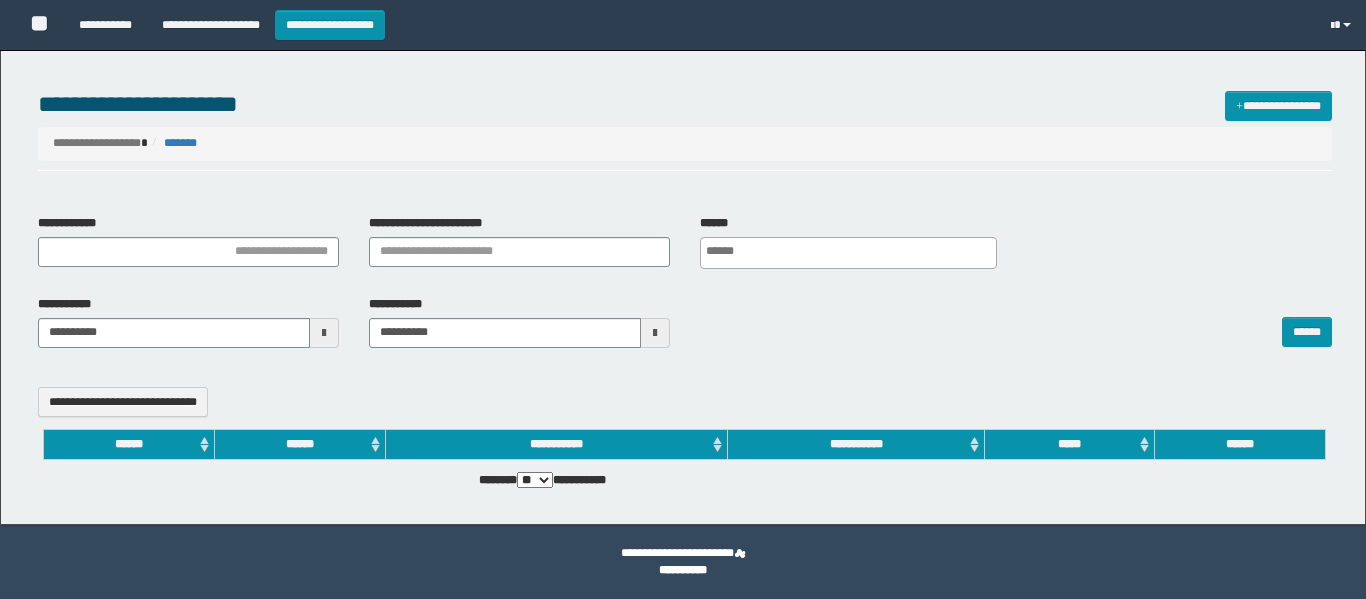 select 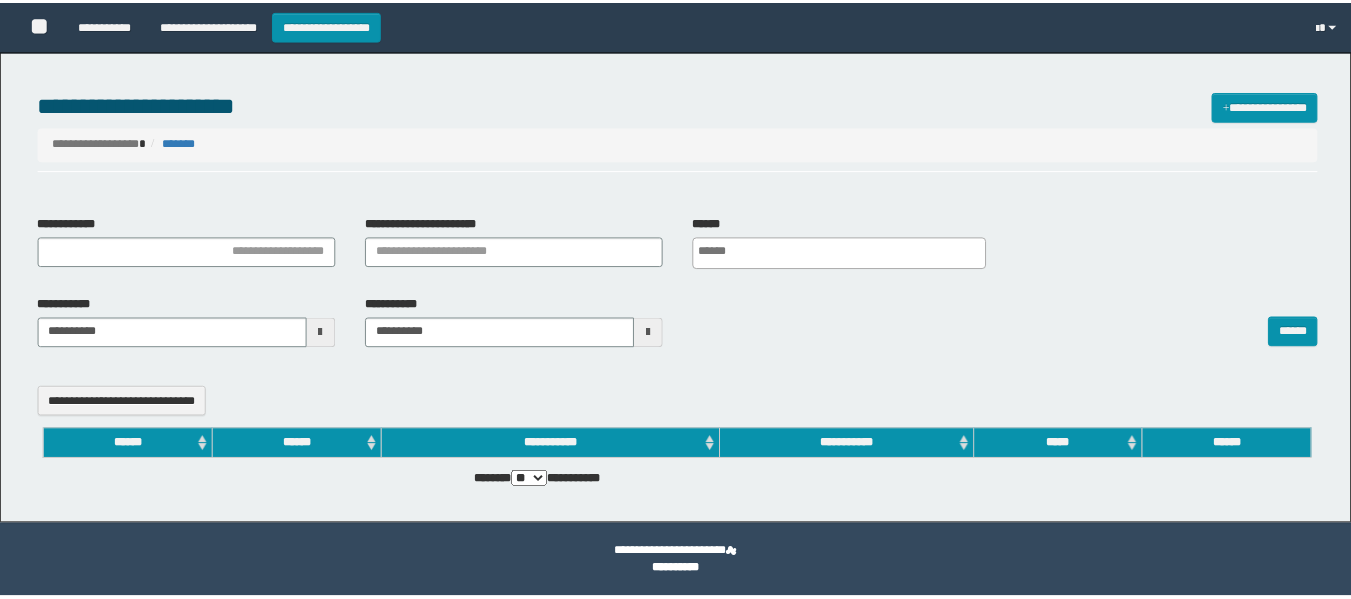 scroll, scrollTop: 0, scrollLeft: 0, axis: both 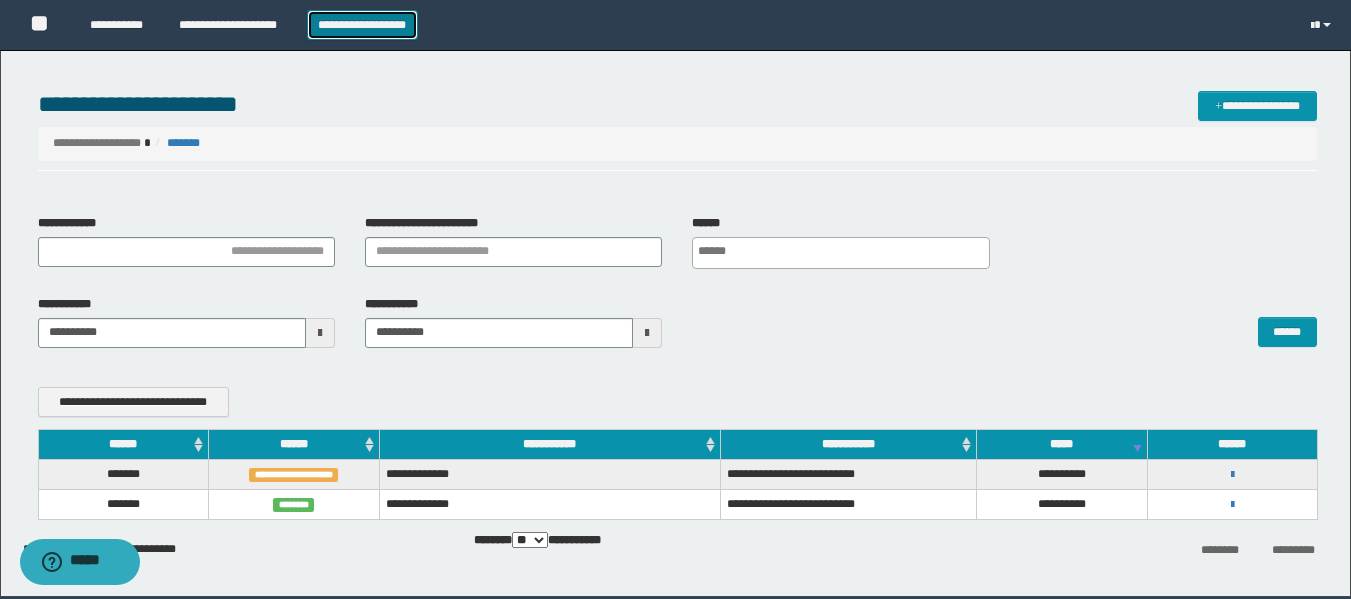 click on "**********" at bounding box center [362, 25] 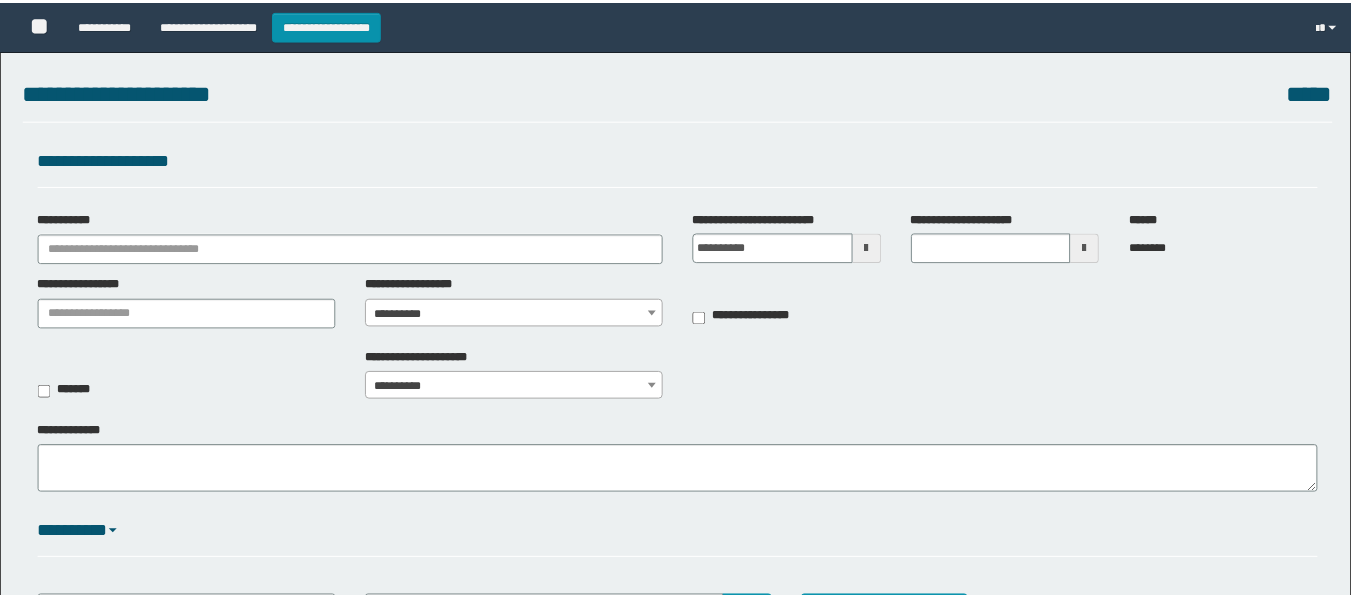 scroll, scrollTop: 0, scrollLeft: 0, axis: both 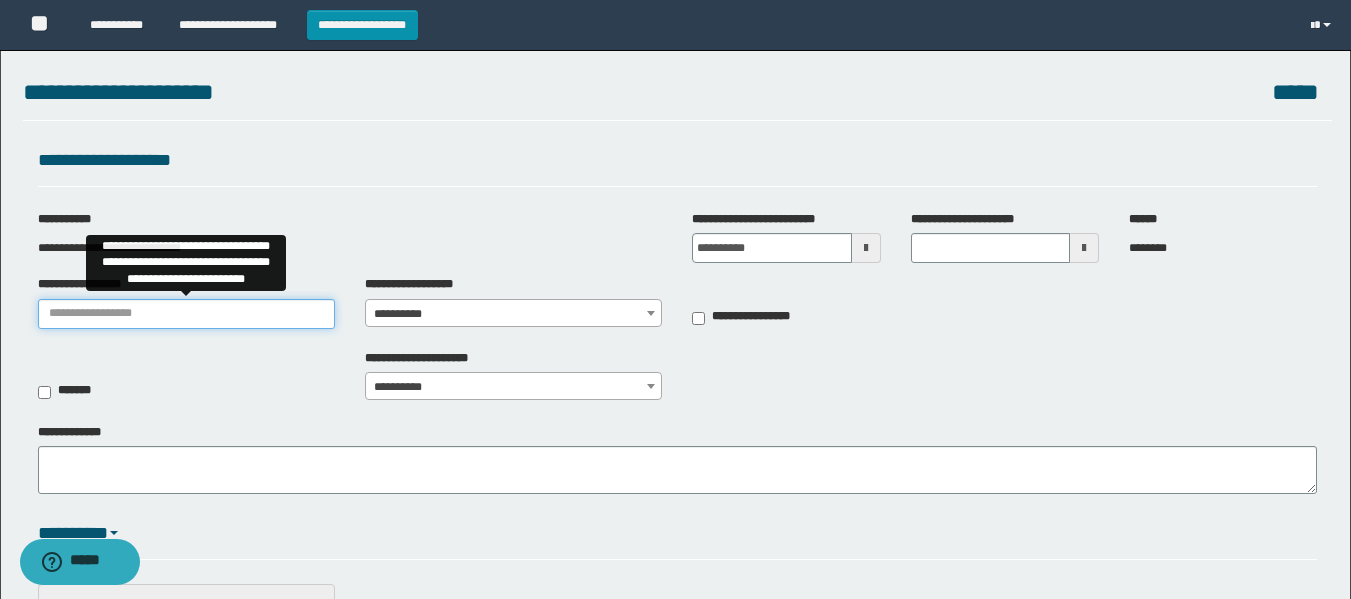 click on "**********" at bounding box center (186, 314) 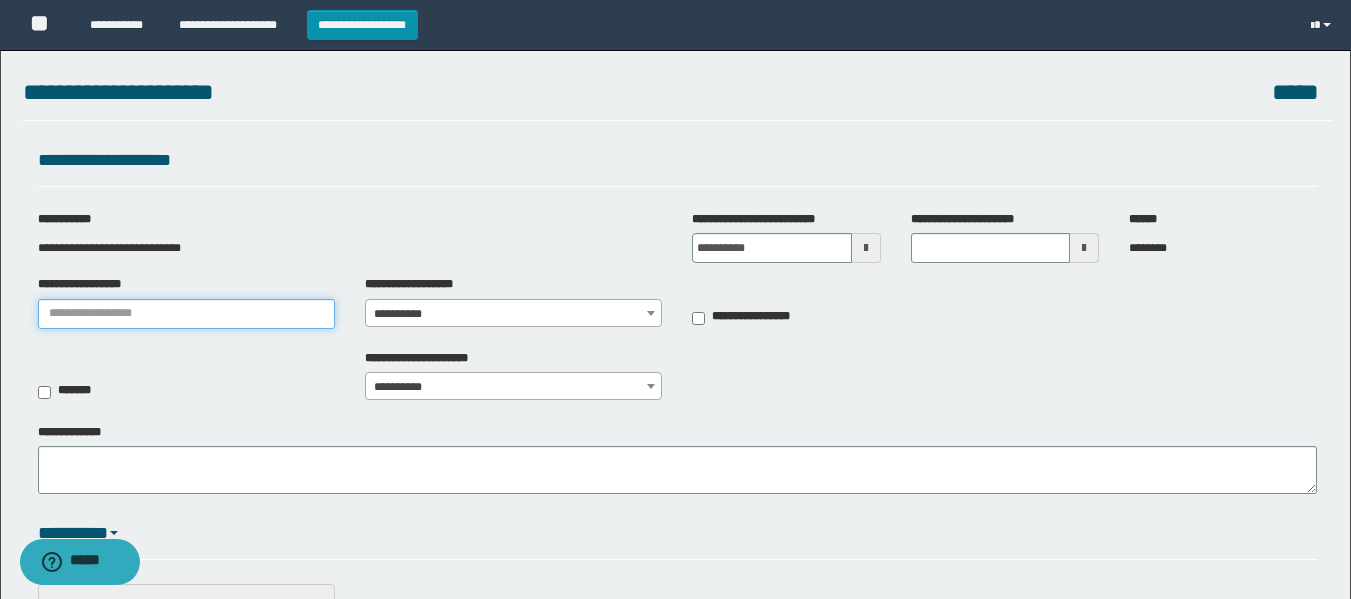 type on "**********" 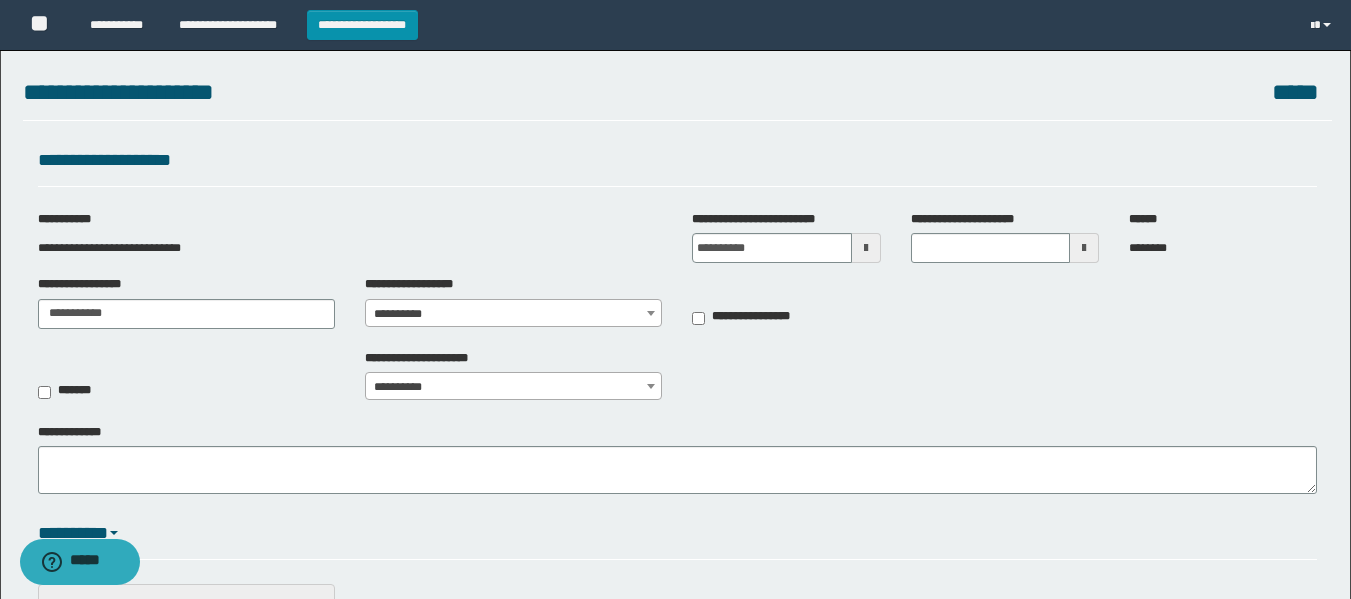 click on "**********" at bounding box center (513, 314) 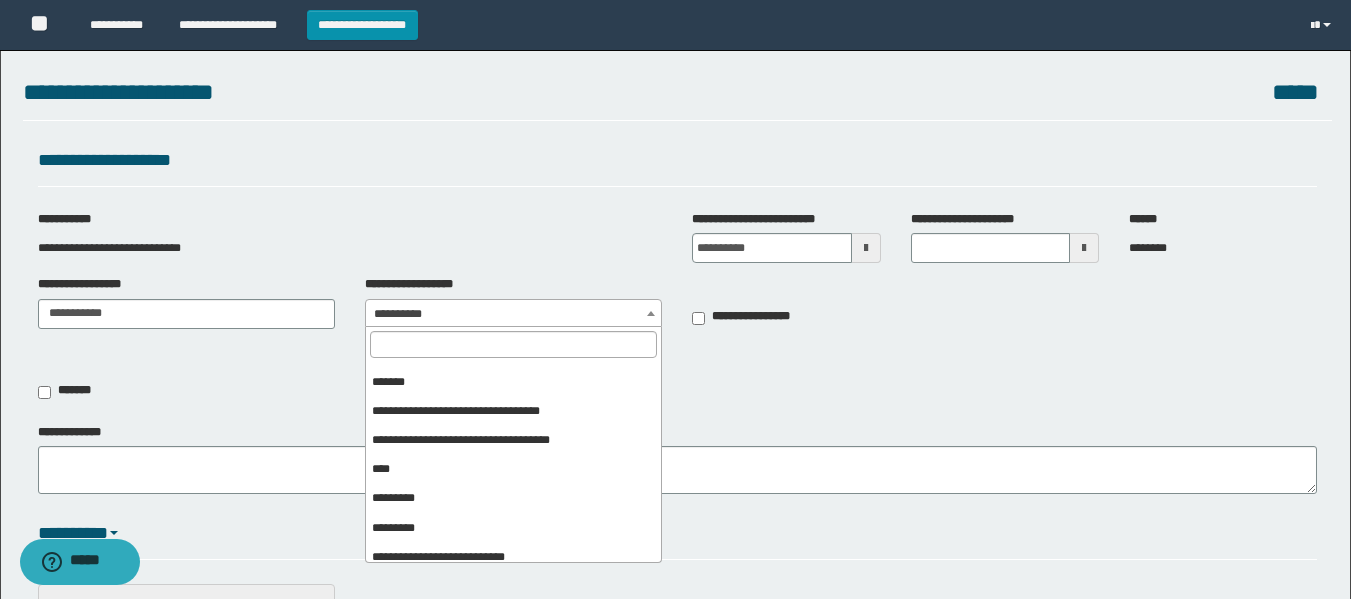 scroll, scrollTop: 414, scrollLeft: 0, axis: vertical 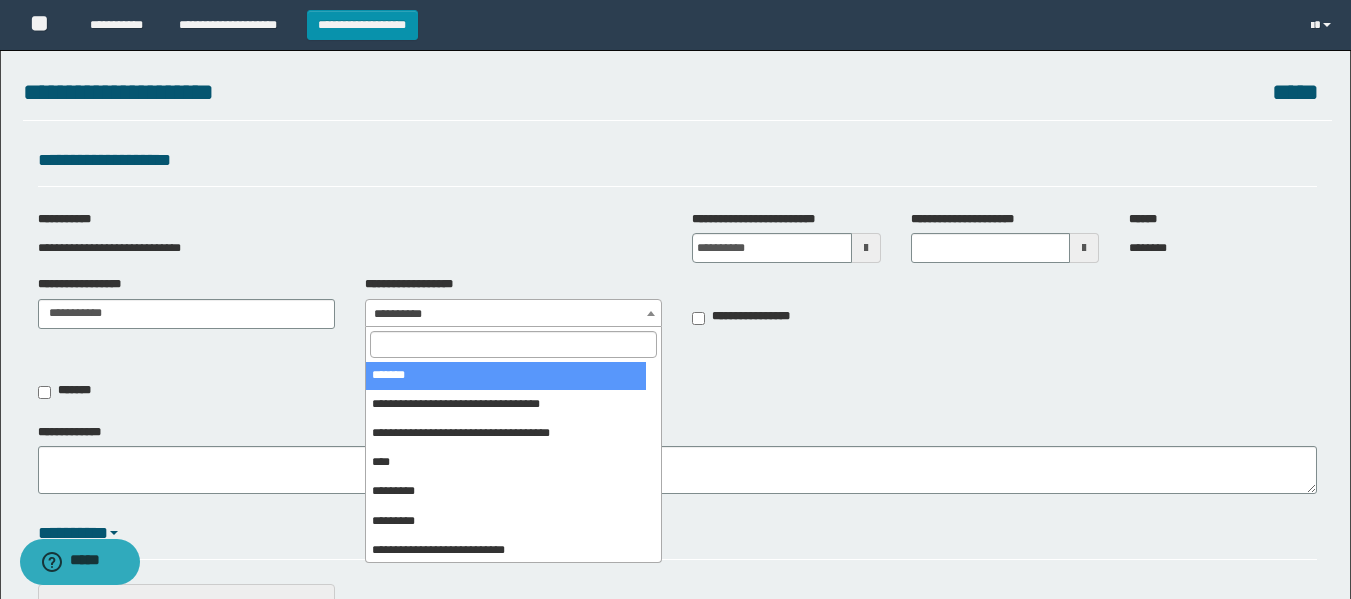 select on "***" 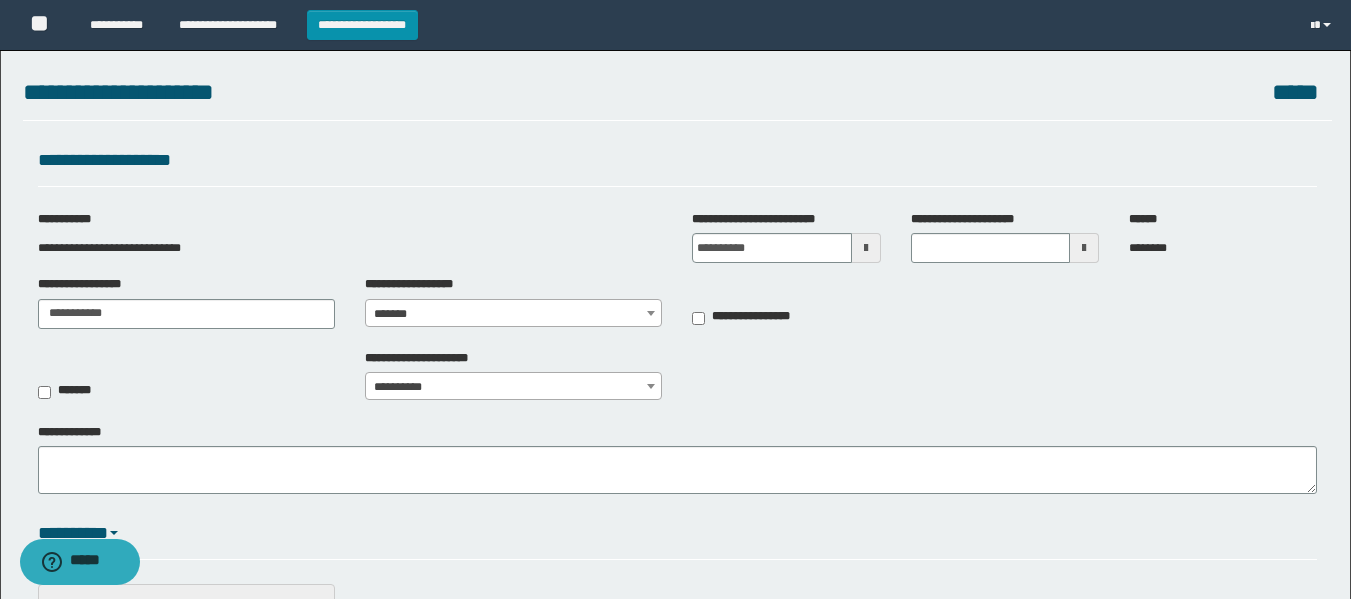 click at bounding box center [866, 248] 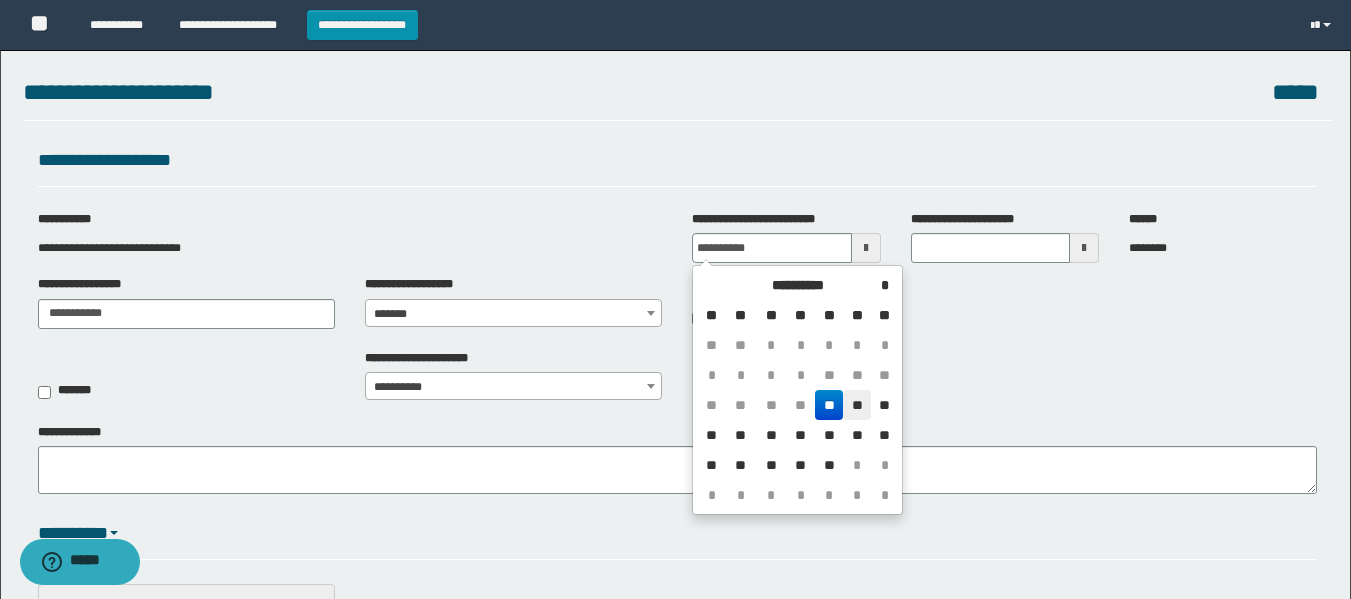 click on "**" at bounding box center (857, 405) 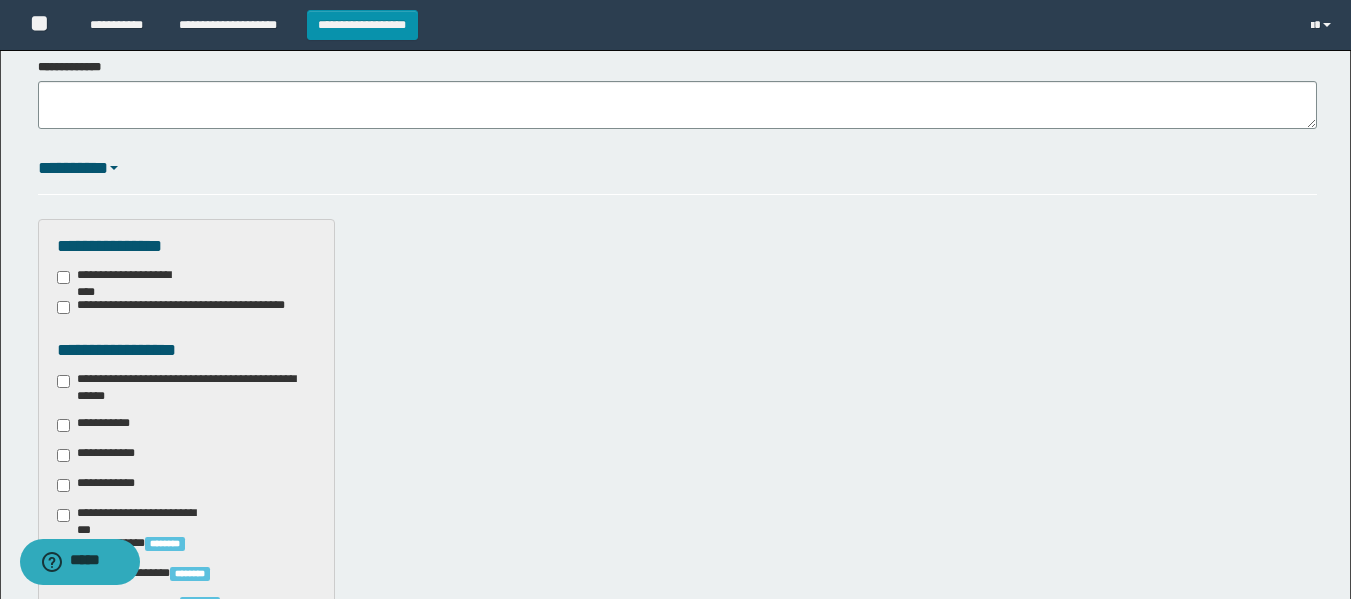 scroll, scrollTop: 400, scrollLeft: 0, axis: vertical 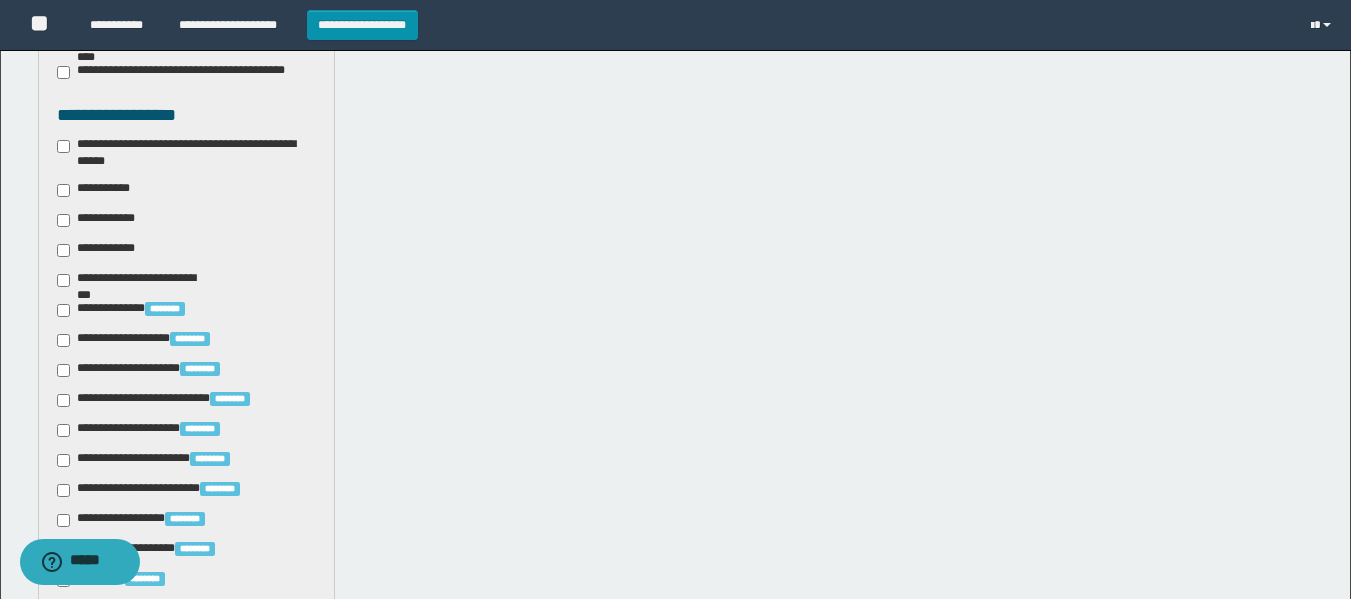 click on "********" at bounding box center [230, 398] 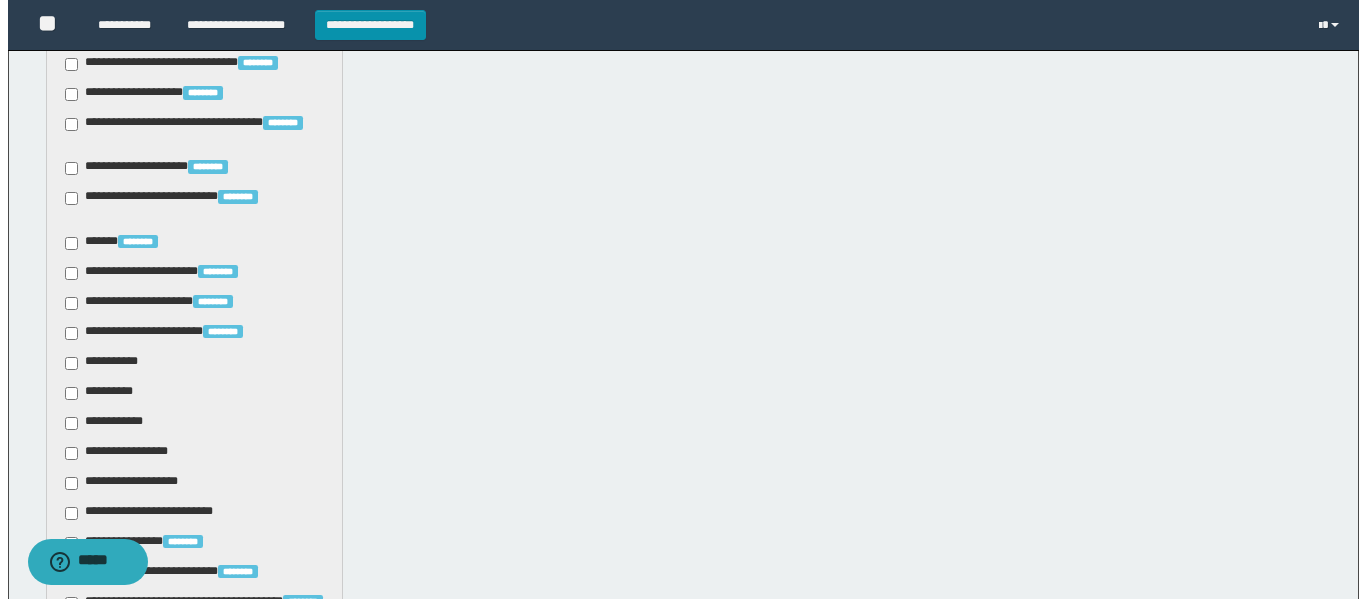 scroll, scrollTop: 1600, scrollLeft: 0, axis: vertical 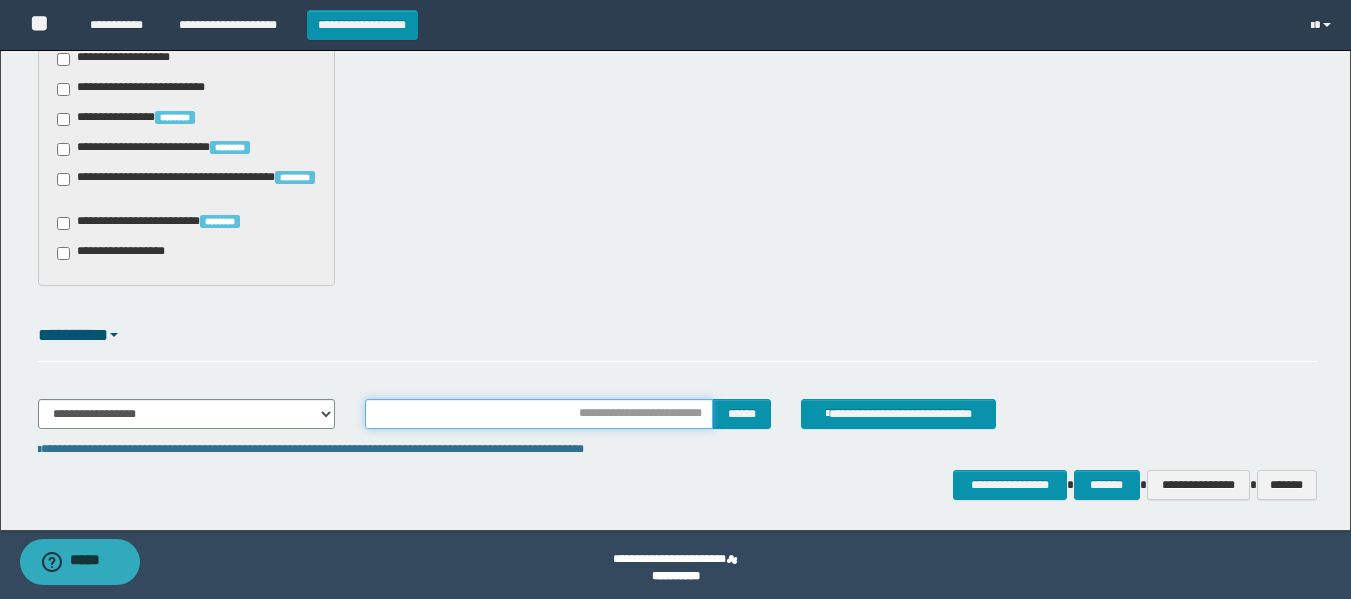 click at bounding box center [539, 414] 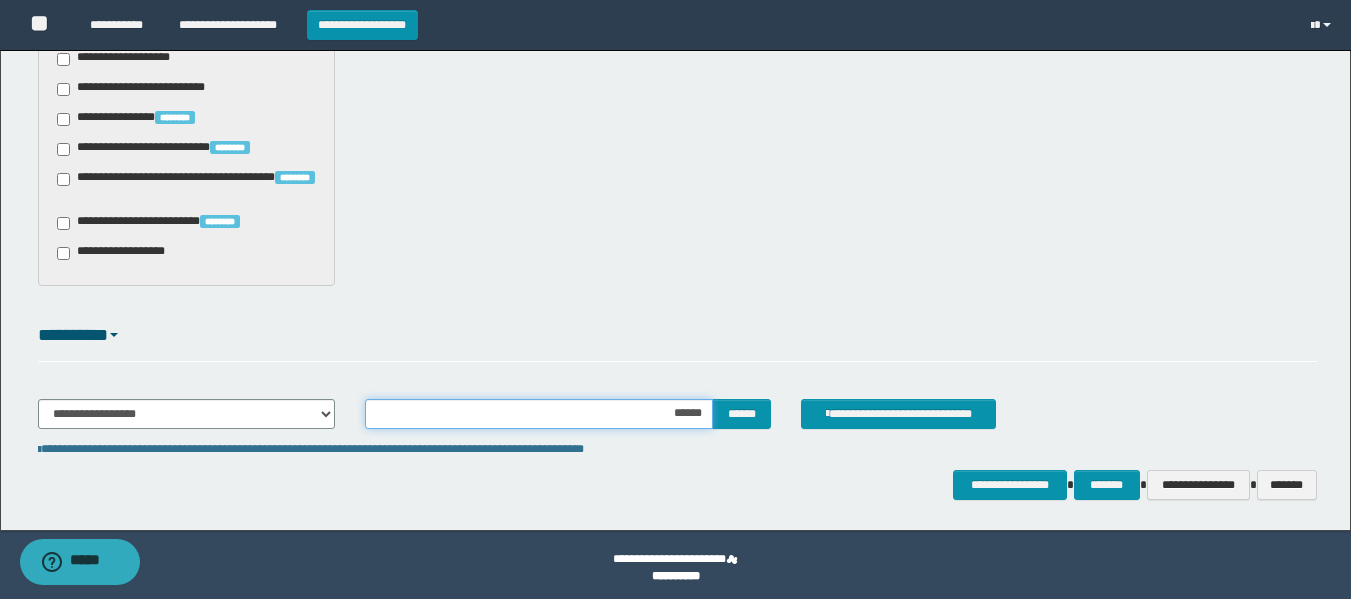 type on "*******" 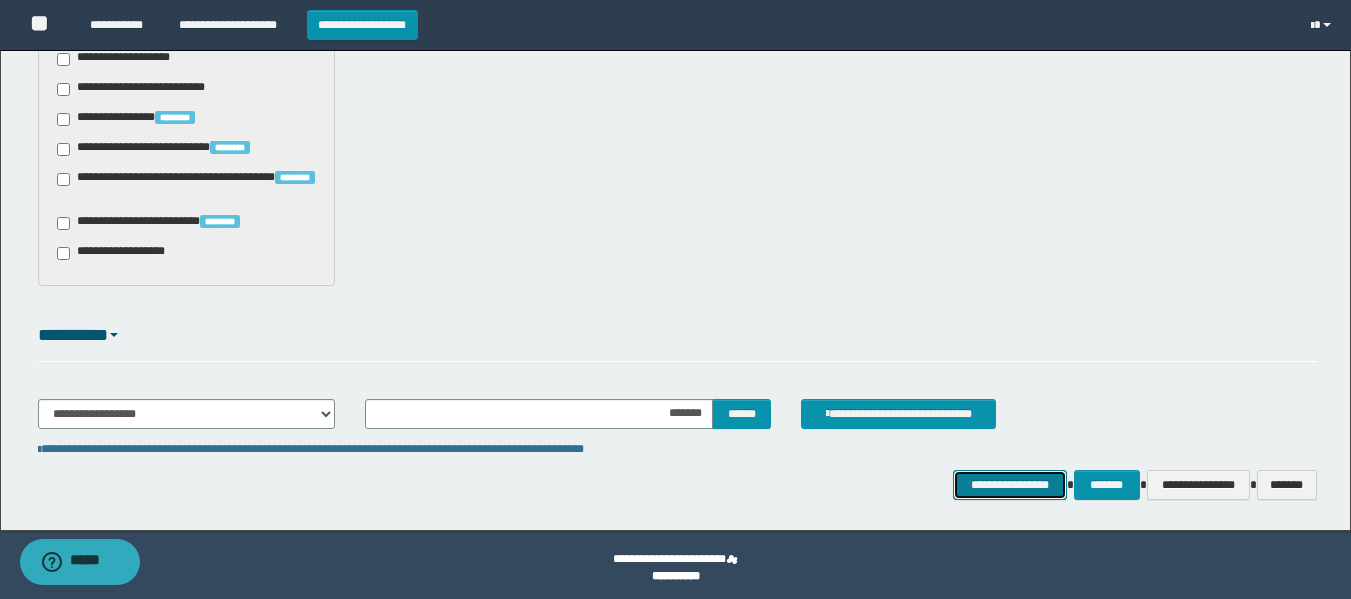 click on "**********" at bounding box center (1009, 485) 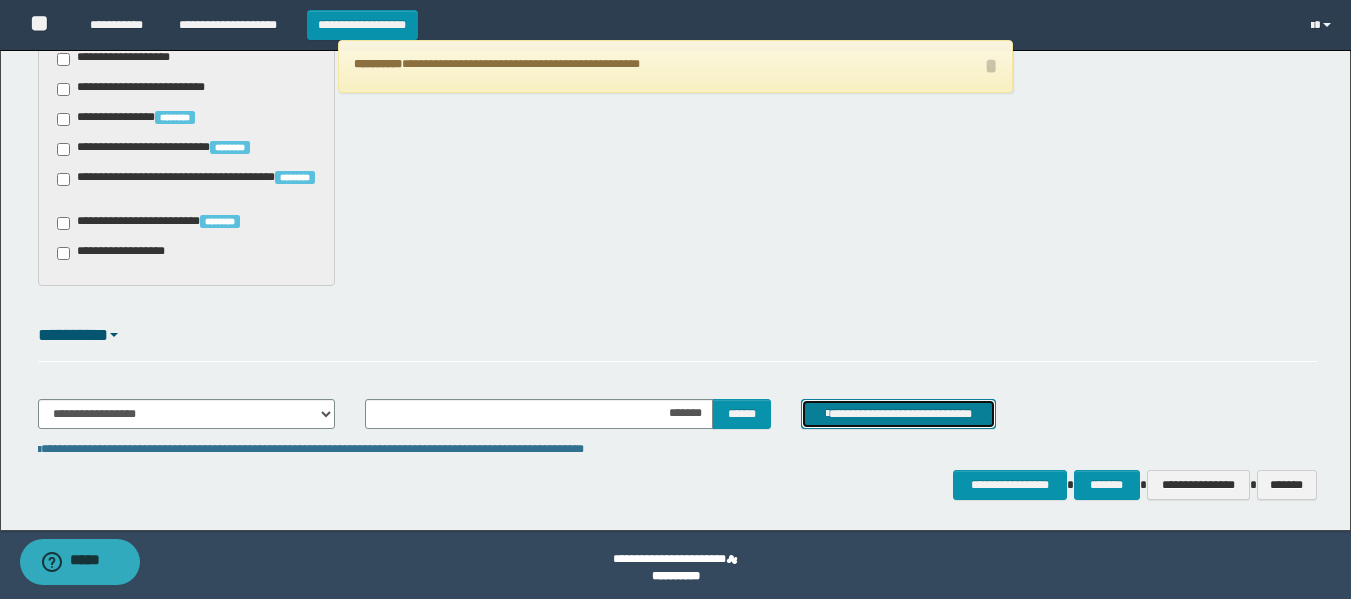 click on "**********" at bounding box center [898, 414] 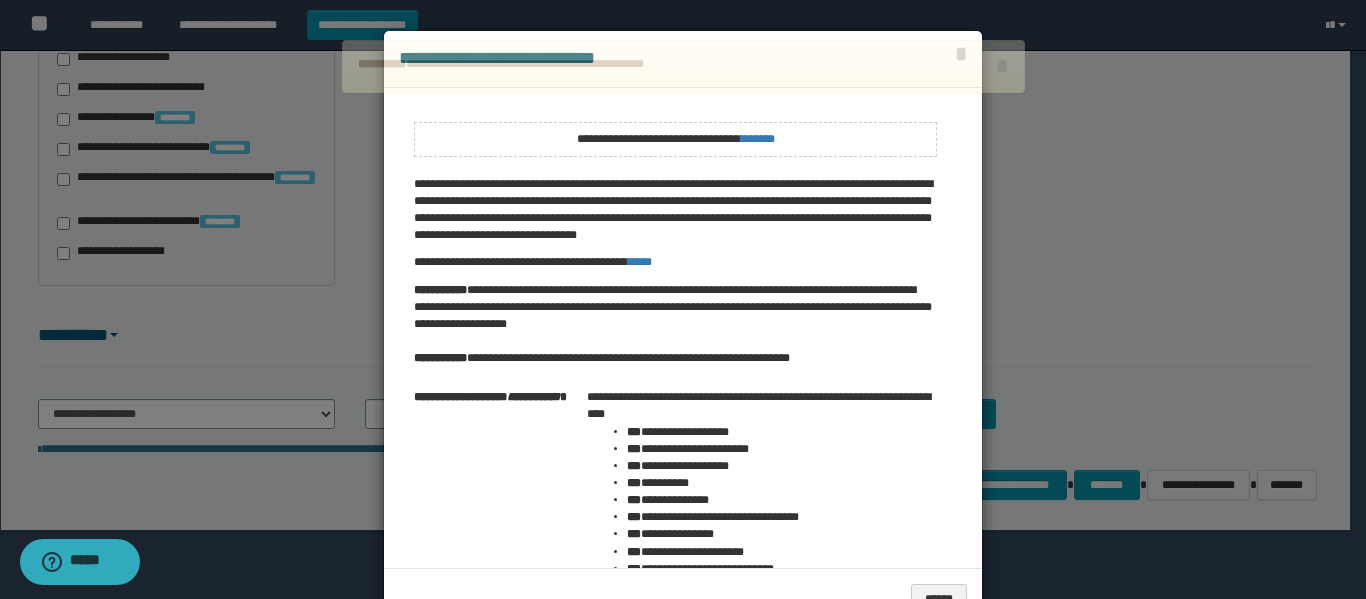 click on "**********" at bounding box center (675, -515) 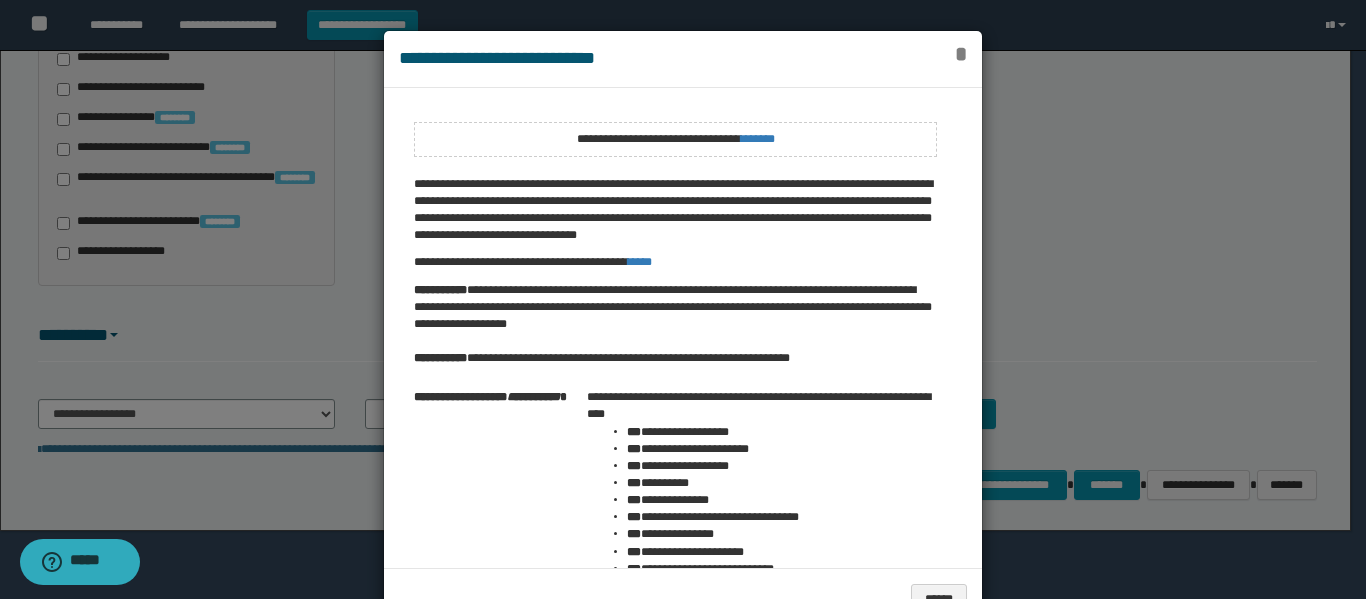 click on "*" at bounding box center (961, 54) 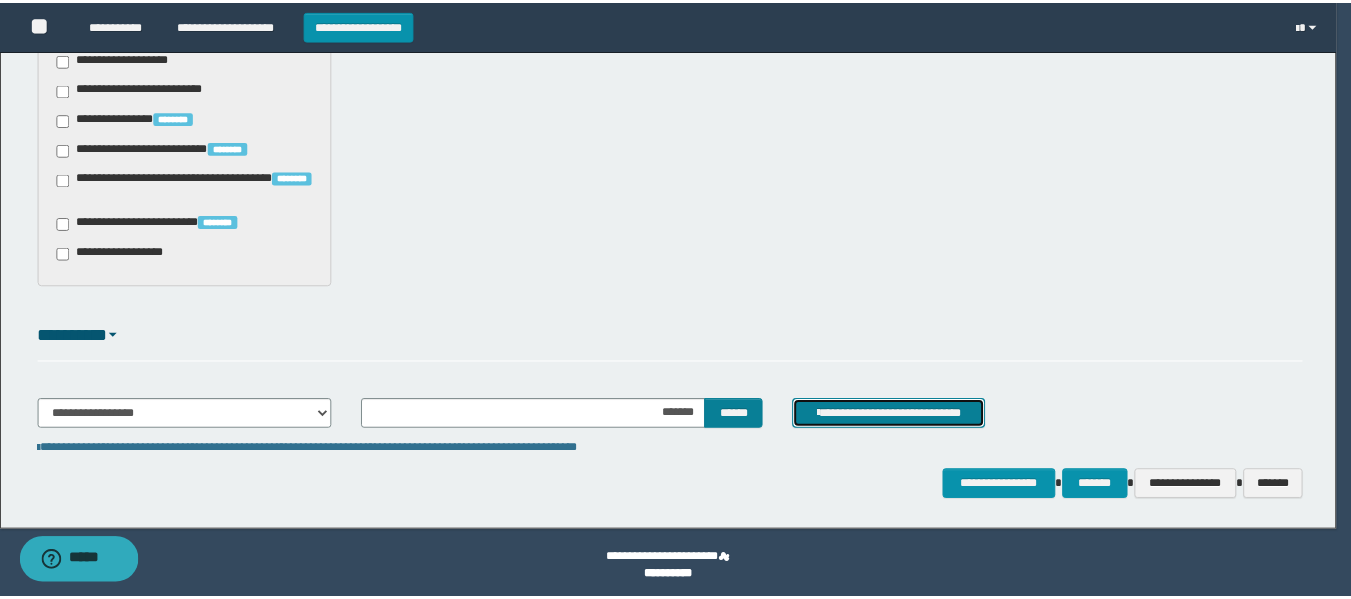 scroll, scrollTop: 1592, scrollLeft: 0, axis: vertical 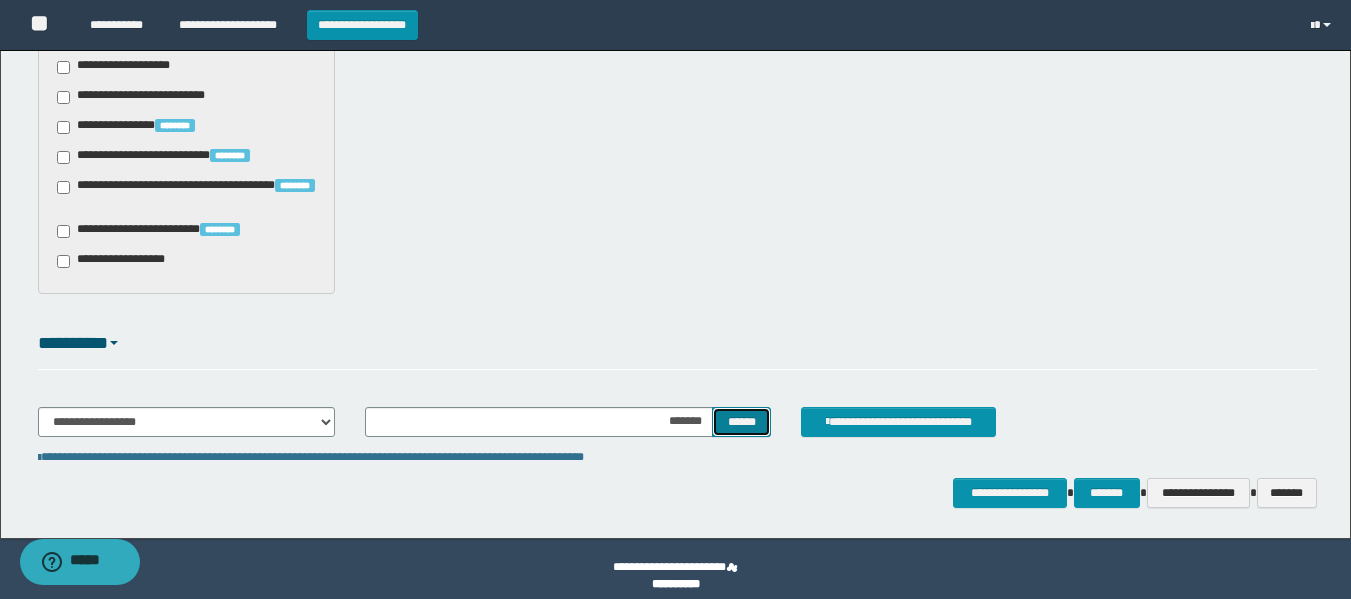 click on "******" at bounding box center [741, 422] 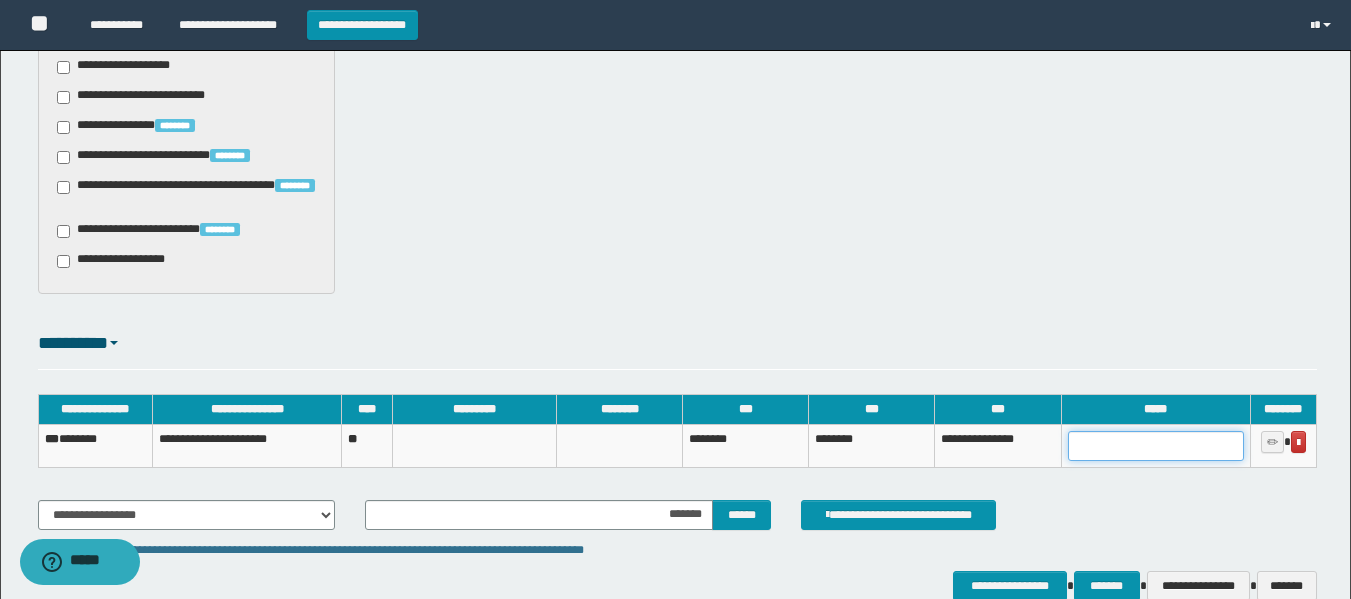 click at bounding box center [1156, 446] 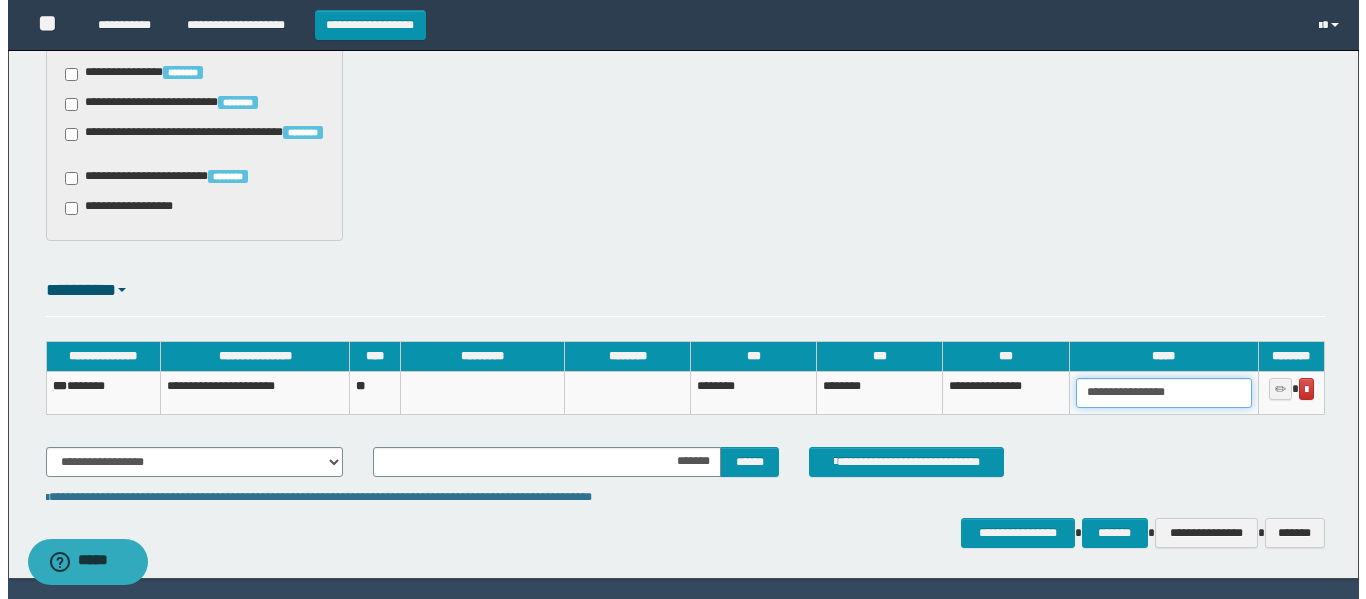 scroll, scrollTop: 1692, scrollLeft: 0, axis: vertical 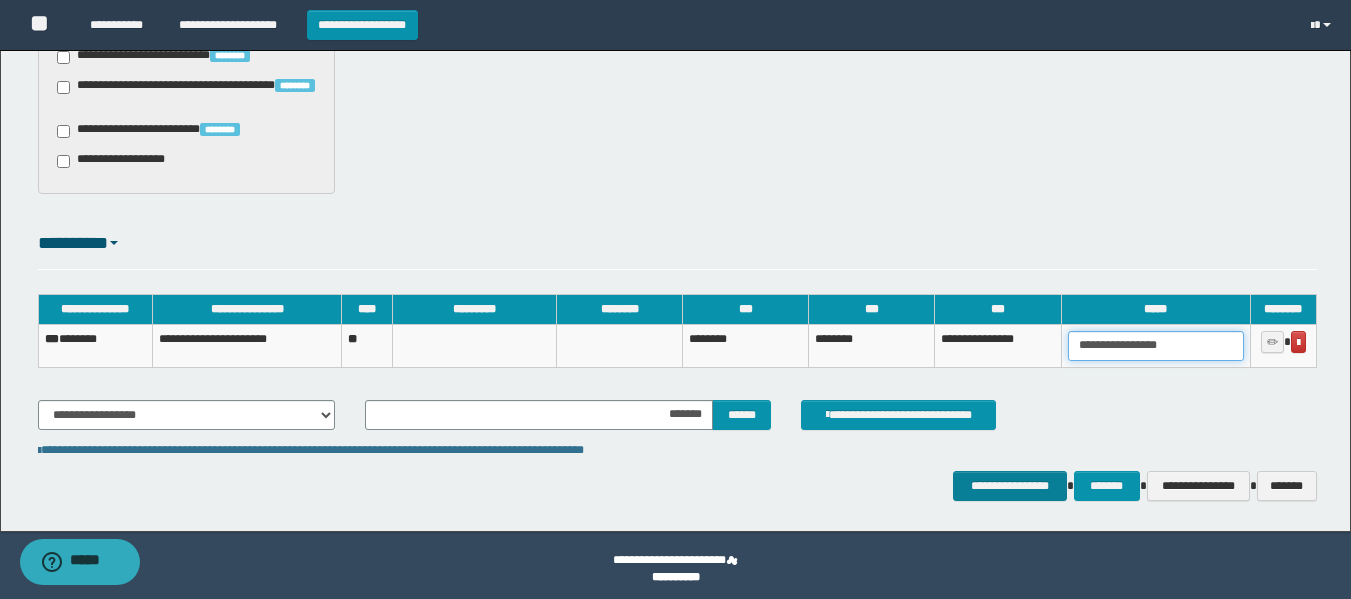type on "**********" 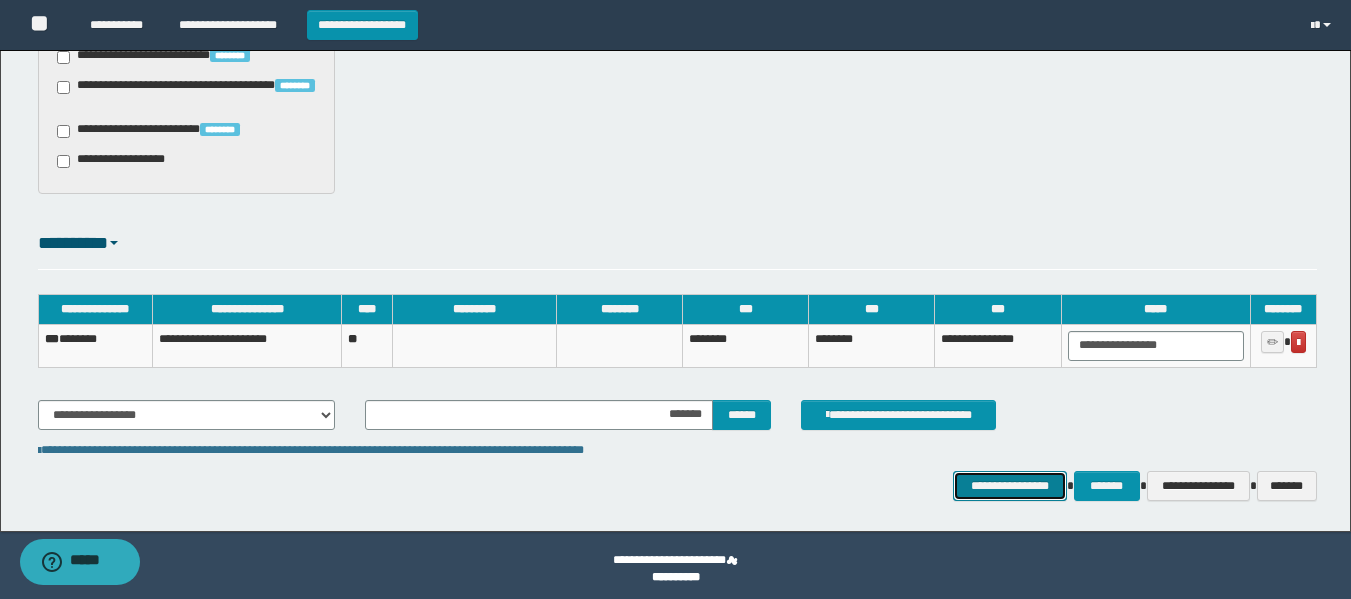 click on "**********" at bounding box center [1009, 486] 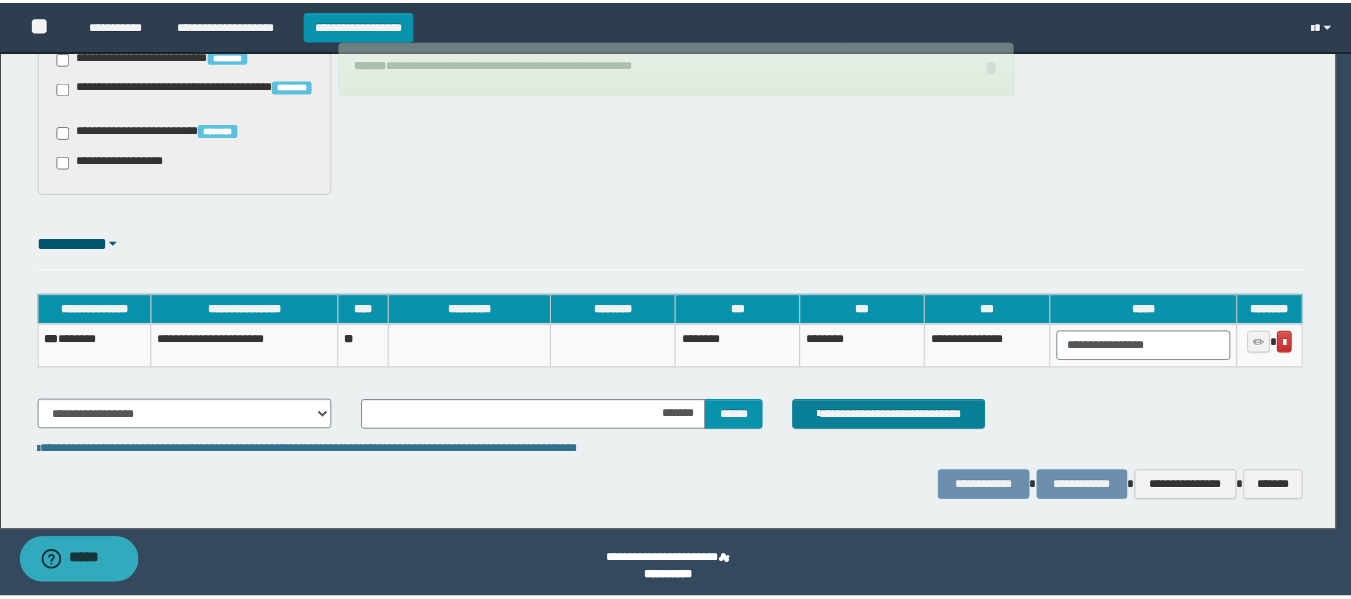 scroll, scrollTop: 1685, scrollLeft: 0, axis: vertical 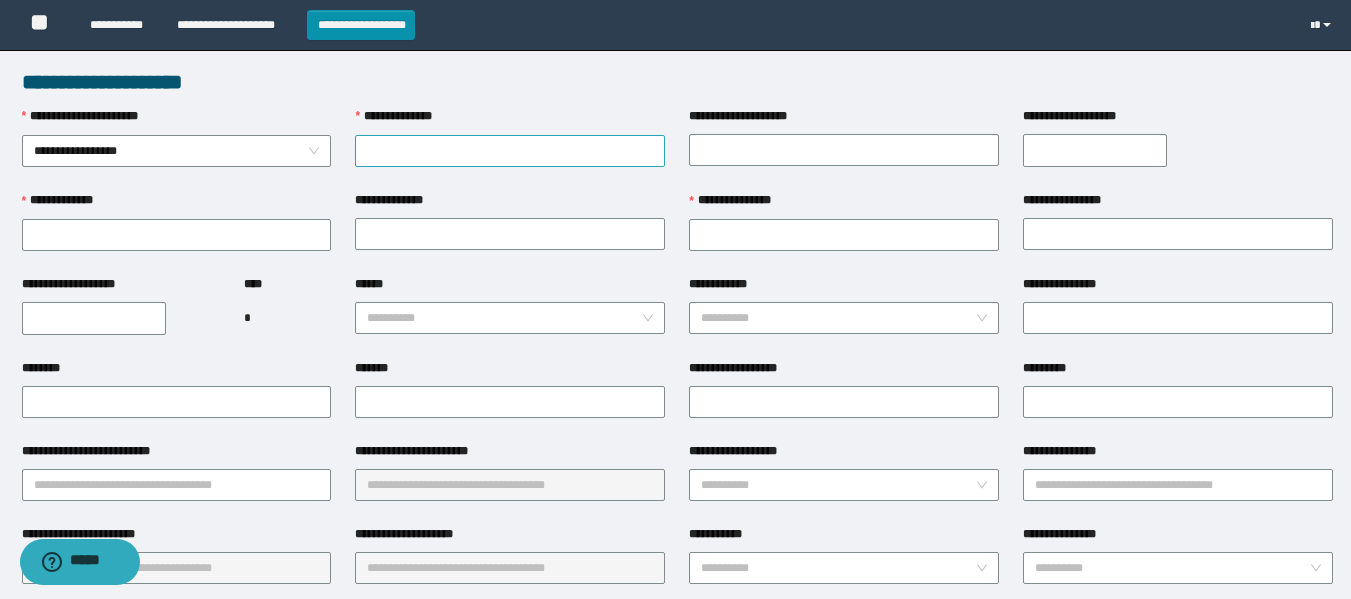 click on "**********" at bounding box center [510, 151] 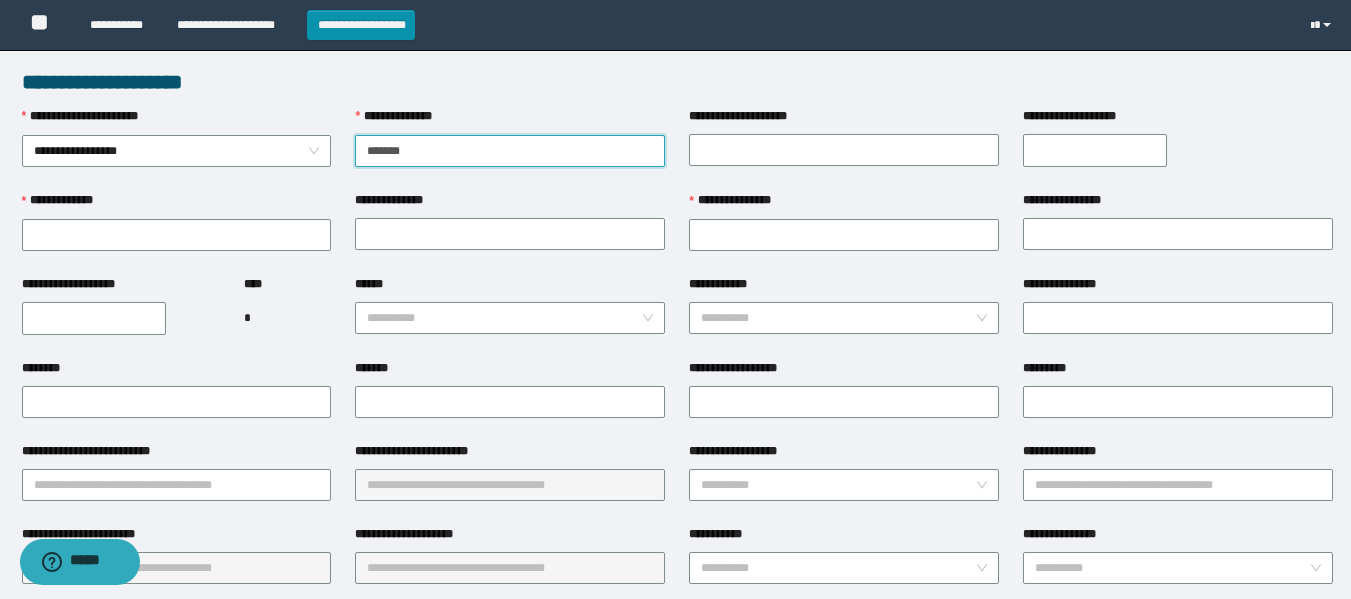 type on "*******" 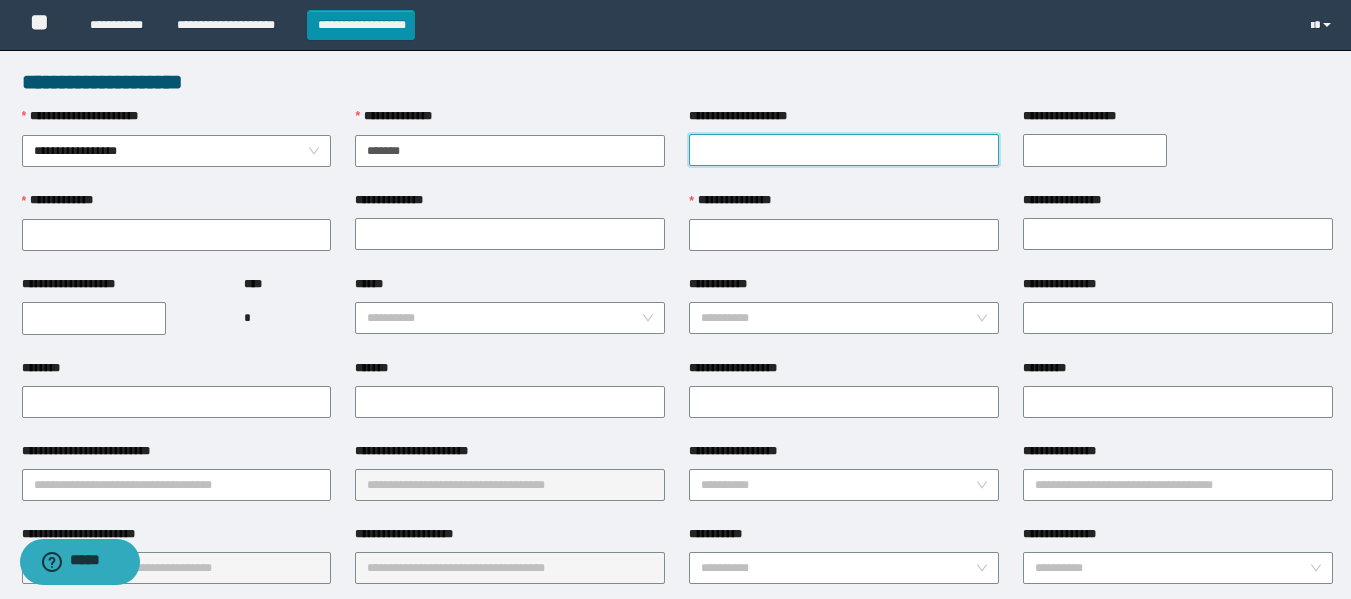 drag, startPoint x: 860, startPoint y: 159, endPoint x: 827, endPoint y: 163, distance: 33.24154 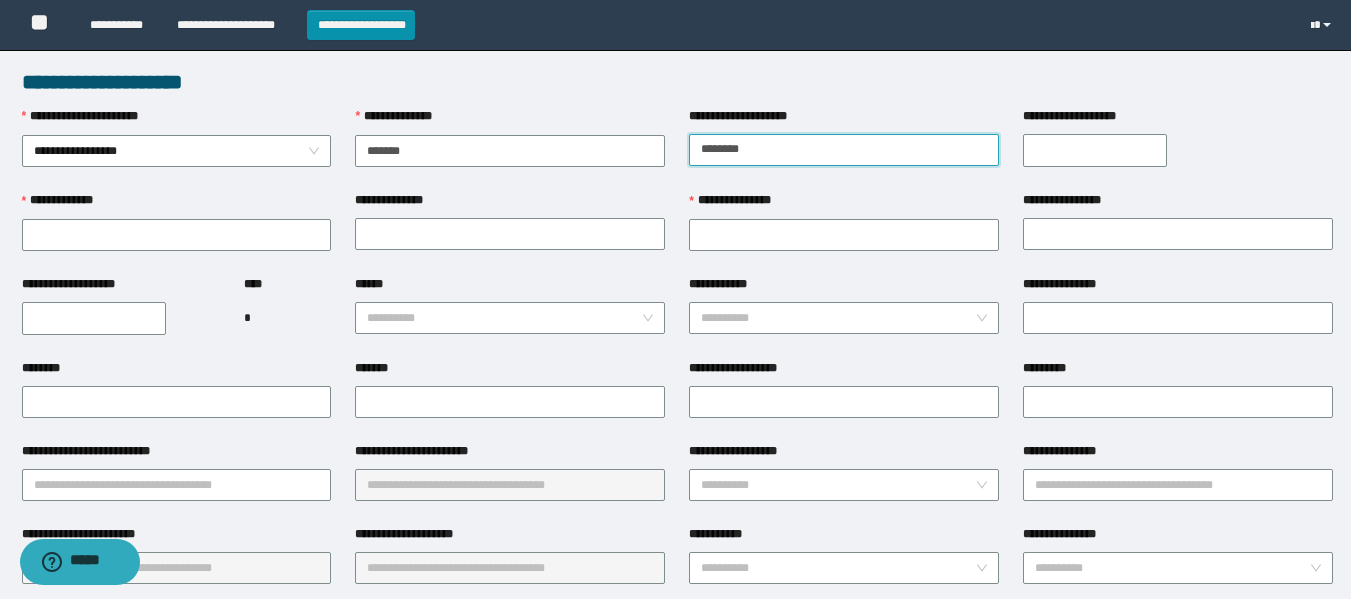 type on "********" 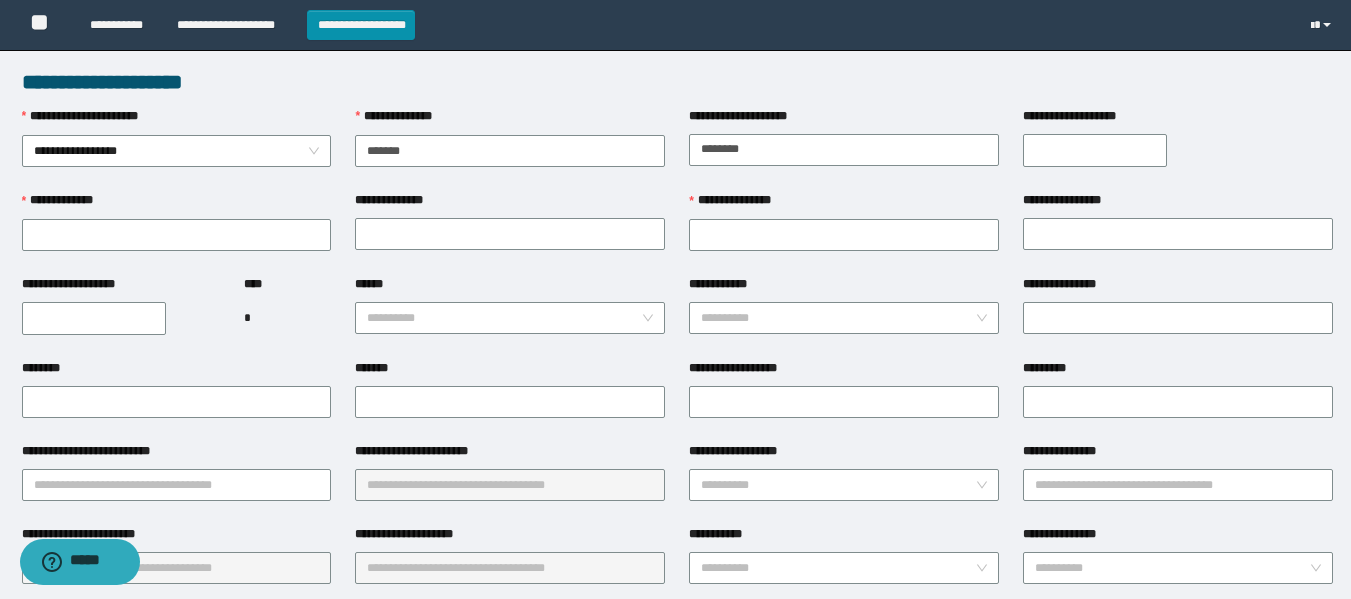 click on "**********" at bounding box center [1095, 150] 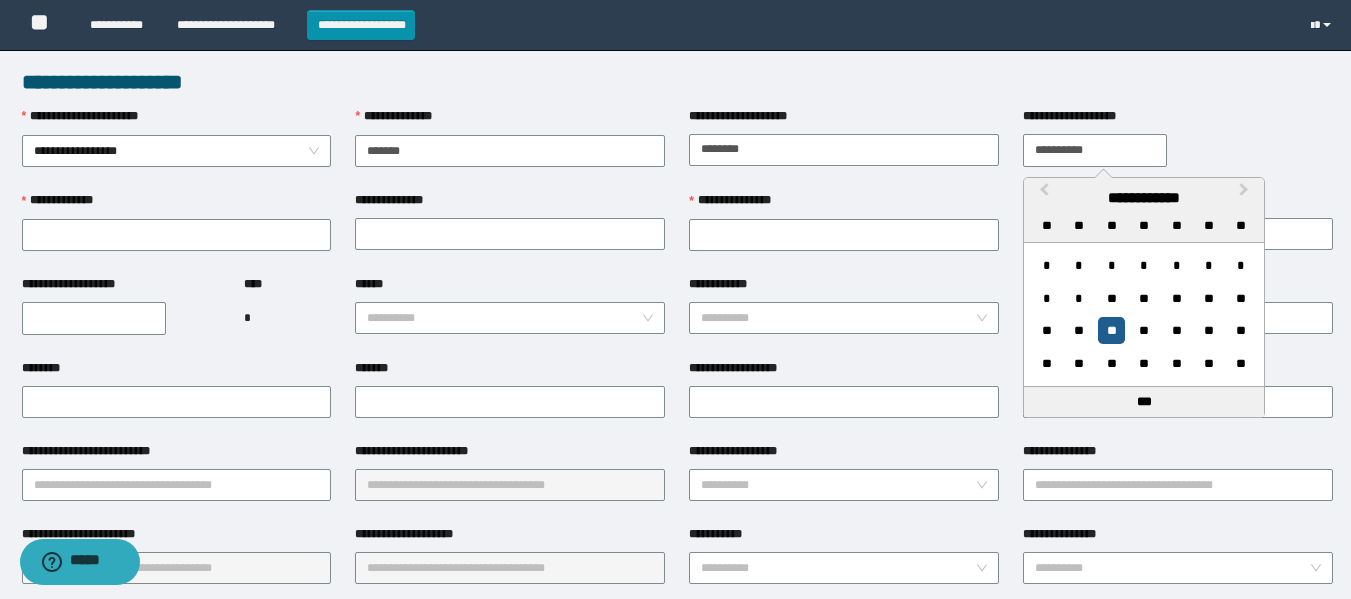 type on "**********" 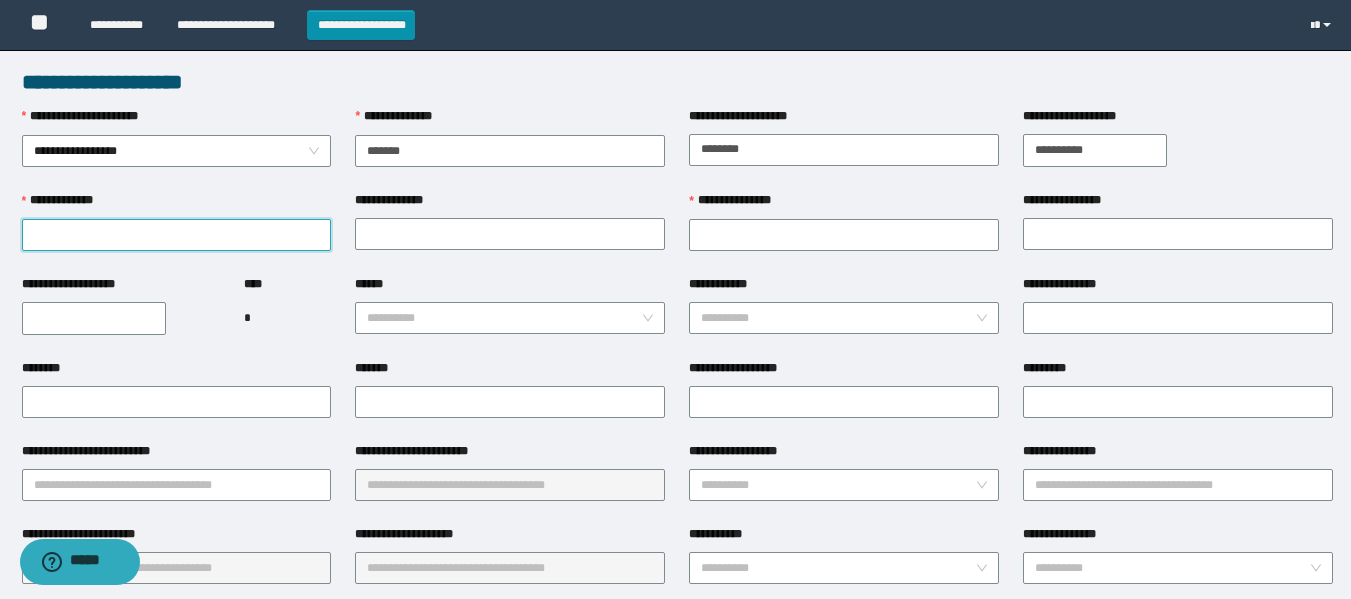 click on "**********" at bounding box center [177, 235] 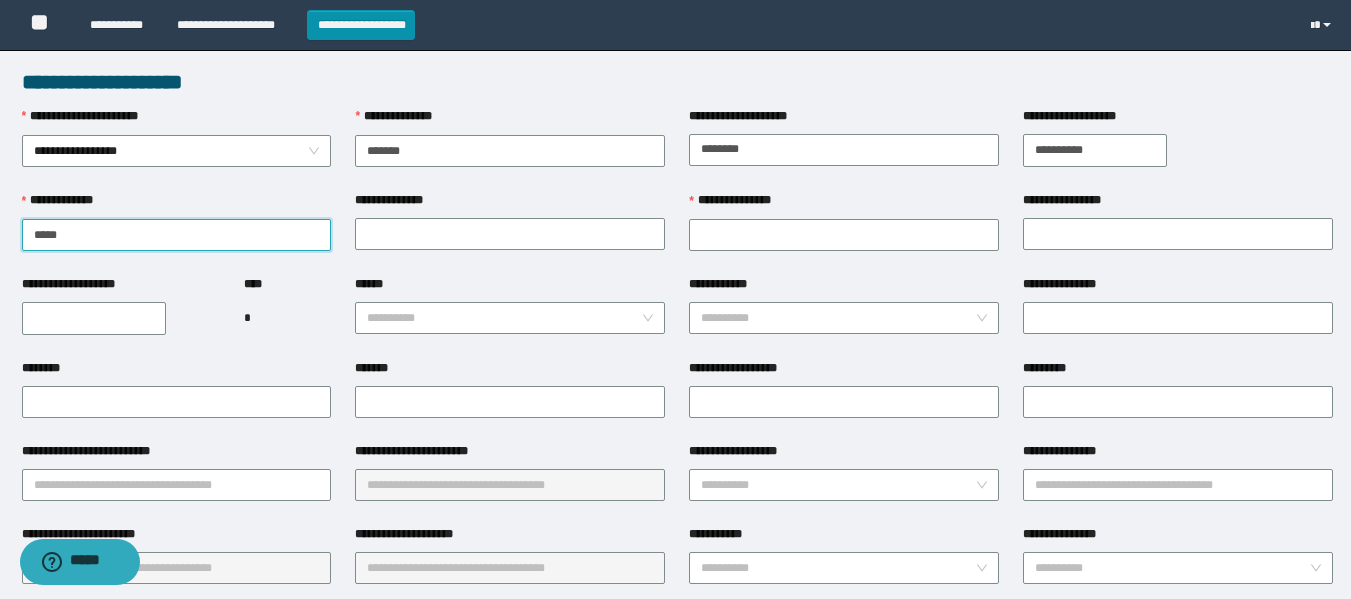 type on "*****" 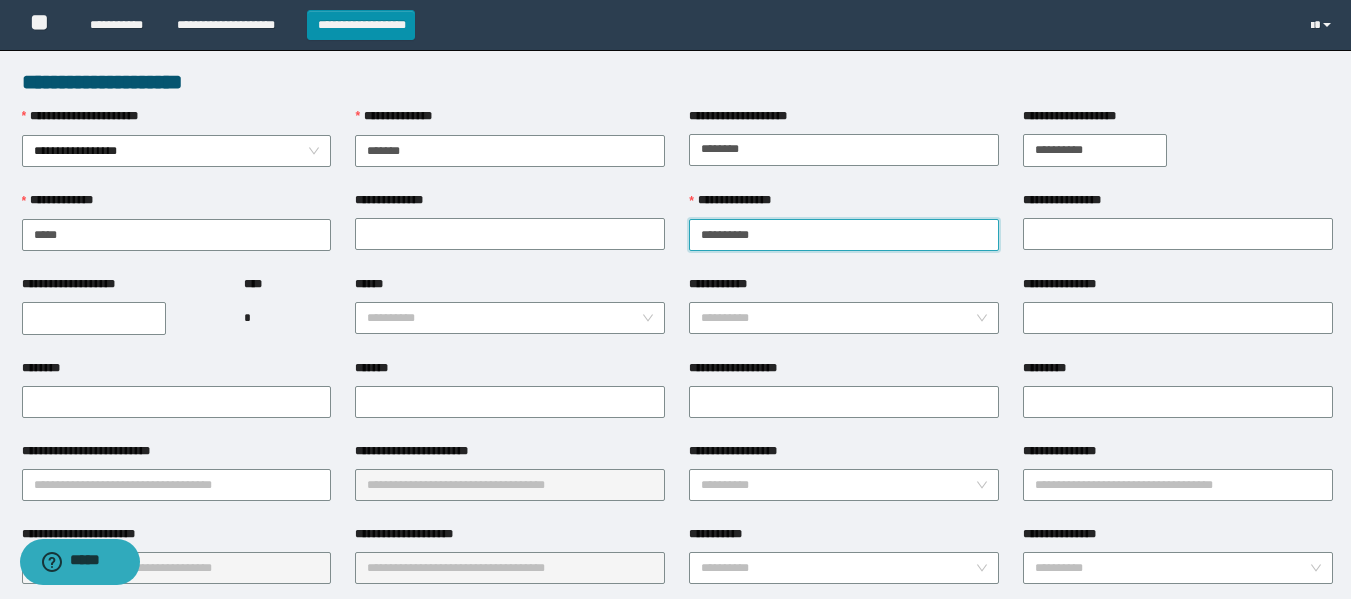type on "*********" 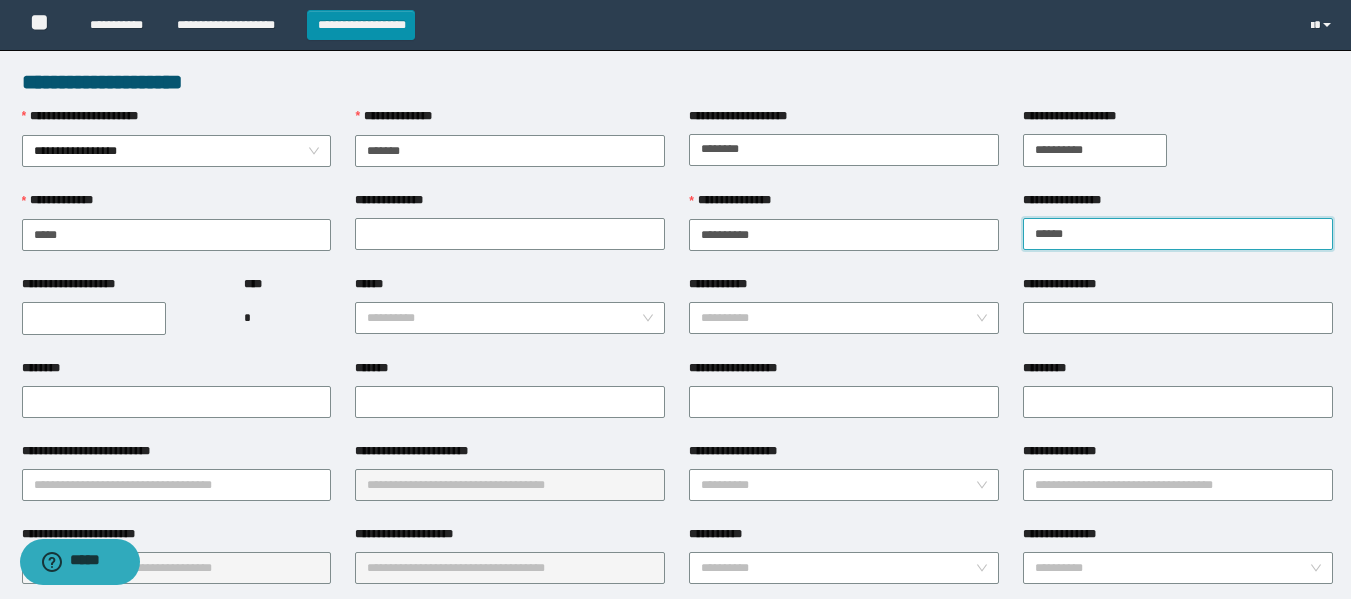 type on "******" 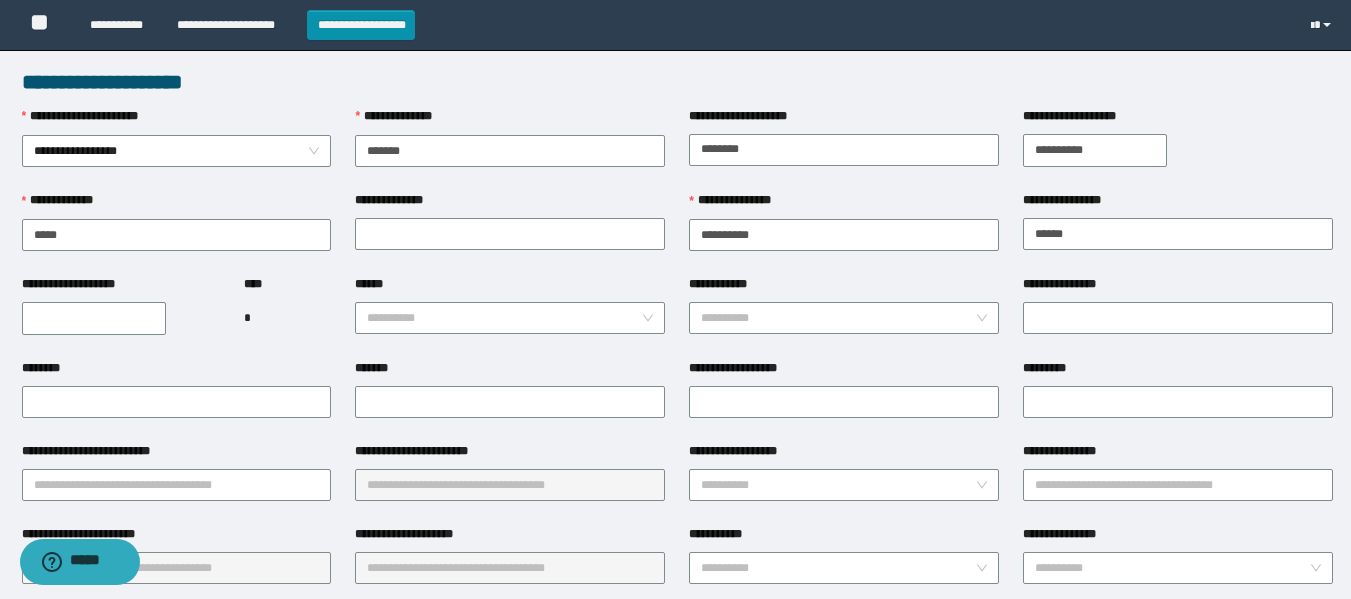 click on "**********" at bounding box center [94, 318] 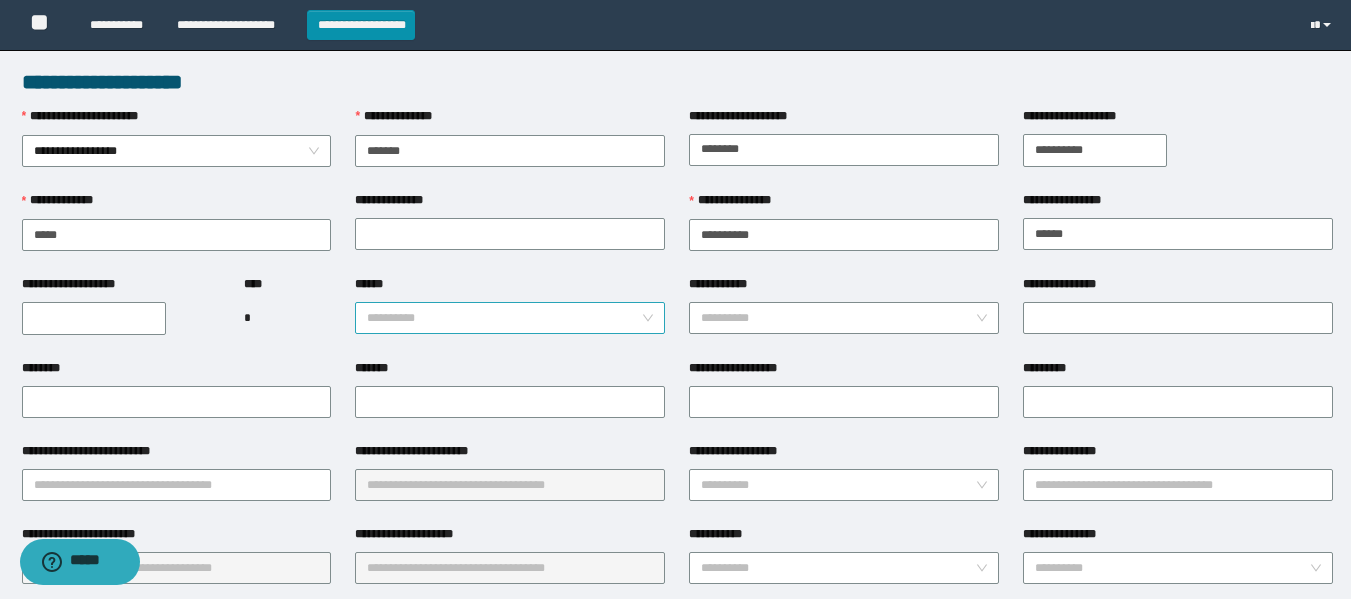 click on "******" at bounding box center [504, 318] 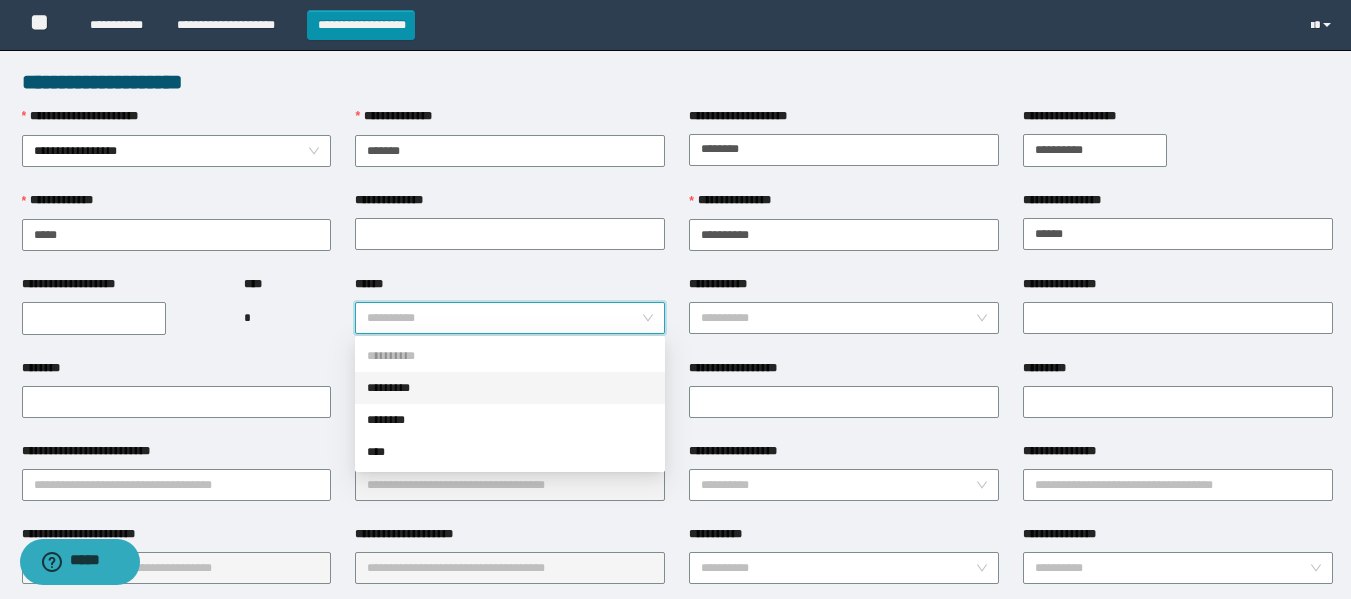 click on "**********" at bounding box center [675, 517] 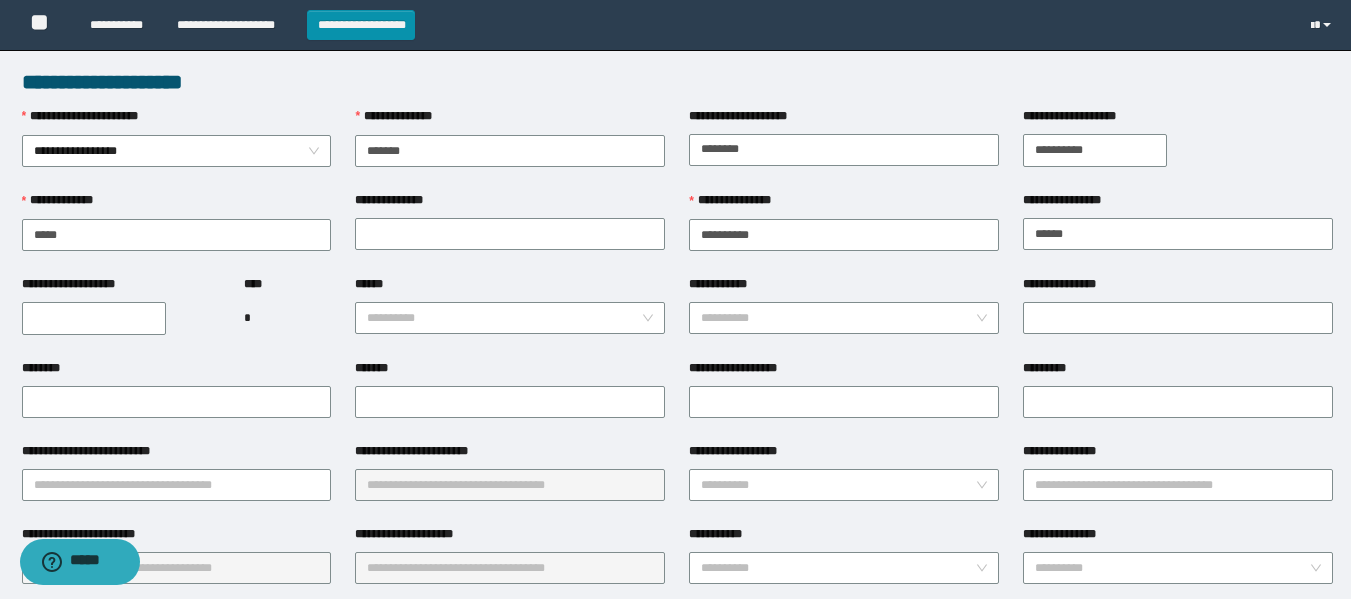 click on "**********" at bounding box center (94, 318) 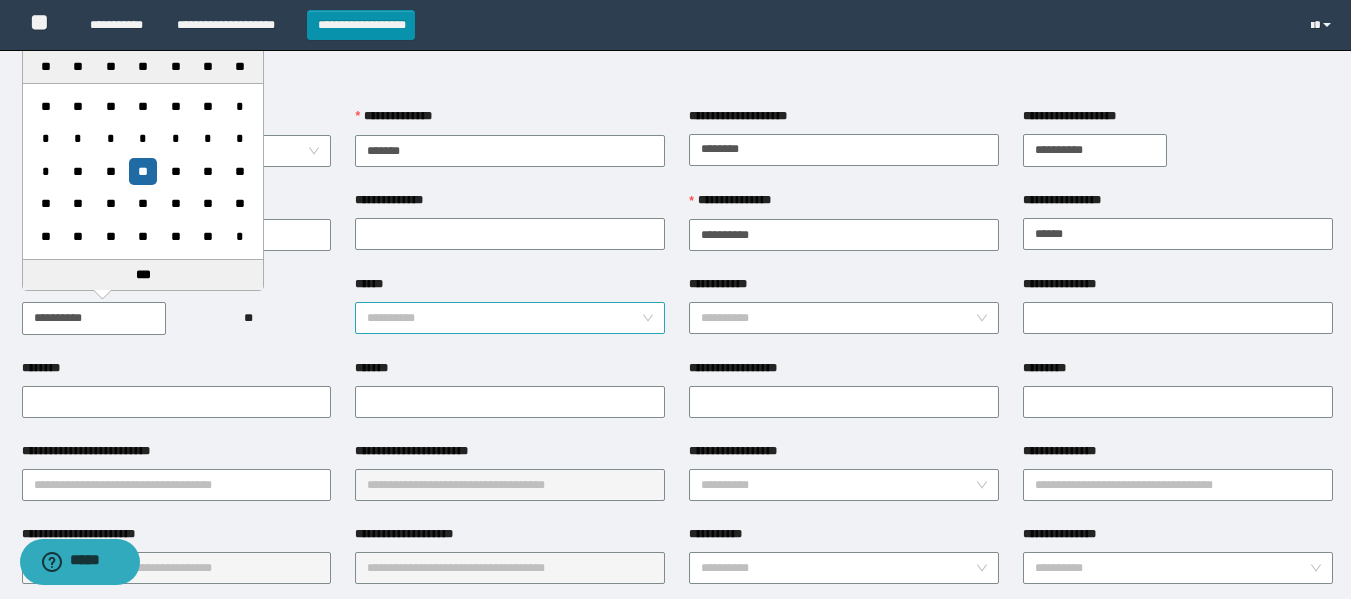 type on "**********" 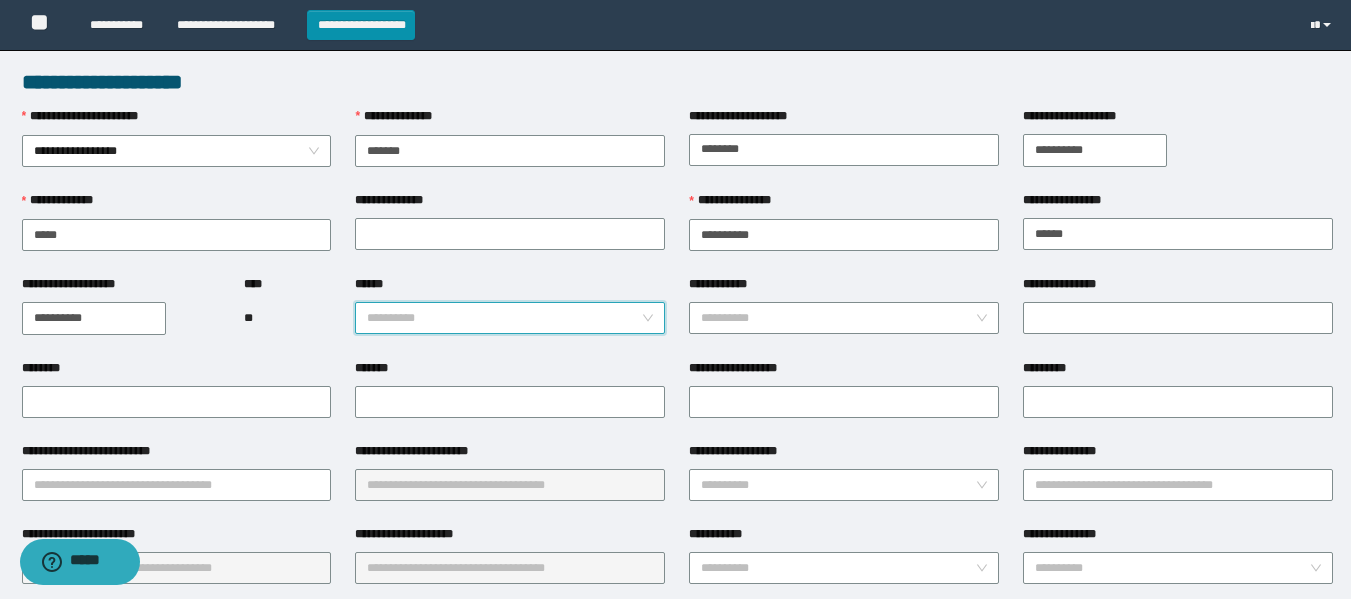 click on "******" at bounding box center [504, 318] 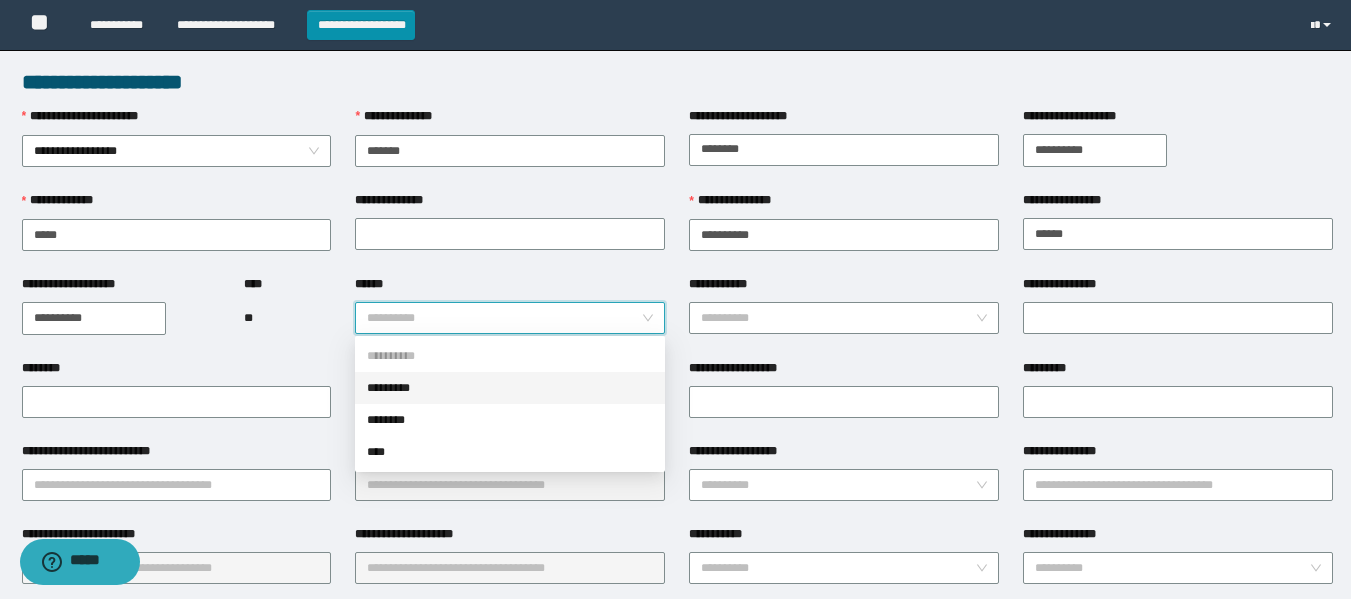 click on "*********" at bounding box center [510, 388] 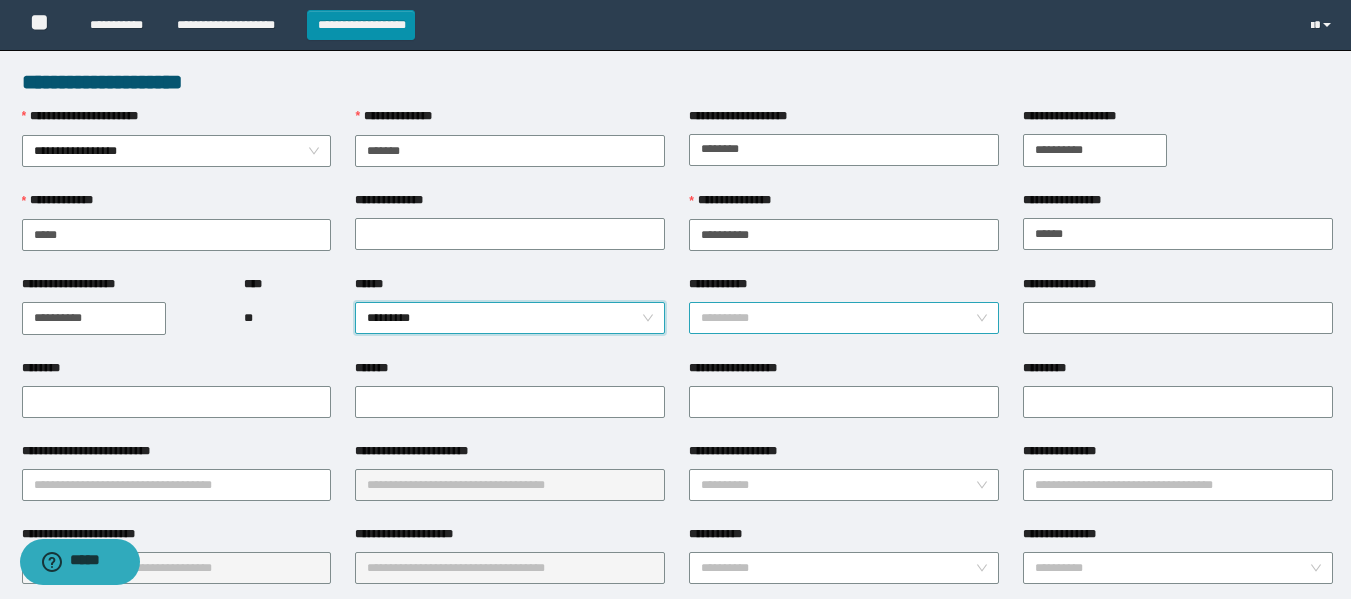 click on "**********" at bounding box center [838, 318] 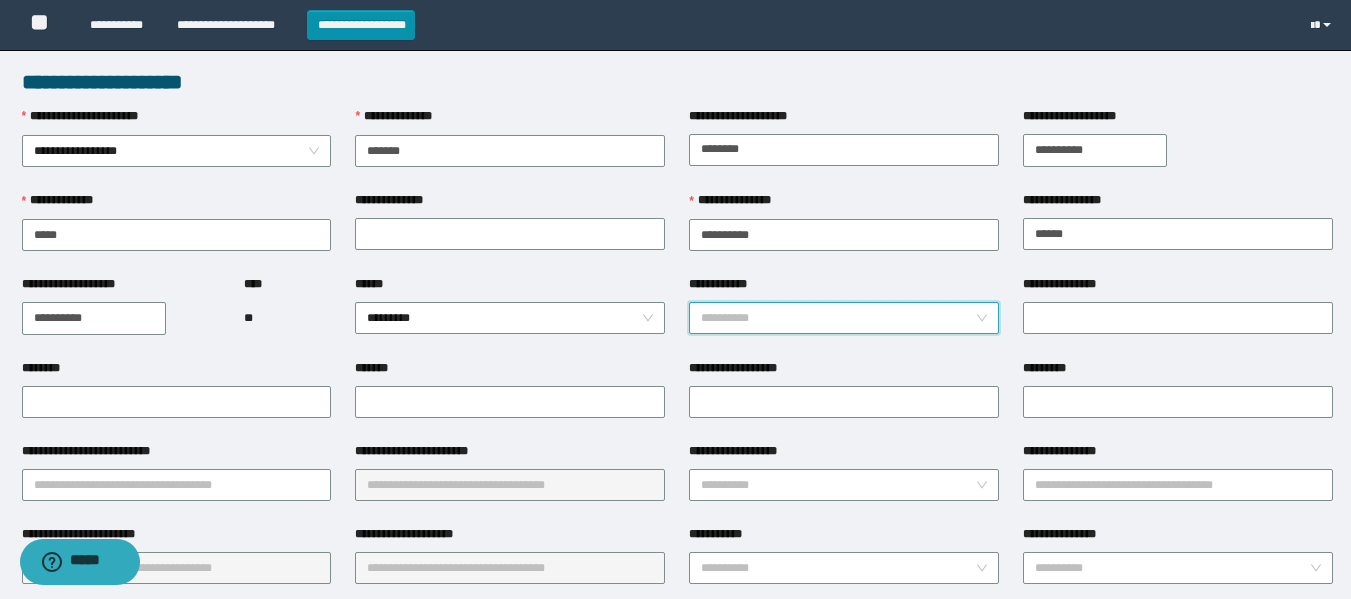 click on "**********" at bounding box center [838, 318] 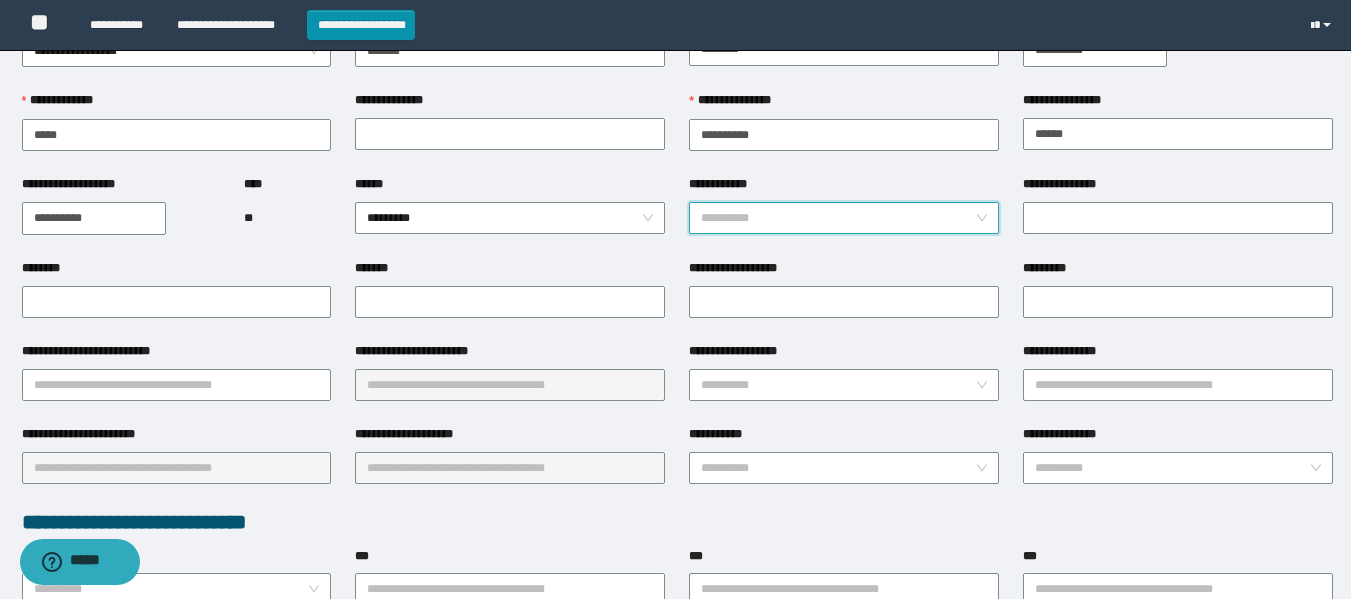 scroll, scrollTop: 200, scrollLeft: 0, axis: vertical 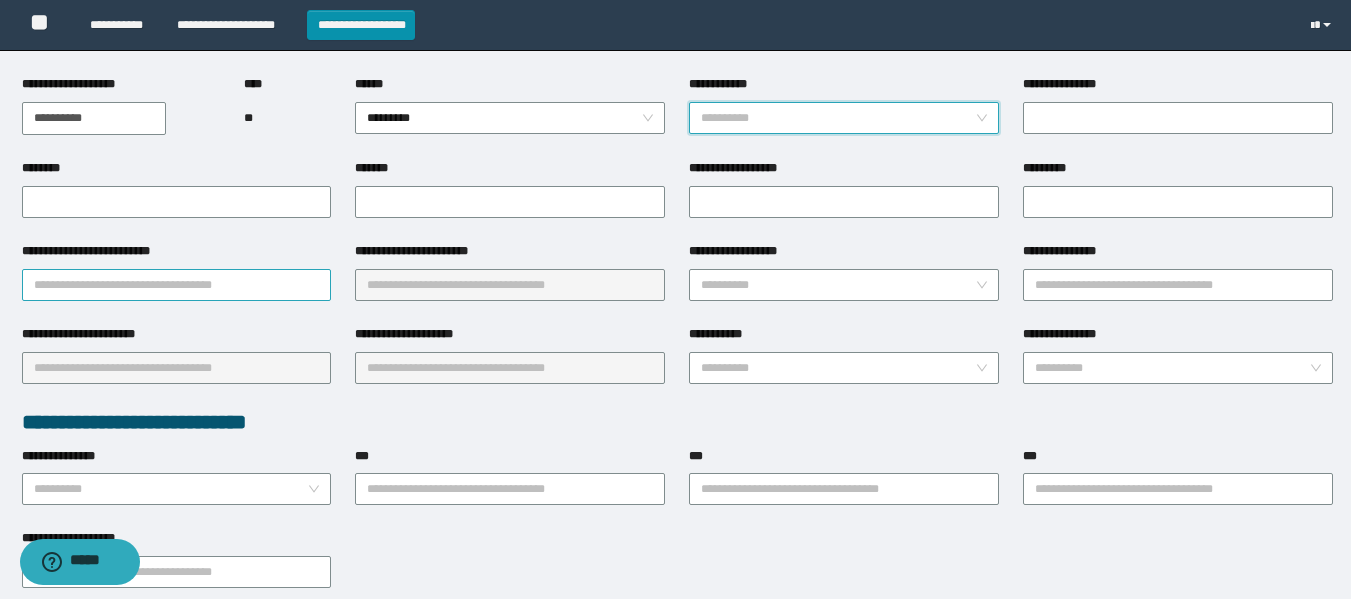 click on "**********" at bounding box center (177, 285) 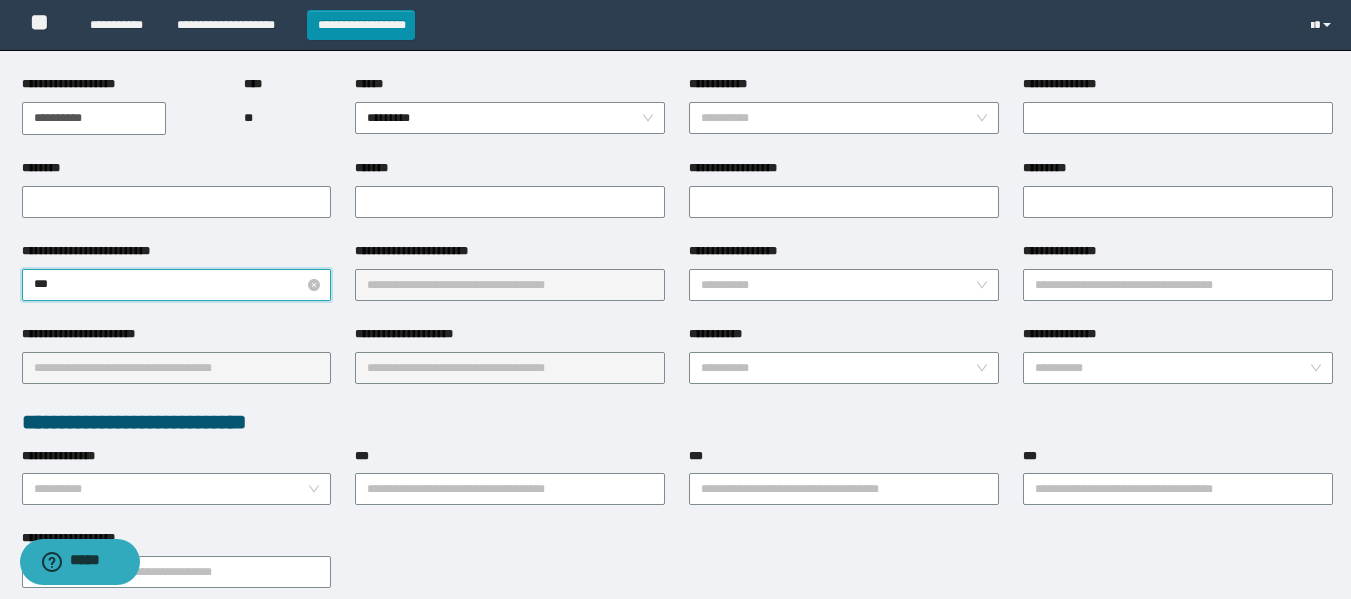 type on "****" 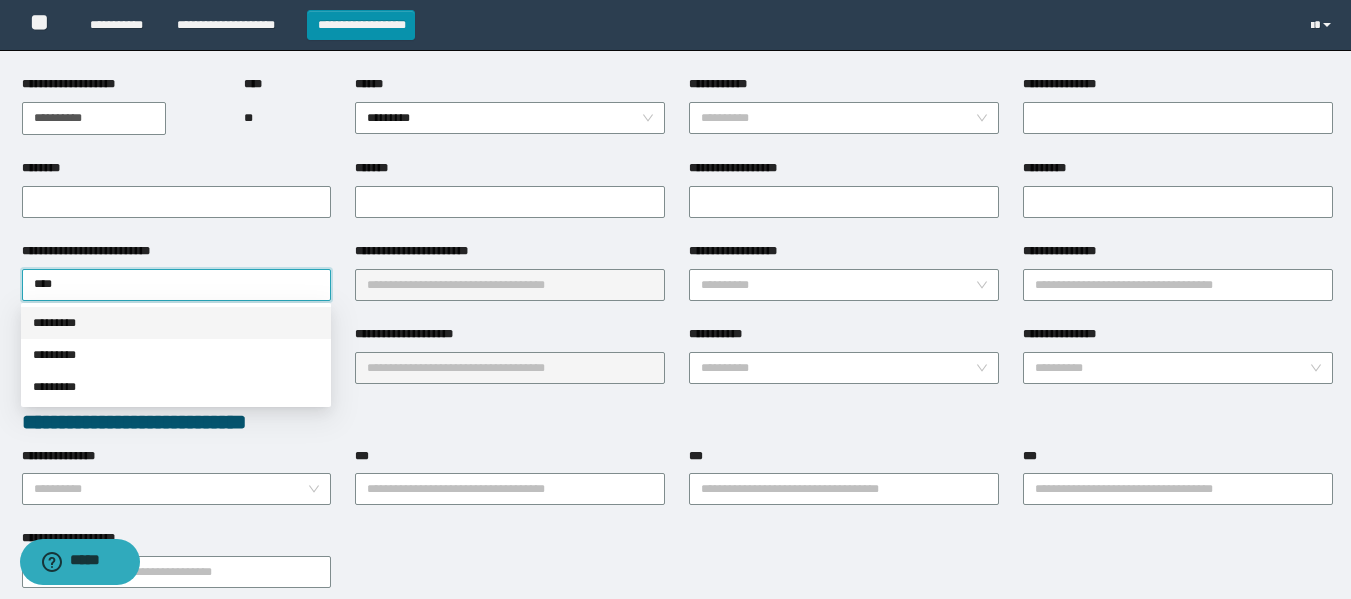 click on "*********" at bounding box center [176, 323] 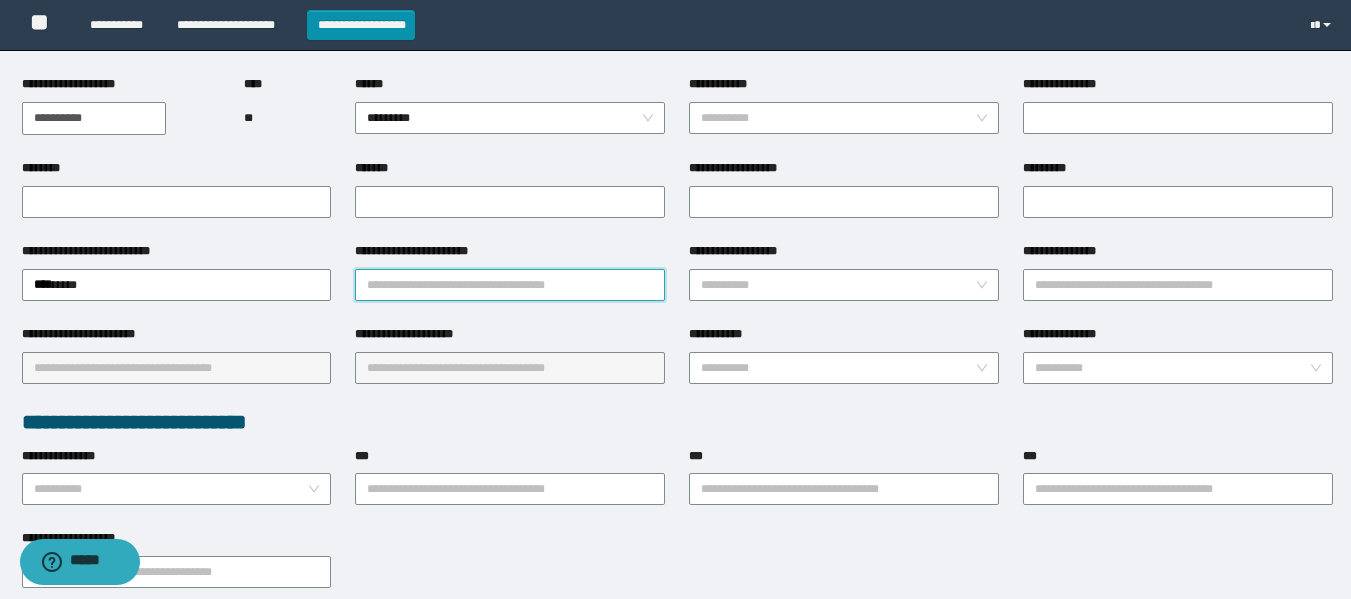 click on "**********" at bounding box center [510, 285] 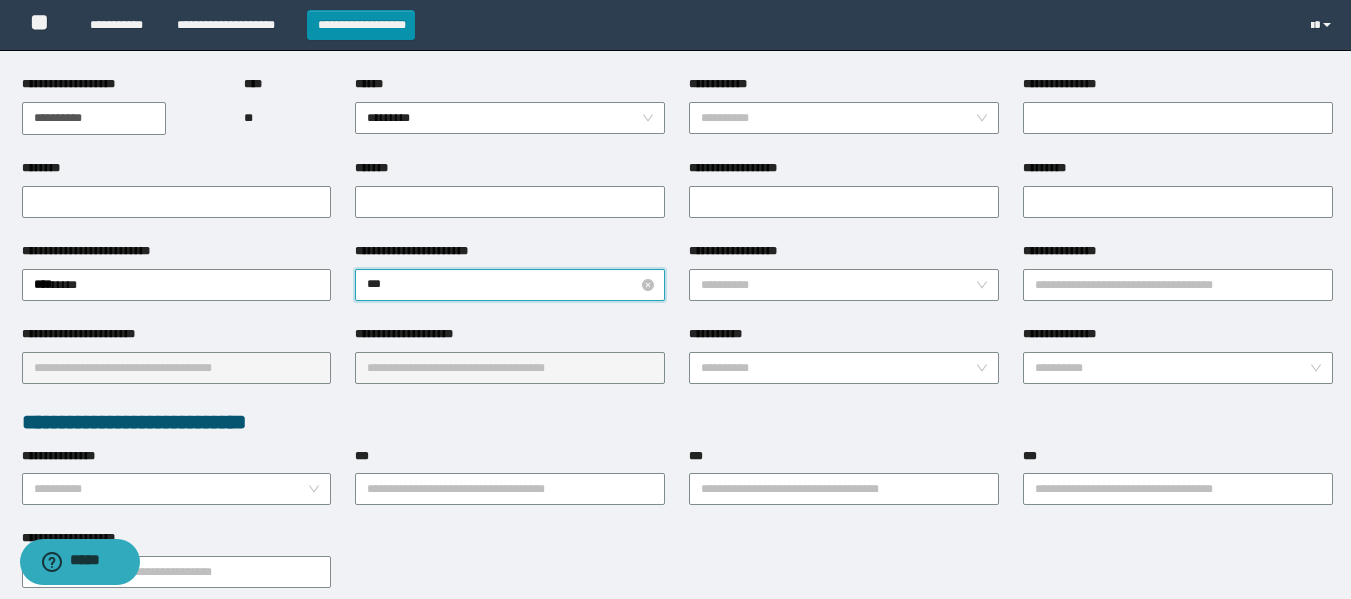 type on "****" 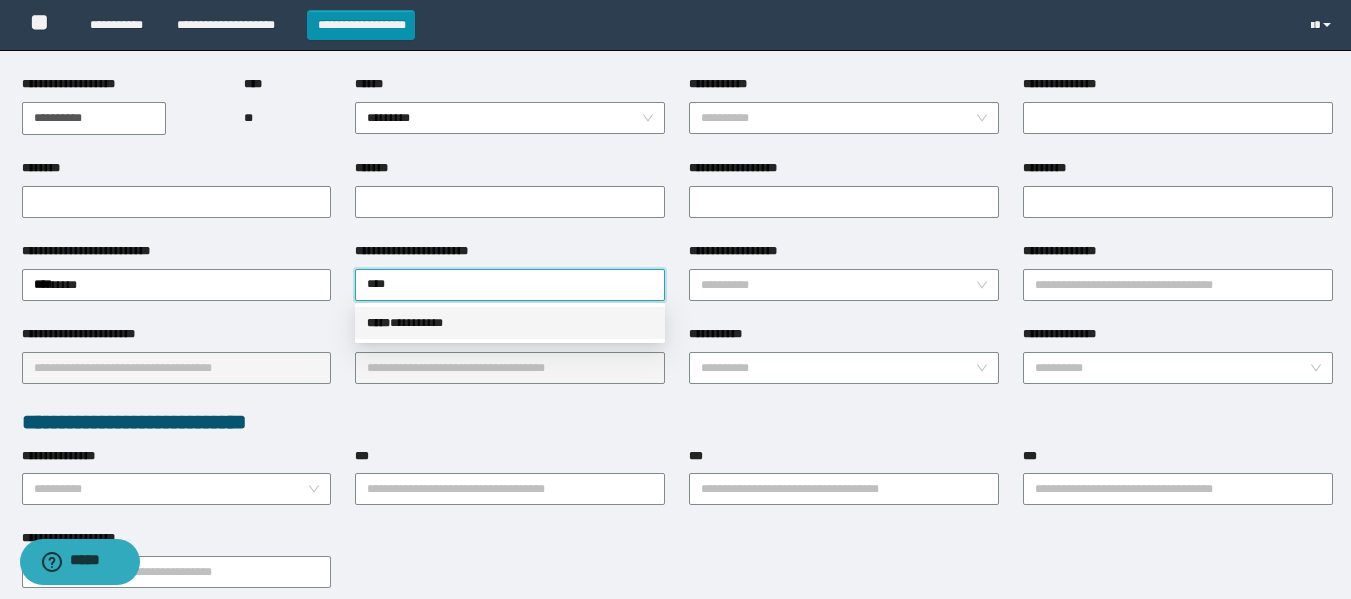 click on "***** * ********" at bounding box center (510, 323) 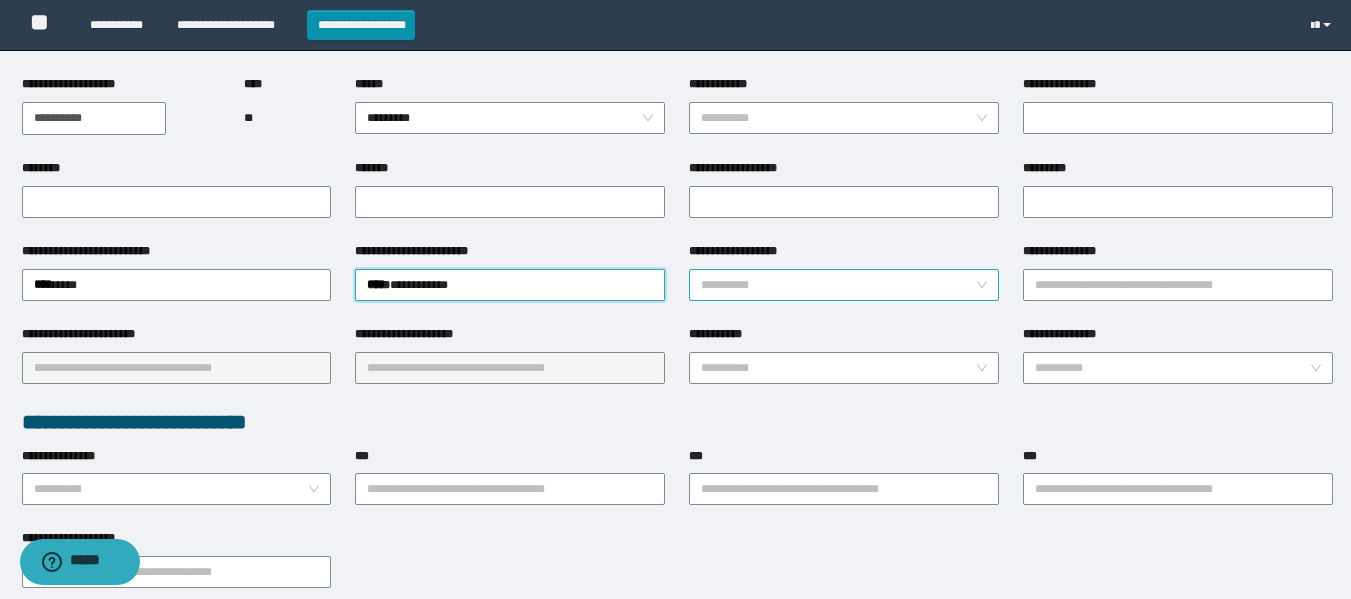 click on "**********" at bounding box center [838, 285] 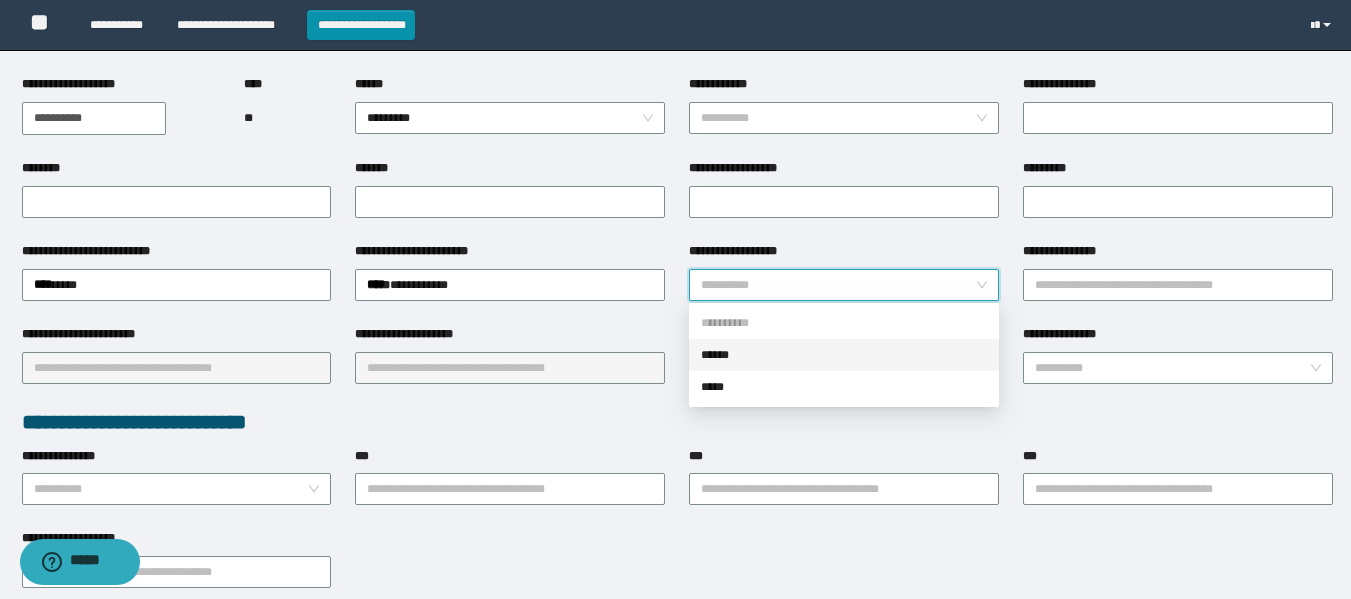 click on "******" at bounding box center (844, 355) 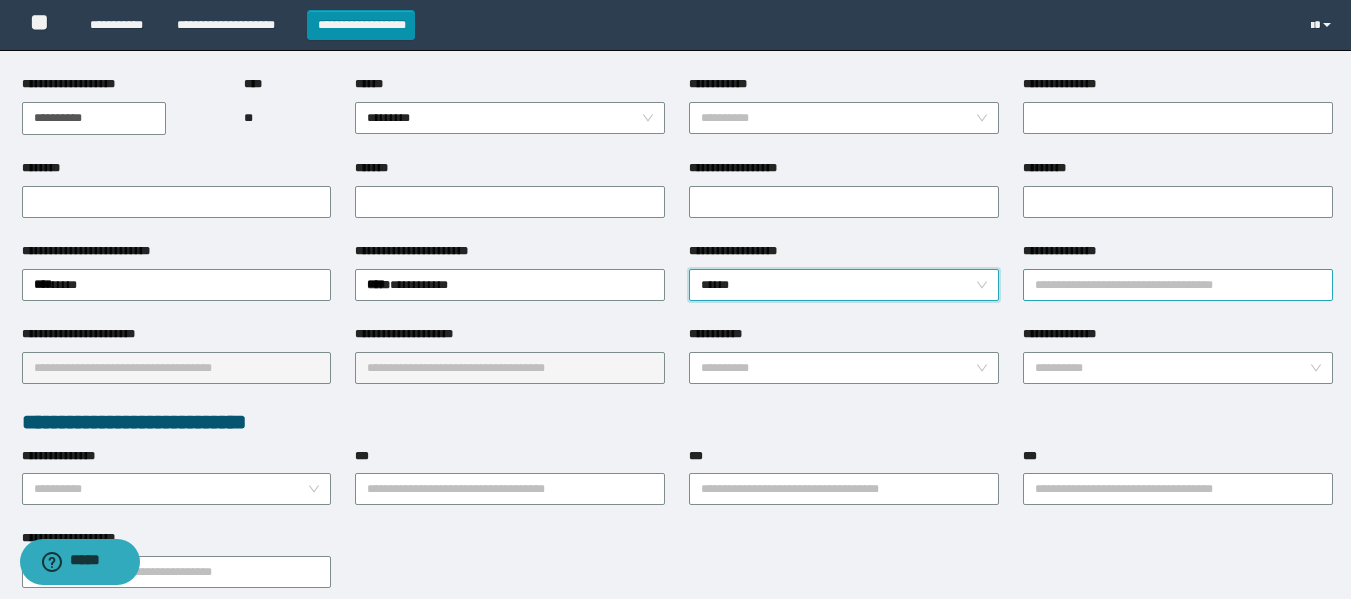 click on "**********" at bounding box center (1178, 285) 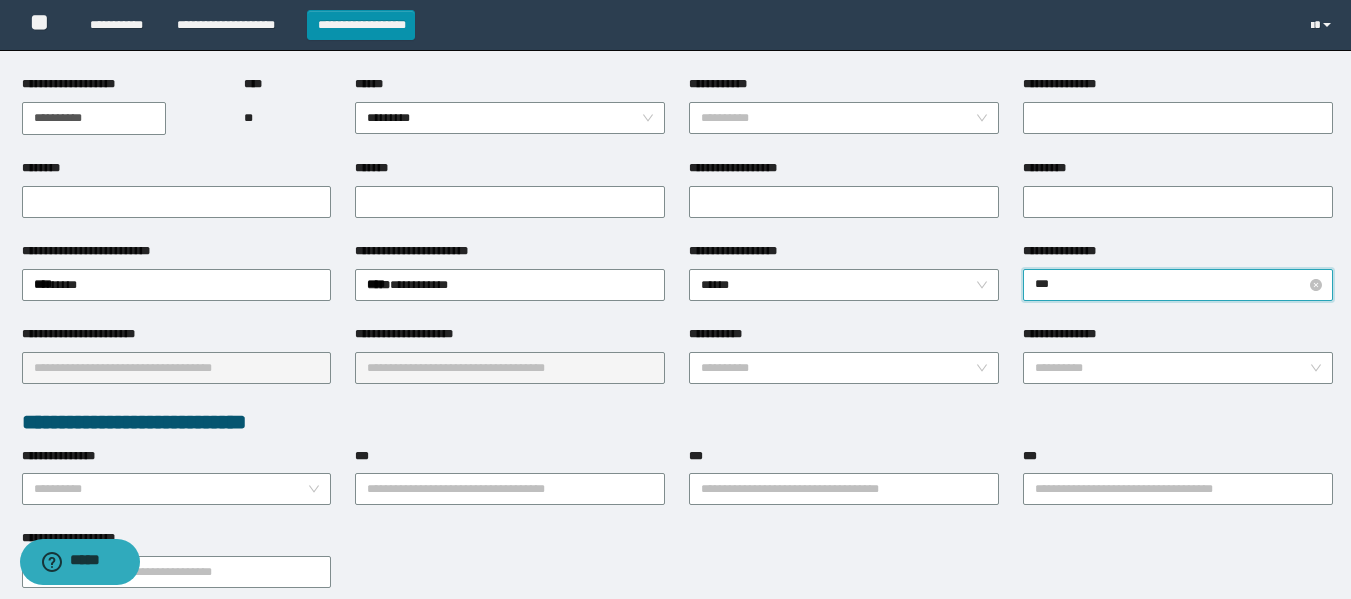 type on "****" 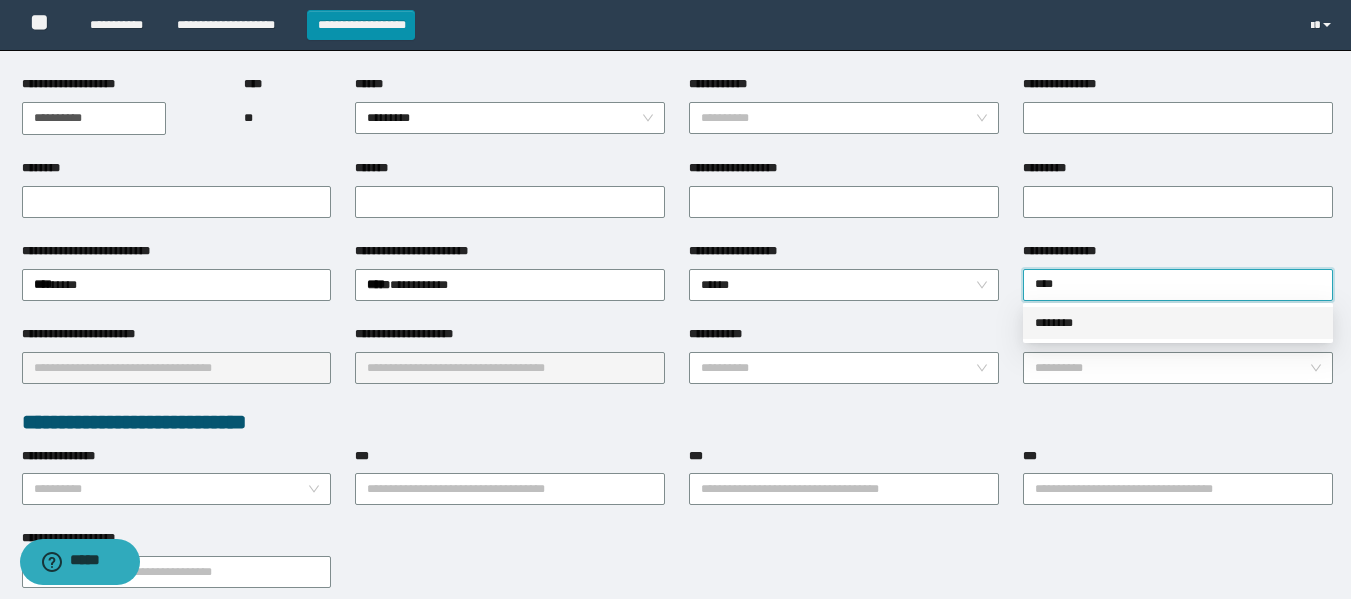 click on "********" at bounding box center (1178, 323) 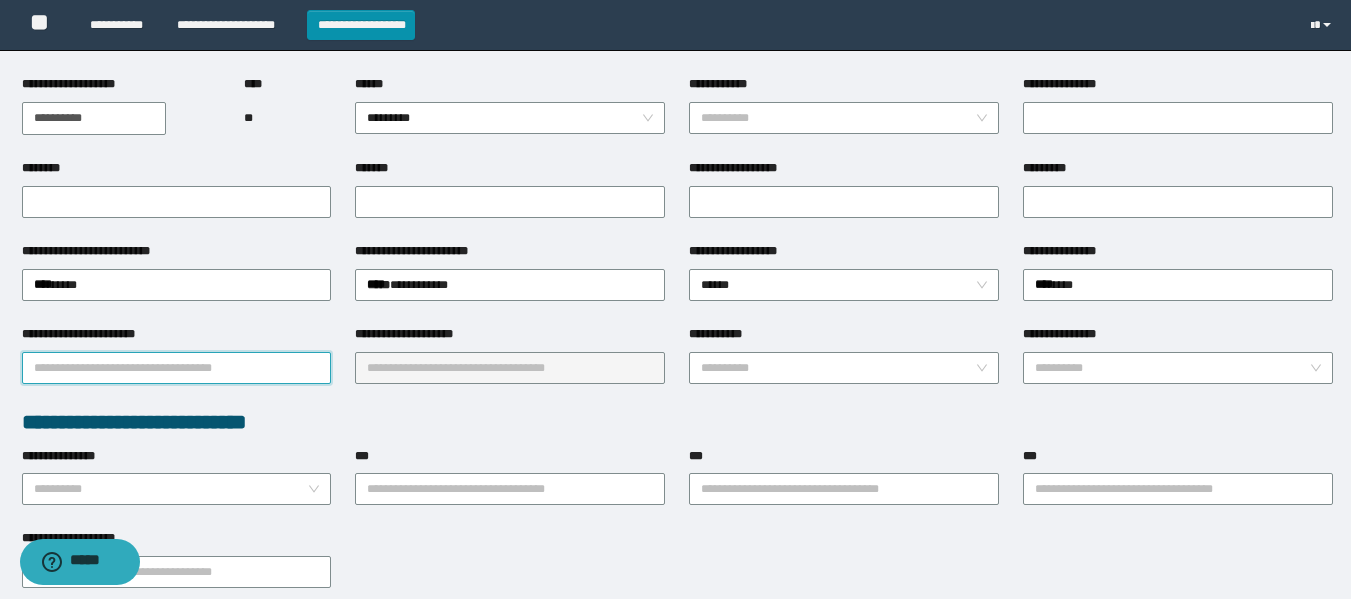 click on "**********" at bounding box center [177, 368] 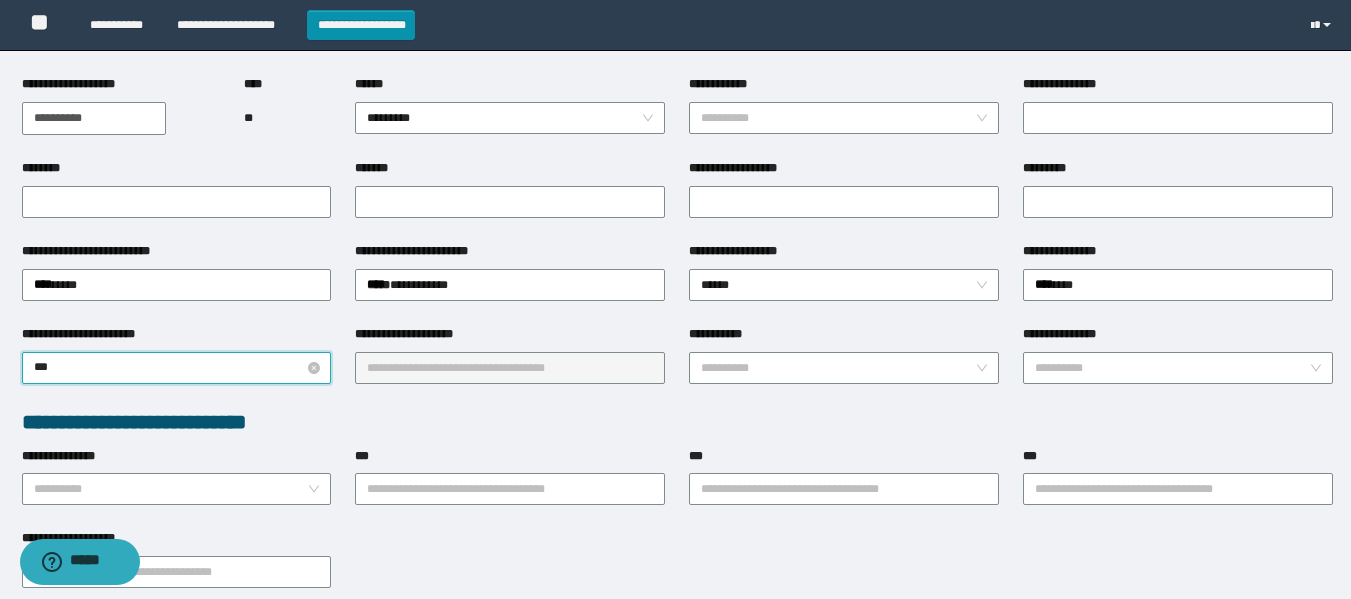 type on "****" 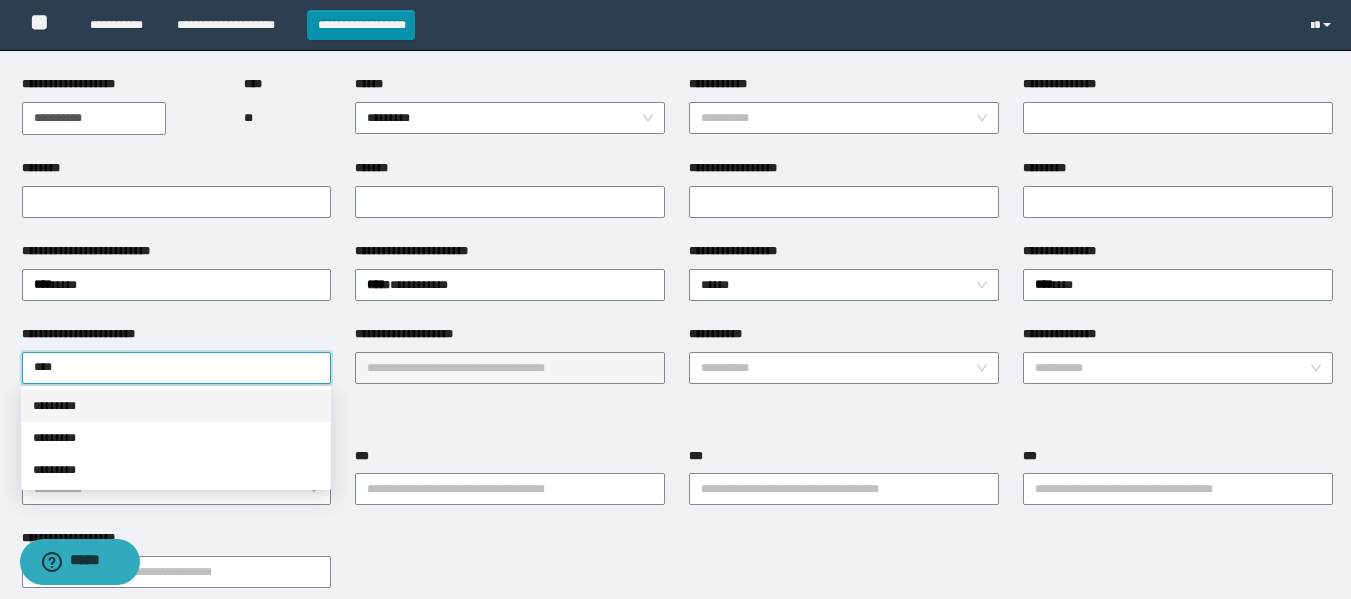 click on "*********" at bounding box center (176, 406) 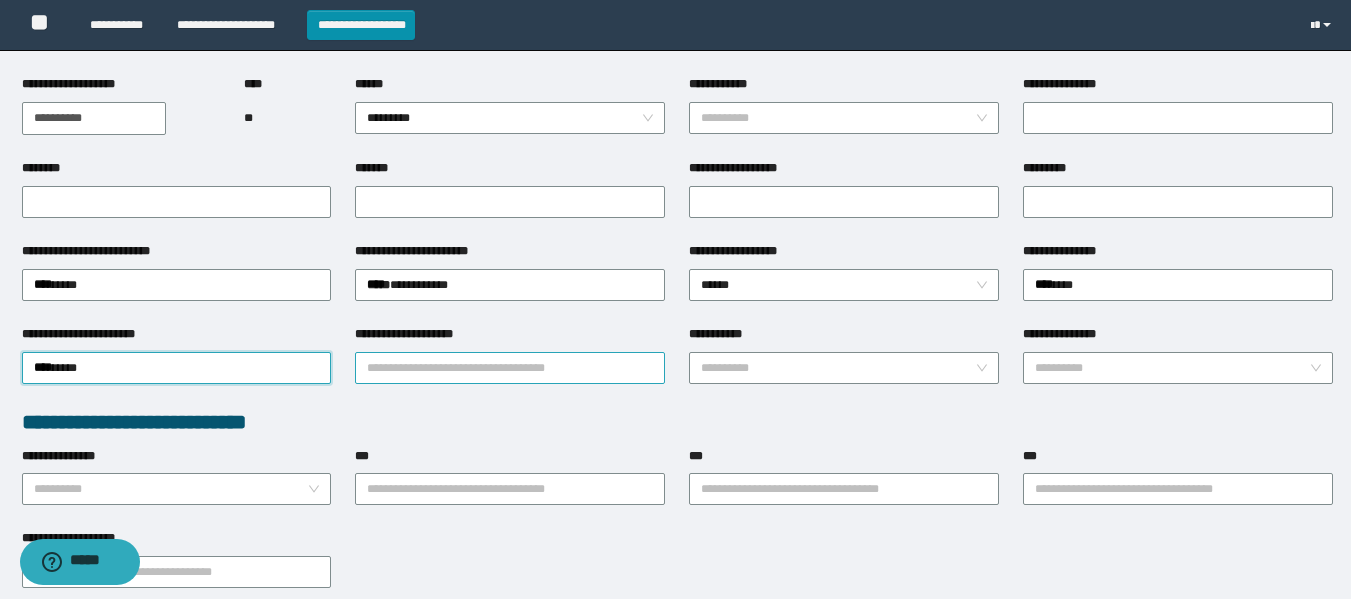 click on "**********" at bounding box center [510, 368] 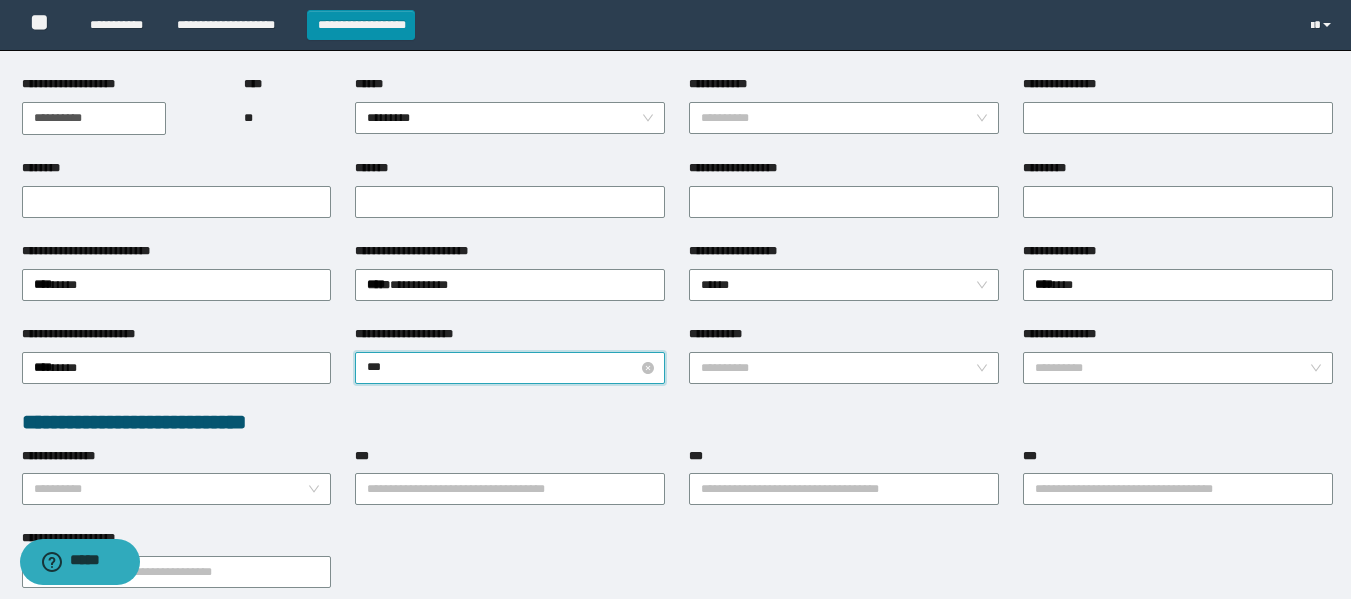 type on "****" 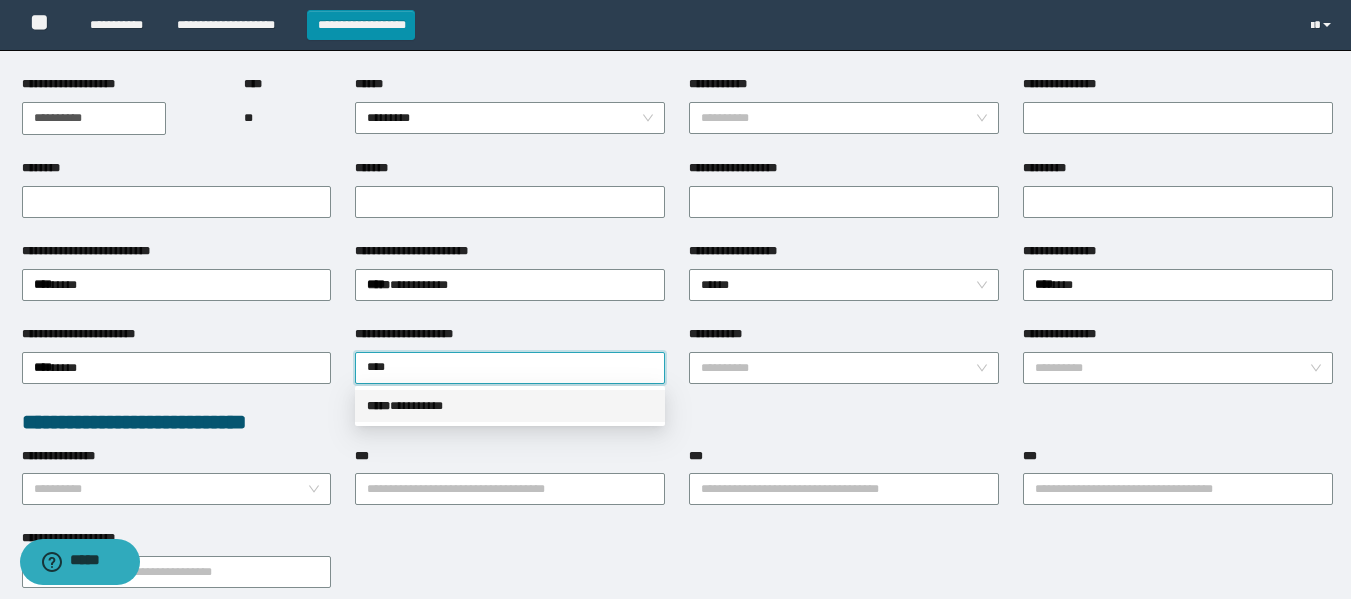 click on "***** * ********" at bounding box center (510, 406) 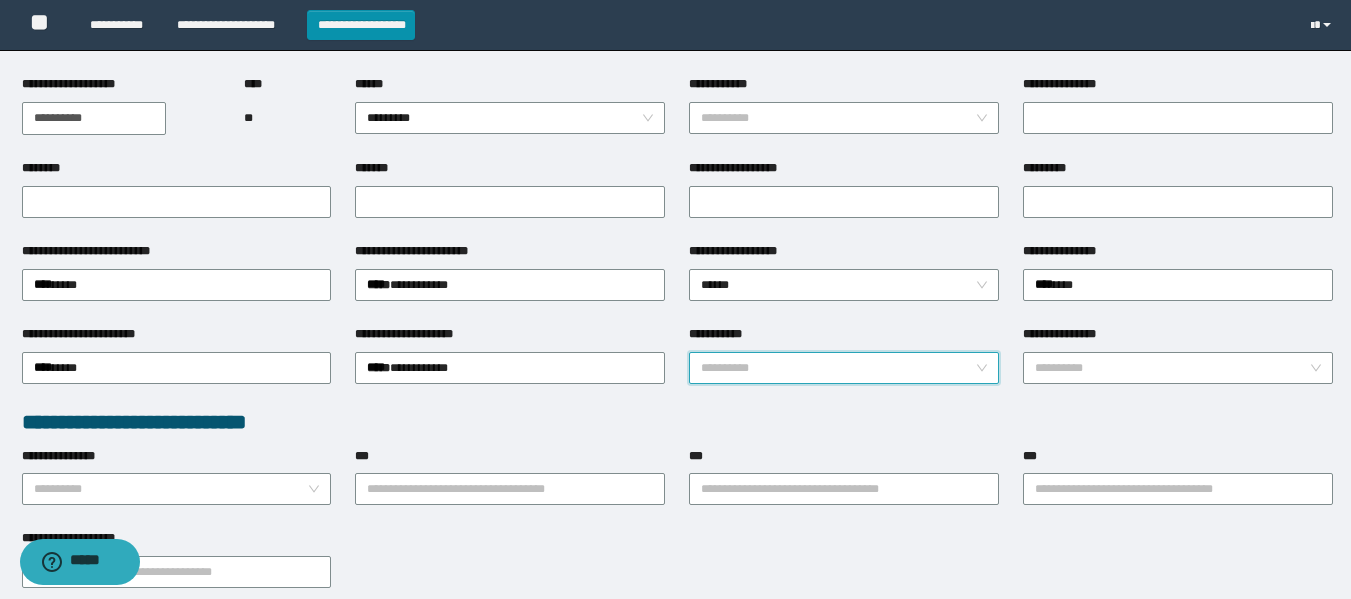 click on "**********" at bounding box center [838, 368] 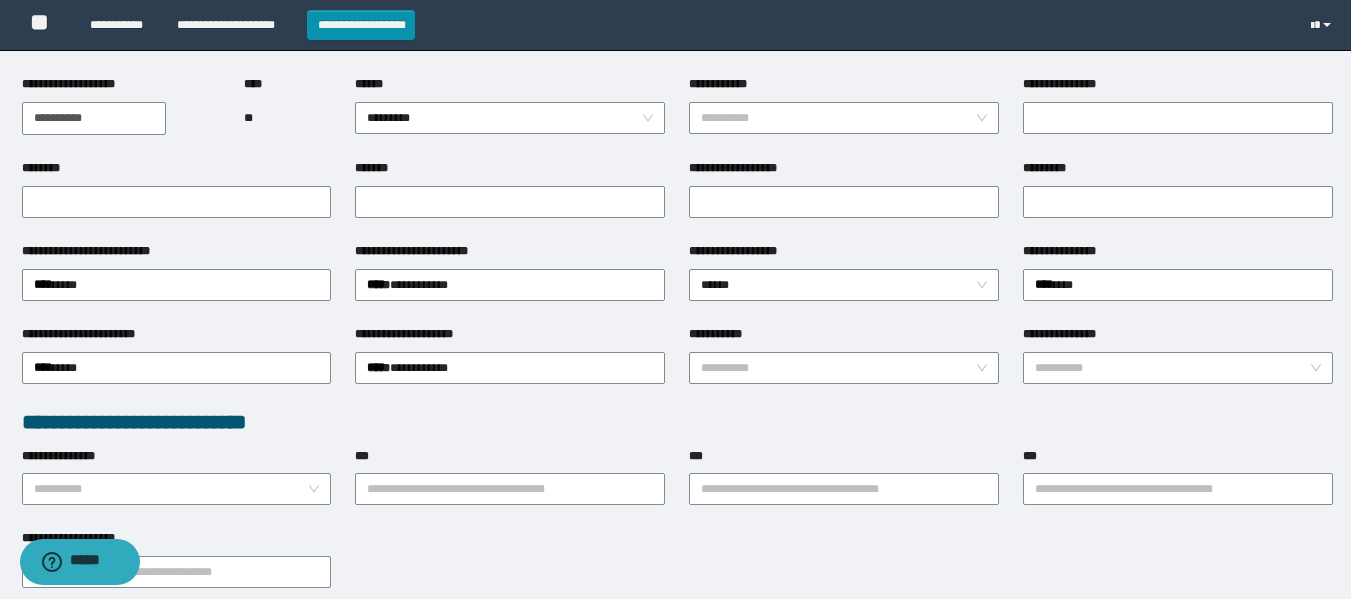 click on "**********" at bounding box center [677, 422] 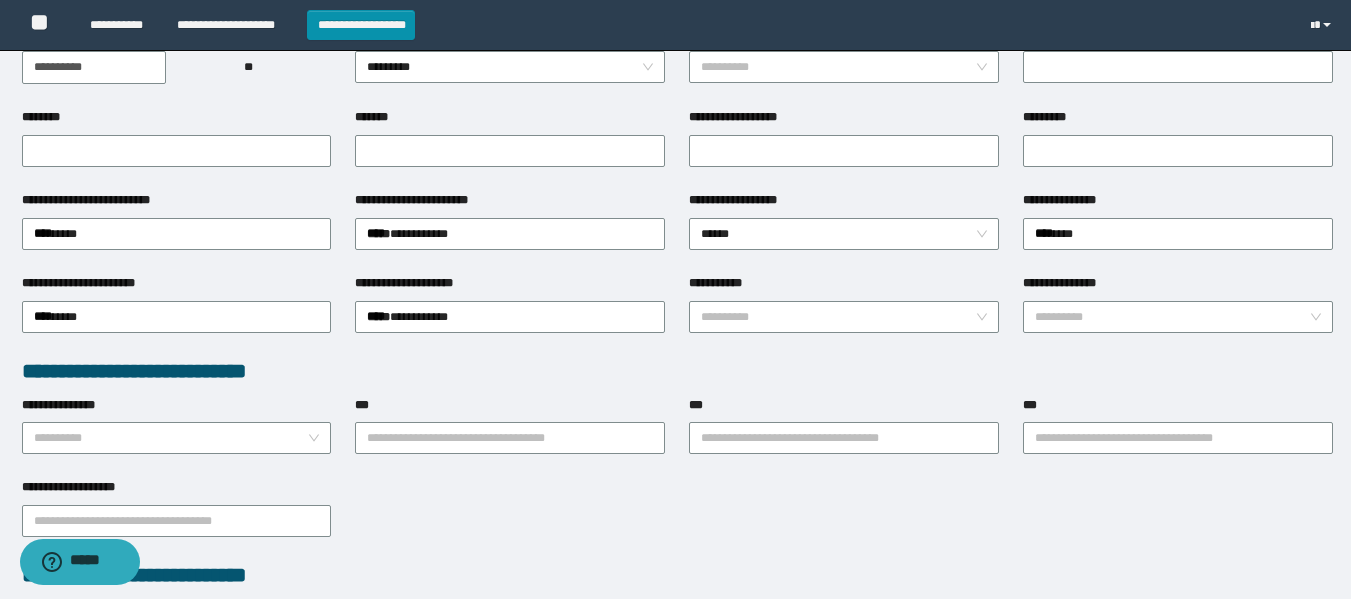 scroll, scrollTop: 300, scrollLeft: 0, axis: vertical 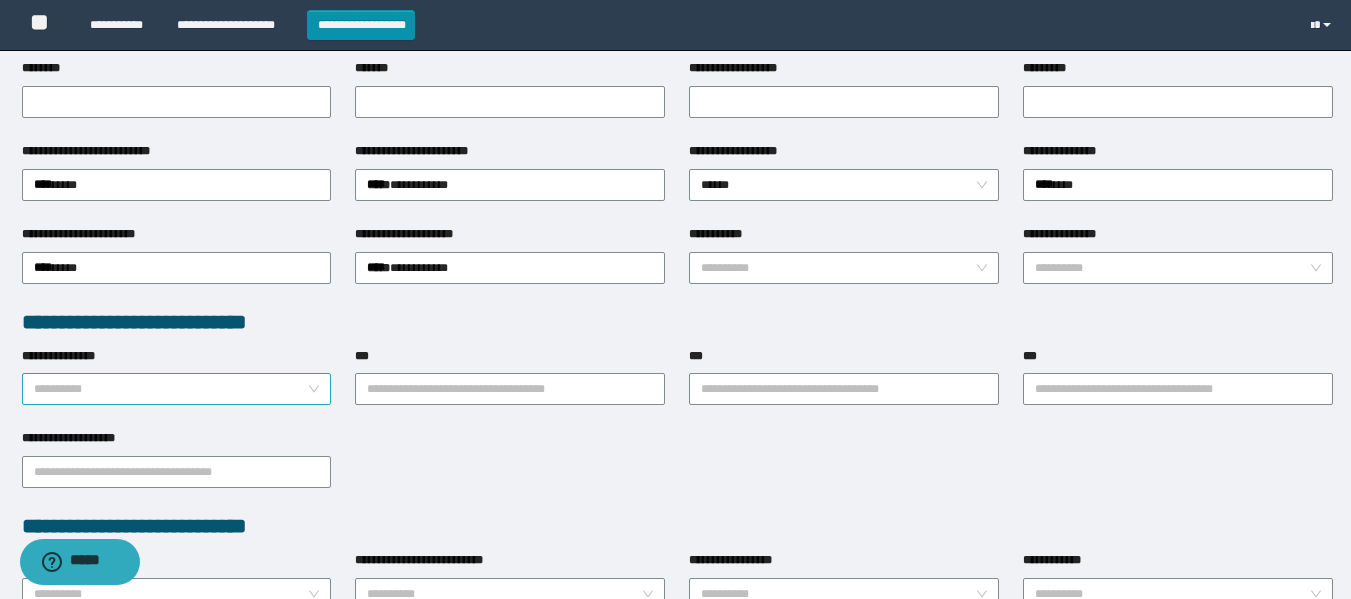 click on "**********" at bounding box center [171, 389] 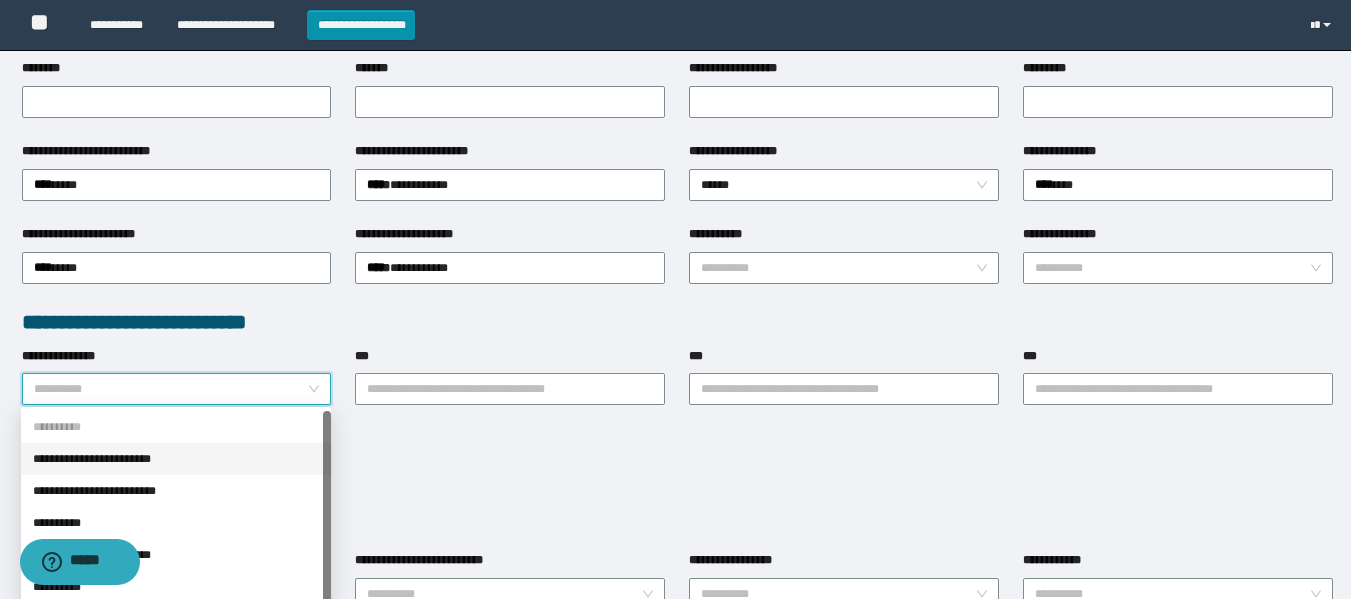 scroll, scrollTop: 64, scrollLeft: 0, axis: vertical 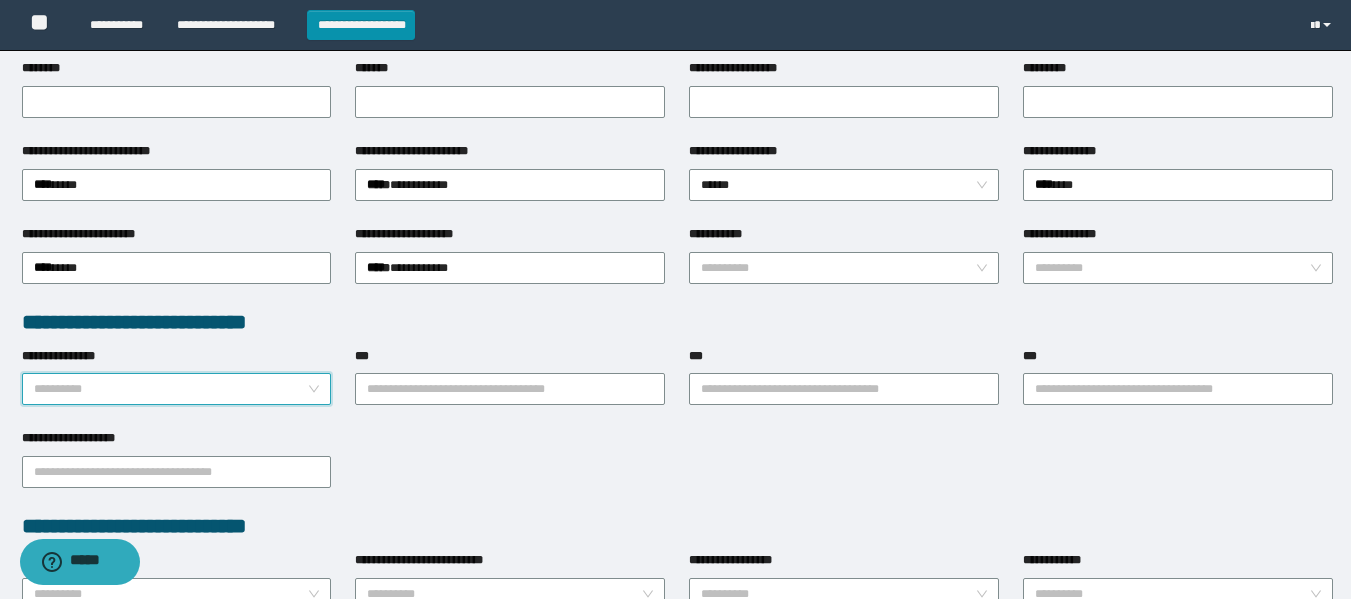 click on "**********" at bounding box center (171, 389) 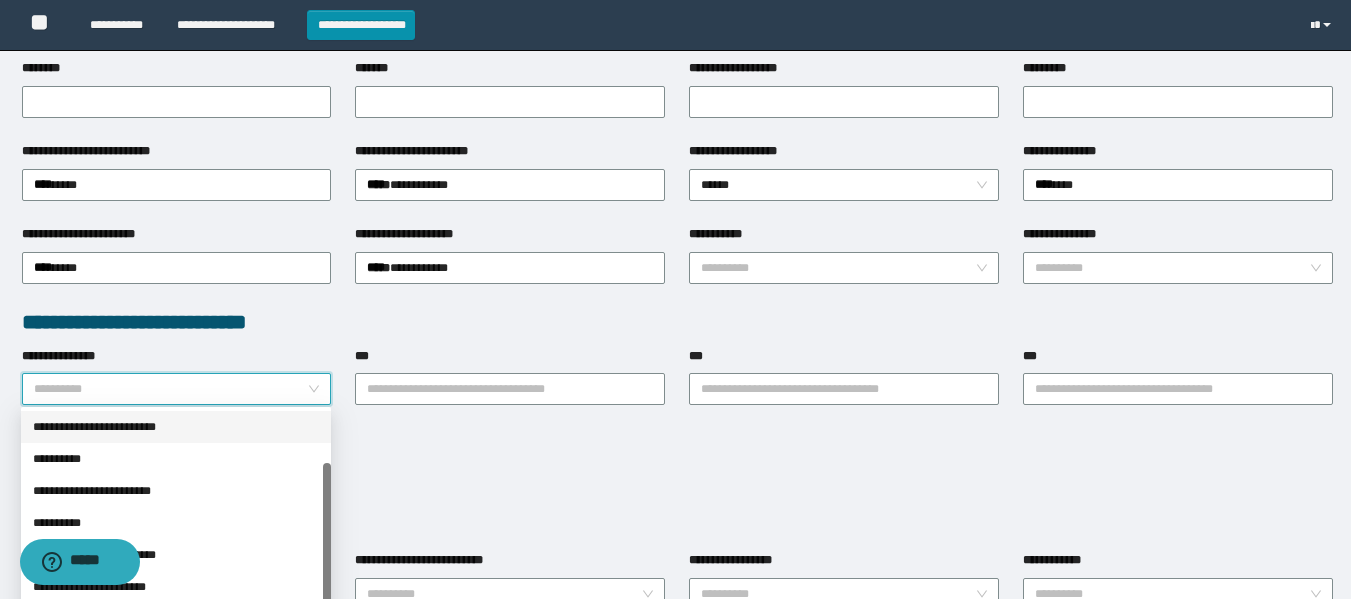 click on "**********" at bounding box center [176, 427] 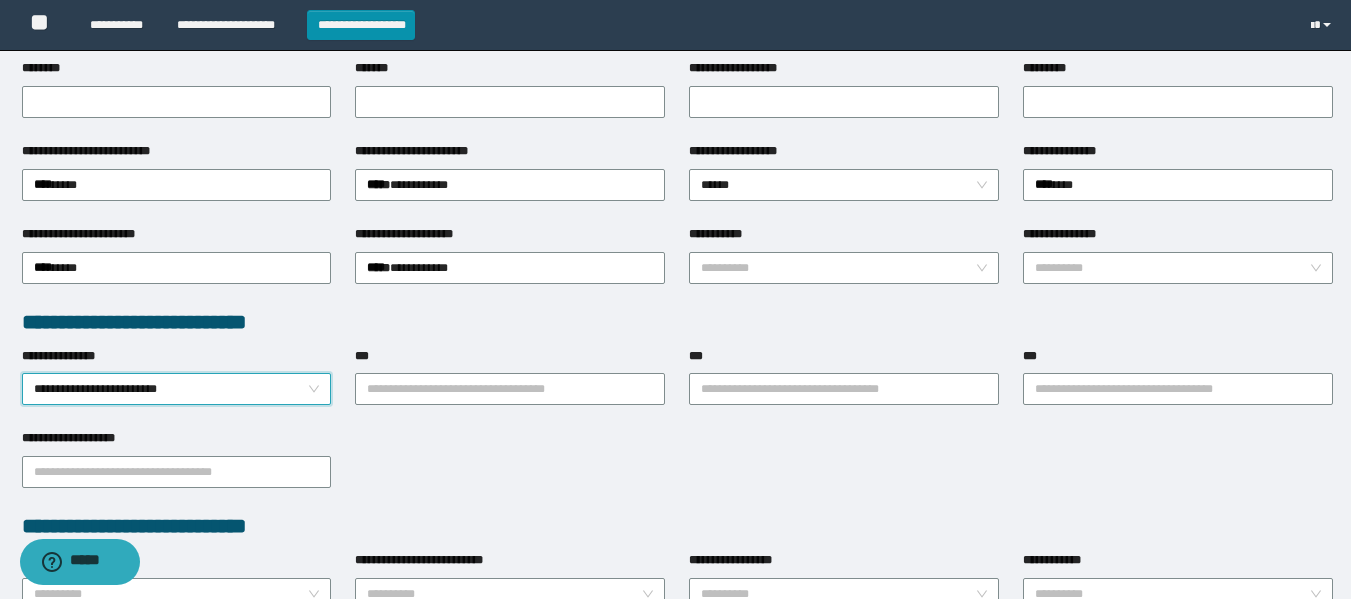 click on "**********" at bounding box center (177, 389) 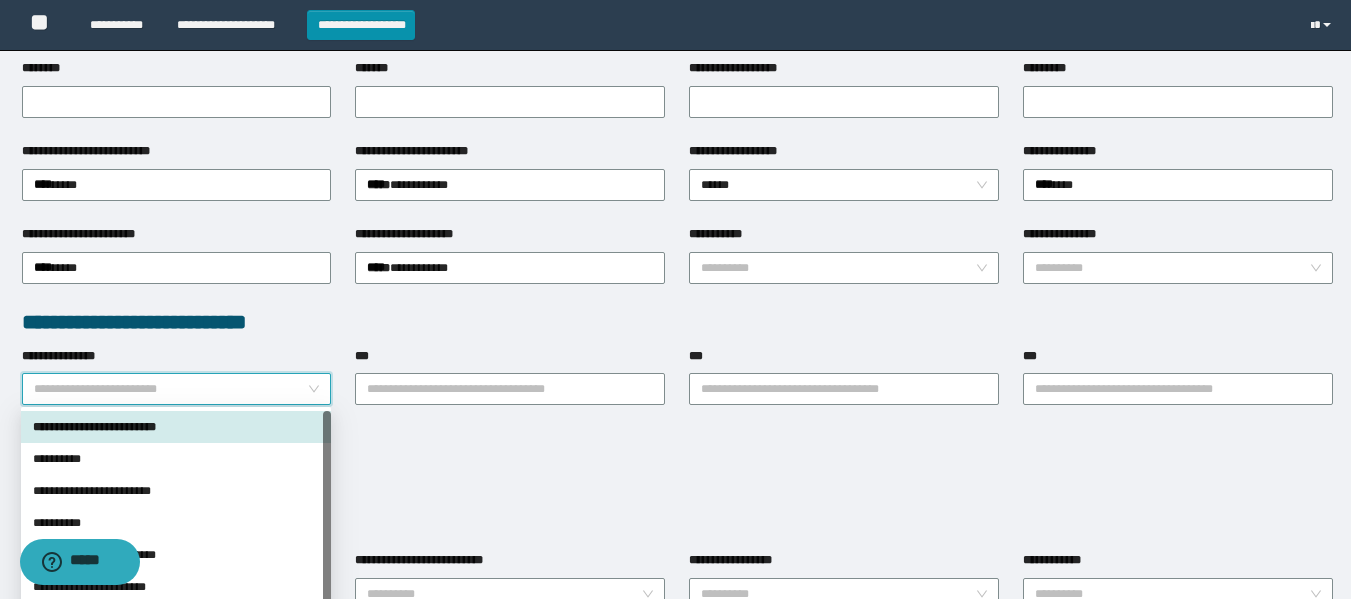 scroll, scrollTop: 0, scrollLeft: 0, axis: both 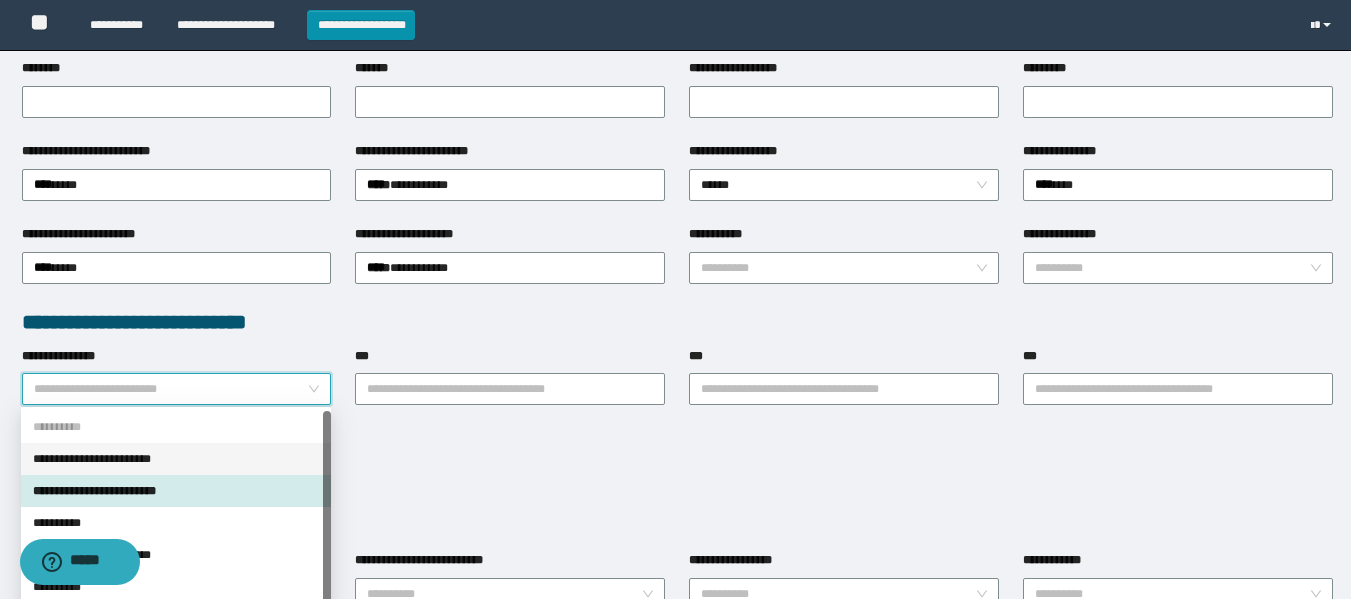 click on "**********" at bounding box center (176, 459) 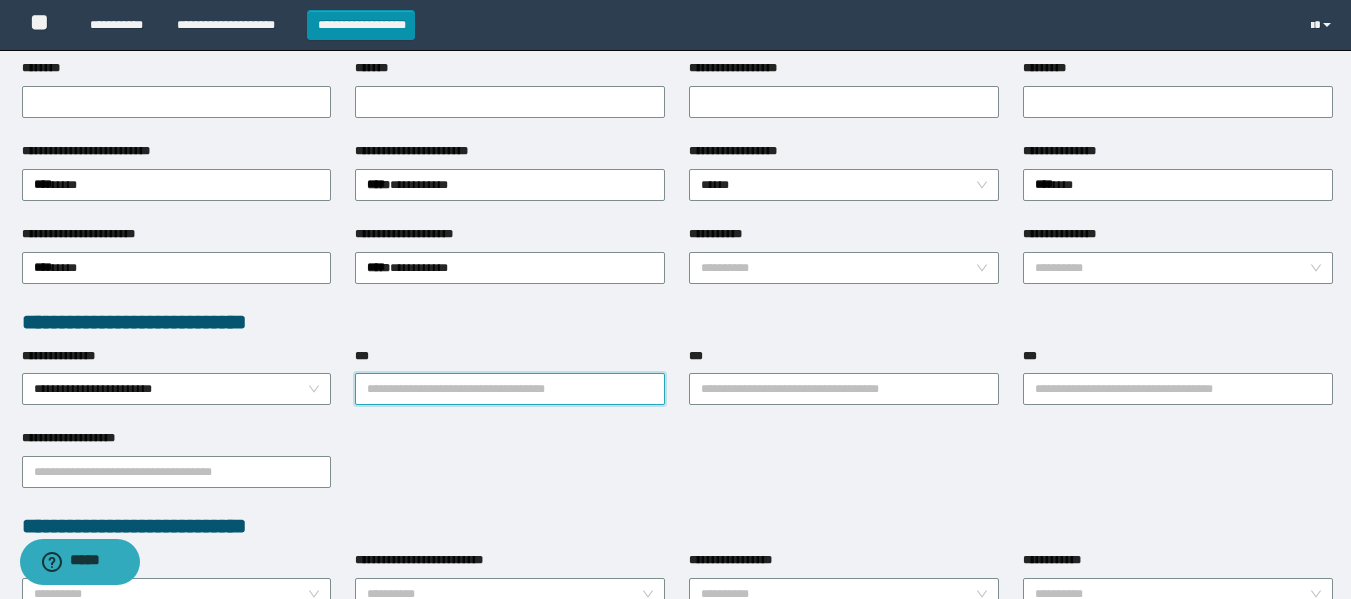 click on "***" at bounding box center (510, 389) 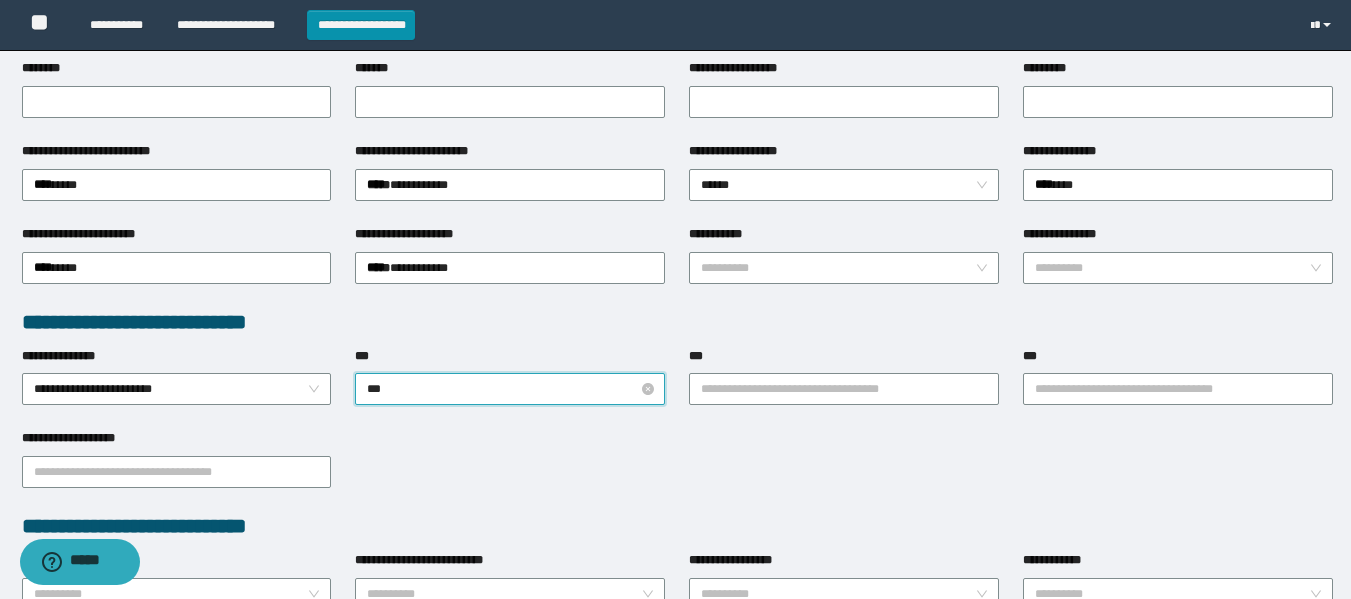 type on "****" 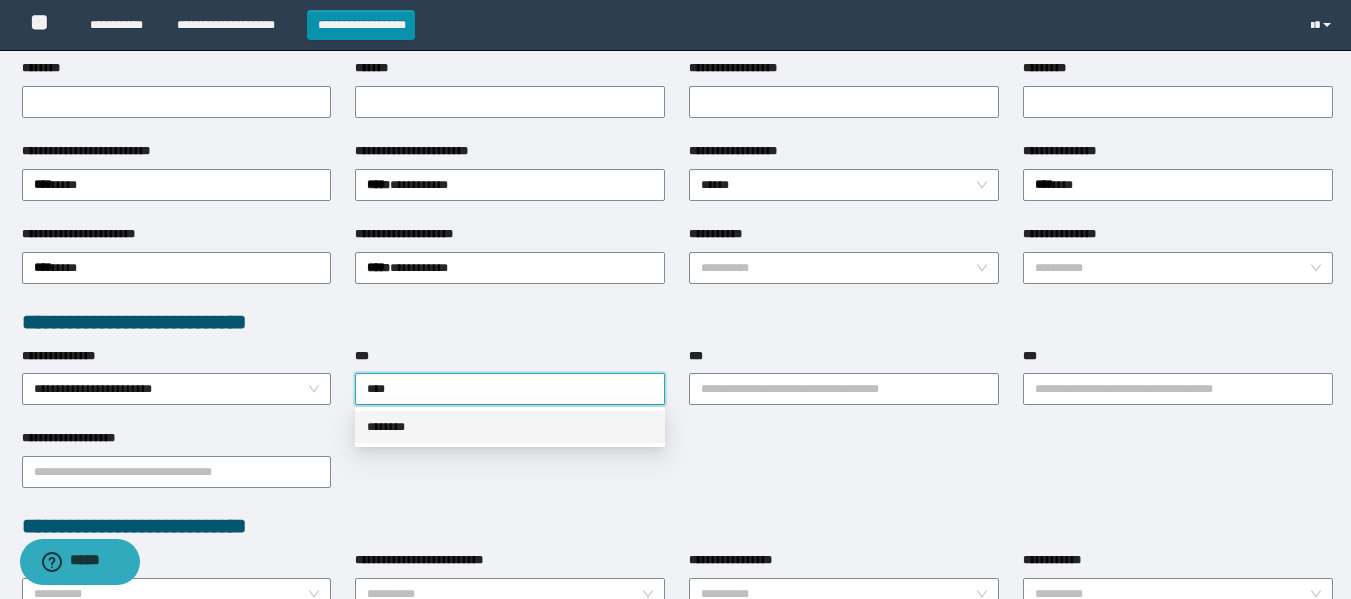 click on "********" at bounding box center [510, 427] 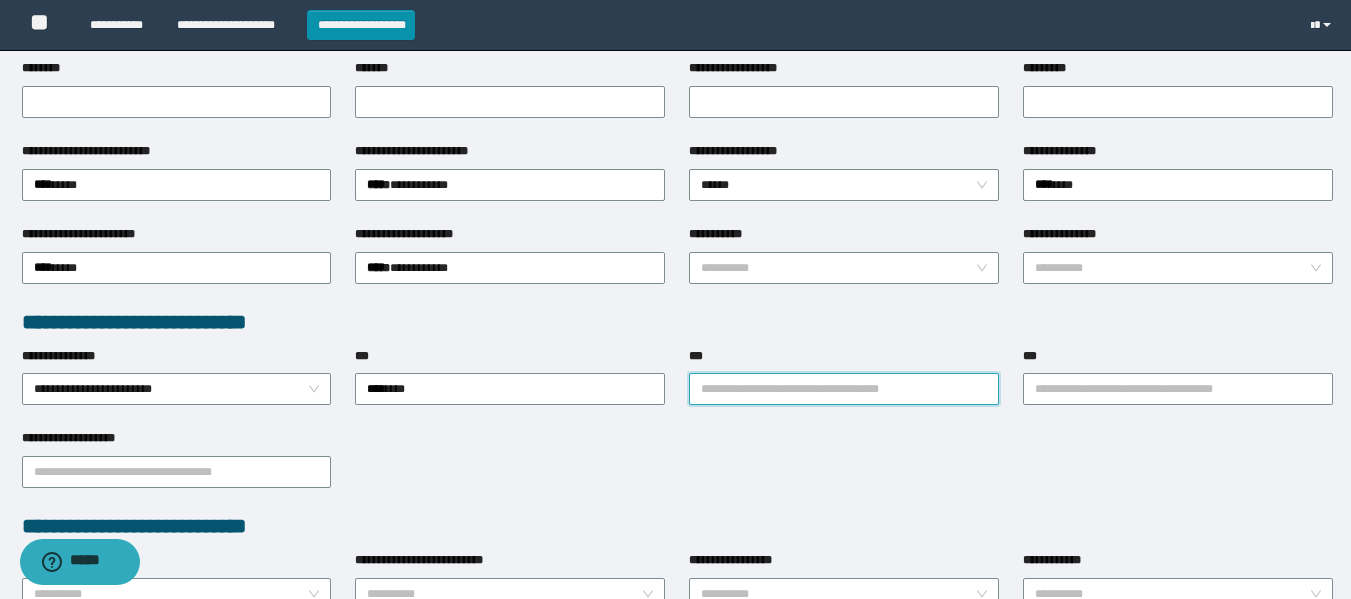 click on "***" at bounding box center [844, 389] 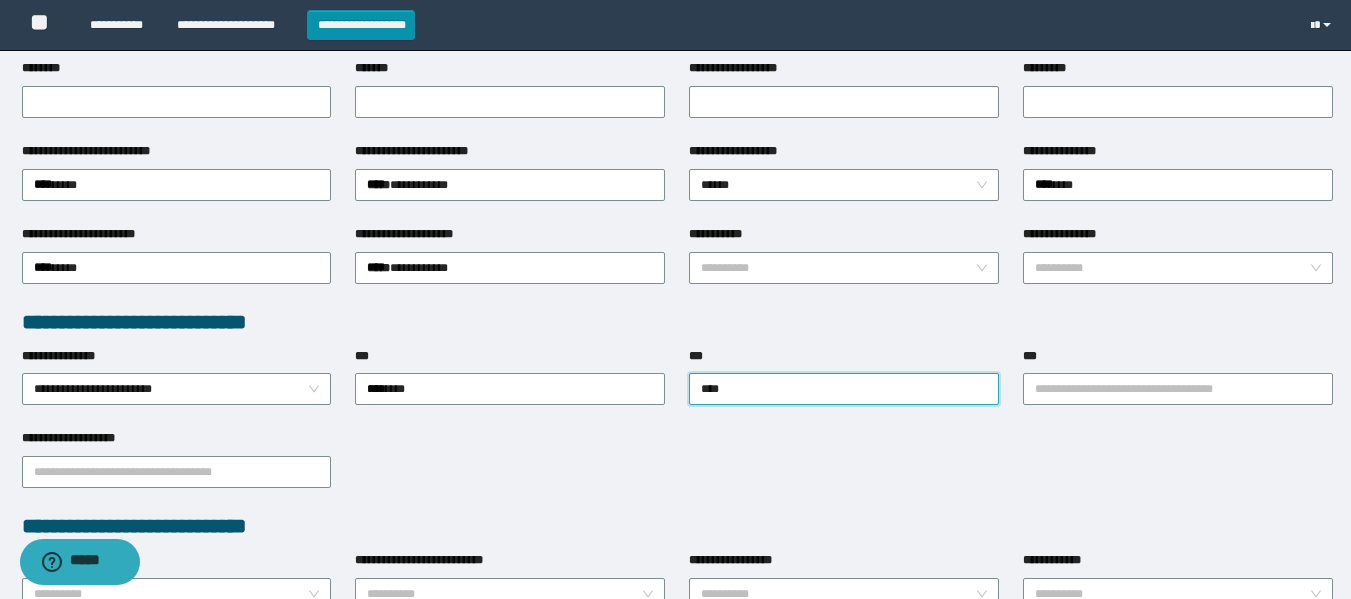 type on "*****" 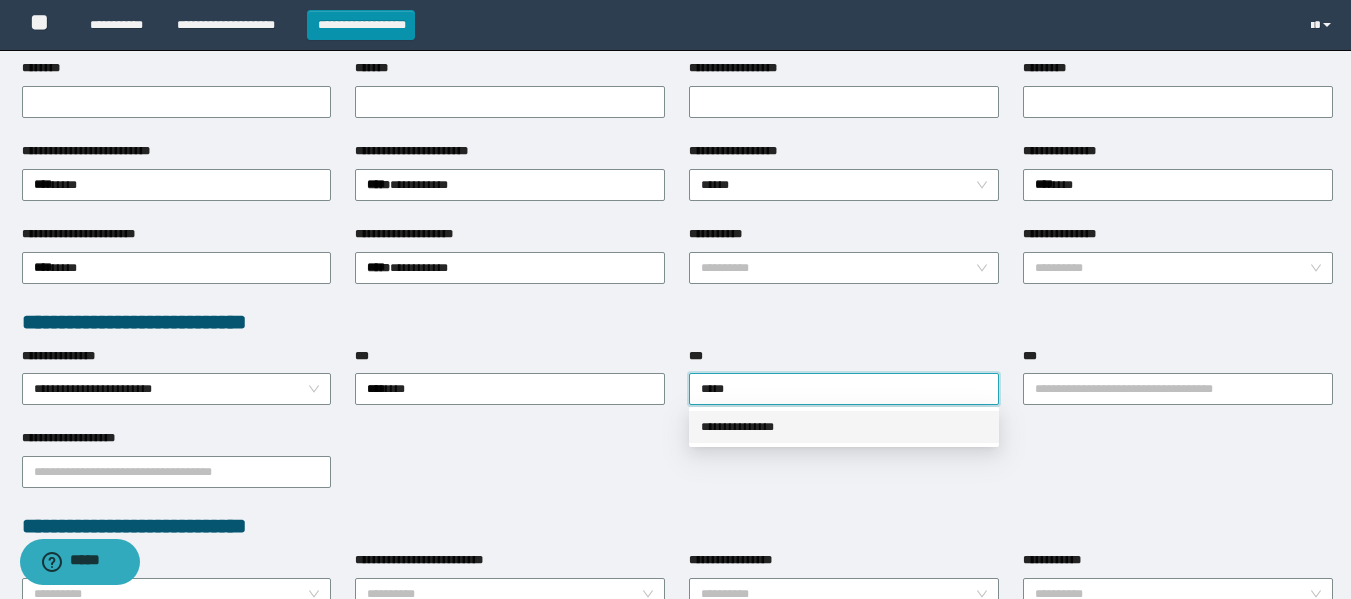 click on "**********" at bounding box center (844, 427) 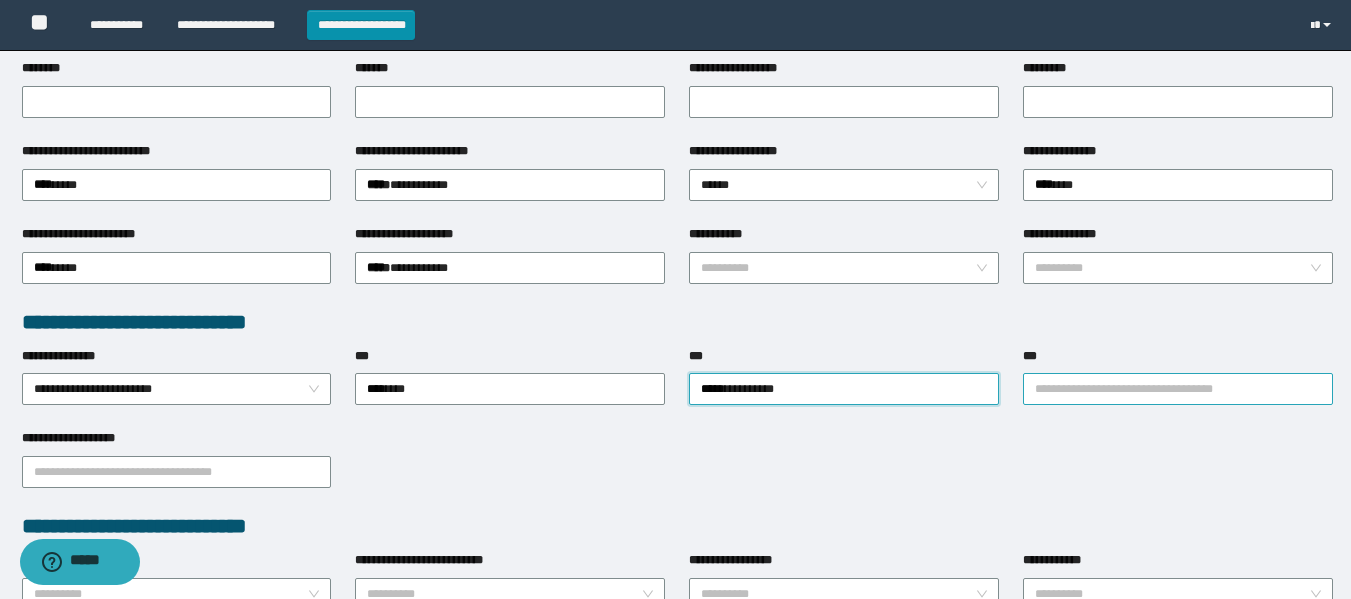 click on "***" at bounding box center (1178, 389) 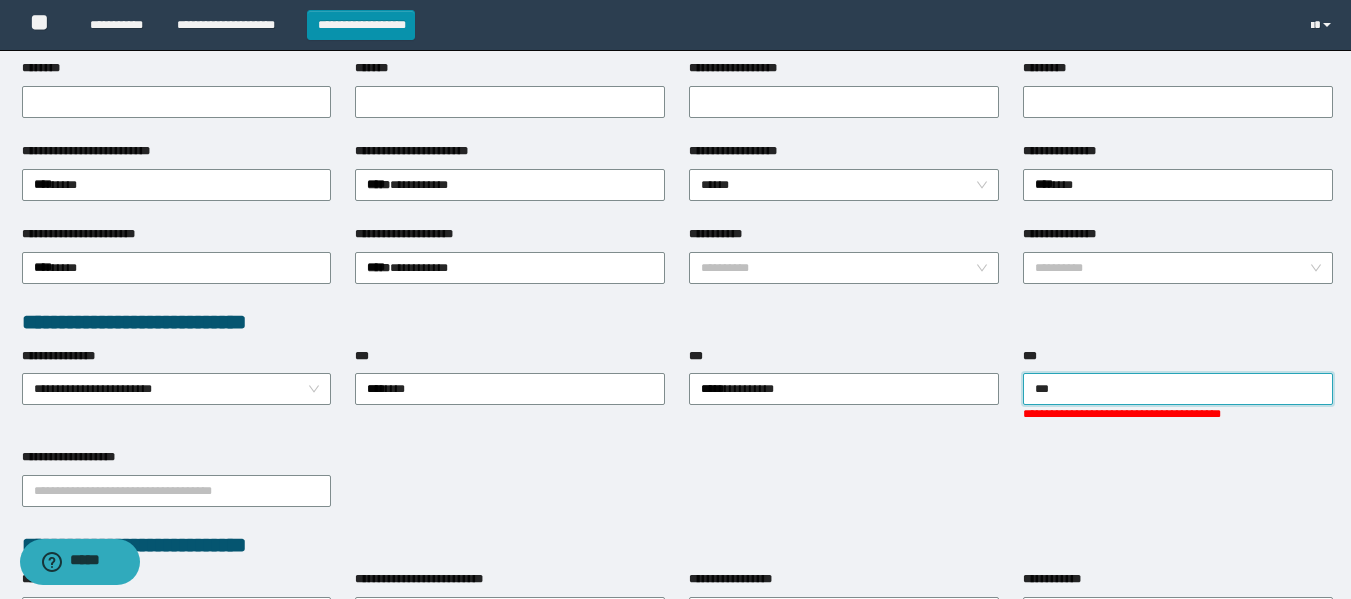 type on "****" 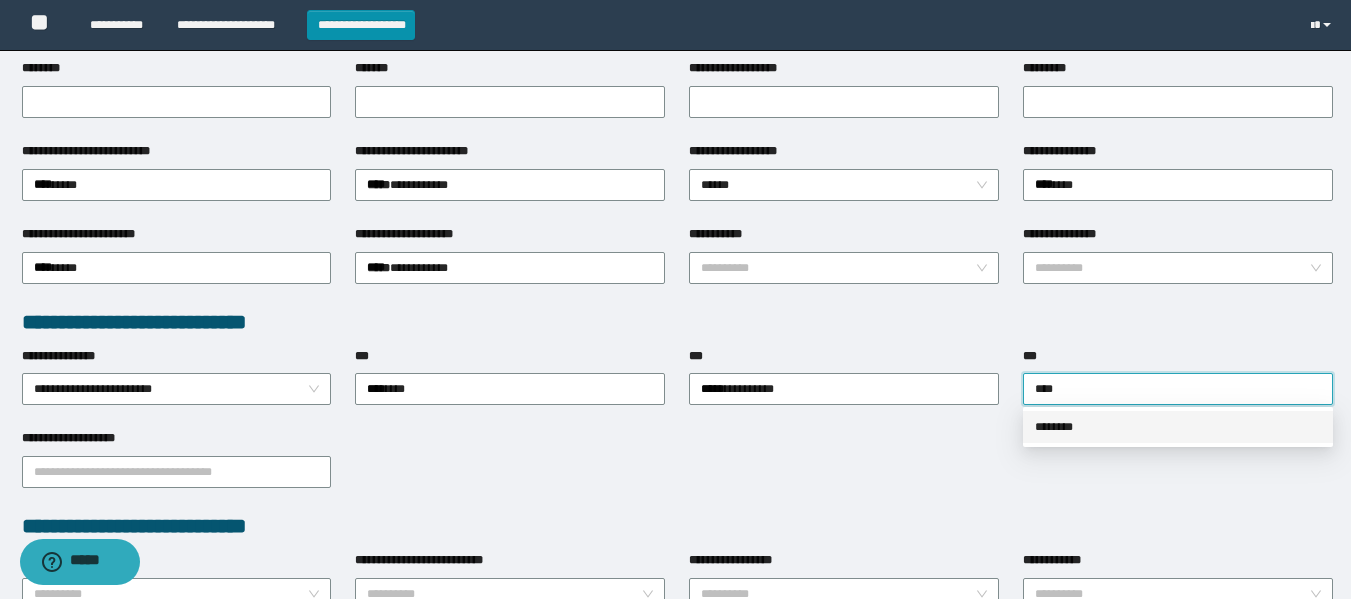 click on "********" at bounding box center (1178, 427) 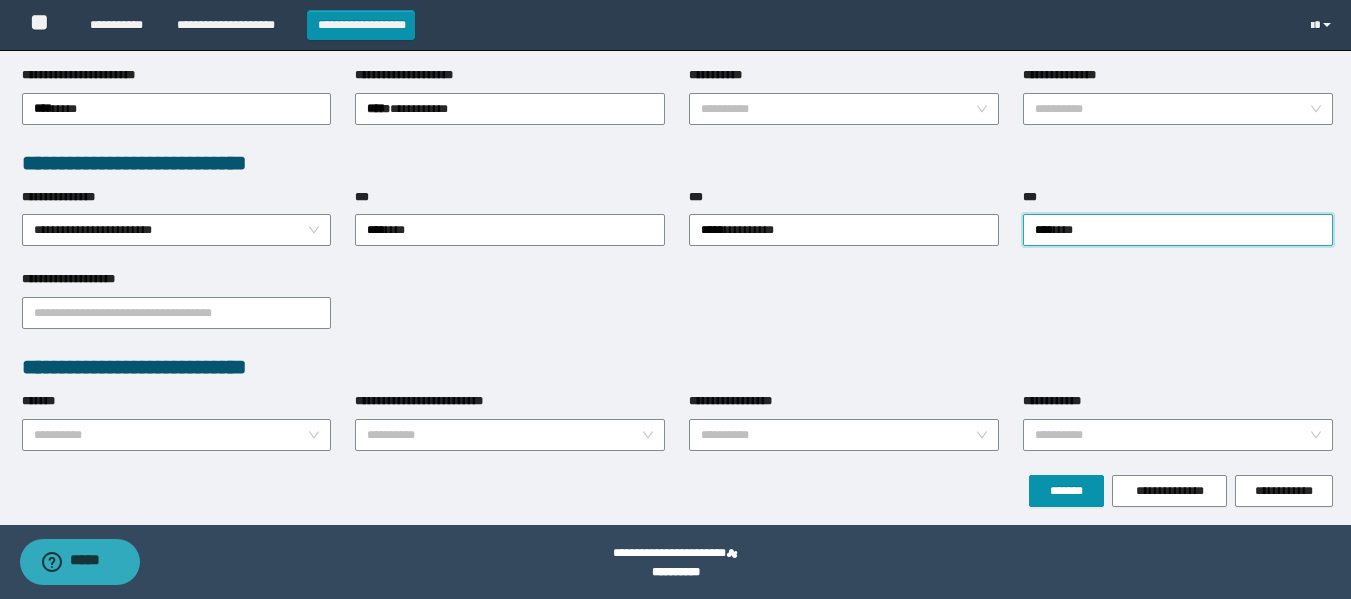 scroll, scrollTop: 462, scrollLeft: 0, axis: vertical 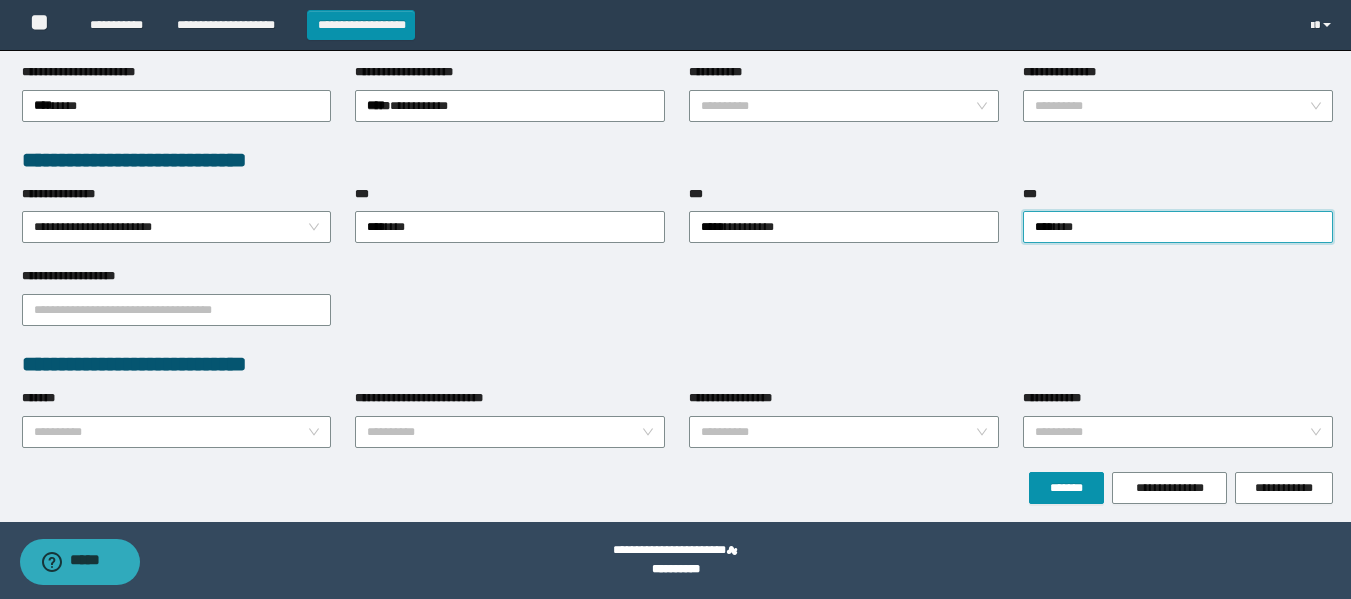 type 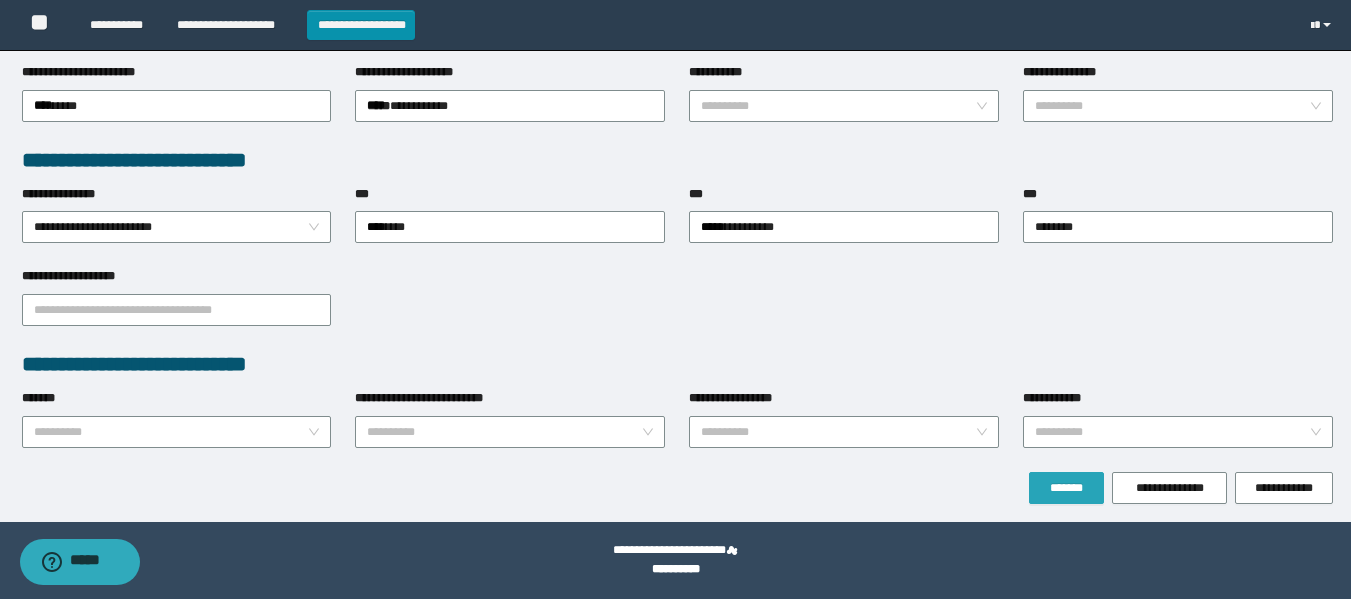 click on "*******" at bounding box center (1066, 488) 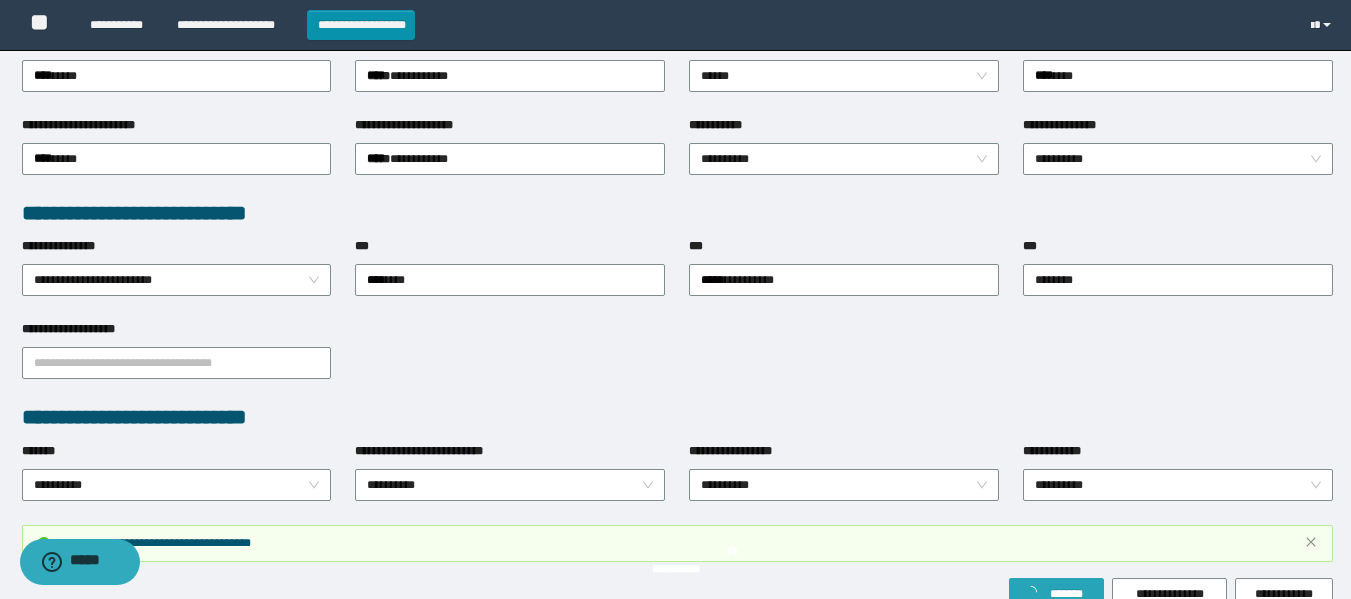 scroll, scrollTop: 514, scrollLeft: 0, axis: vertical 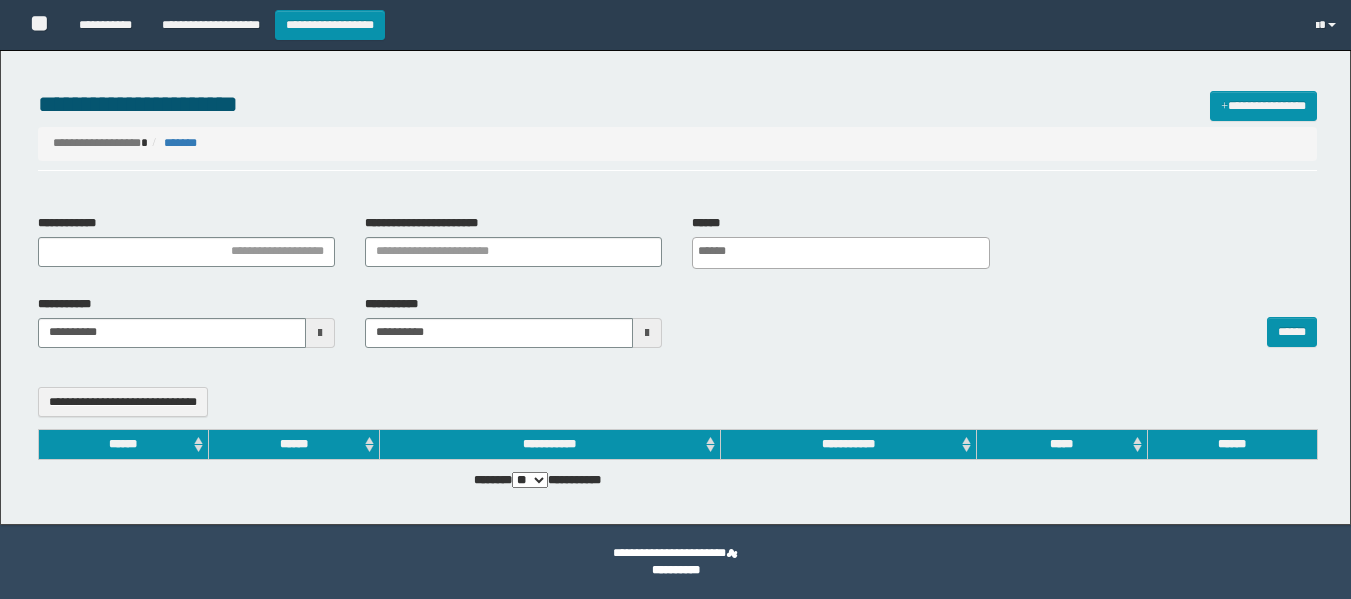 select 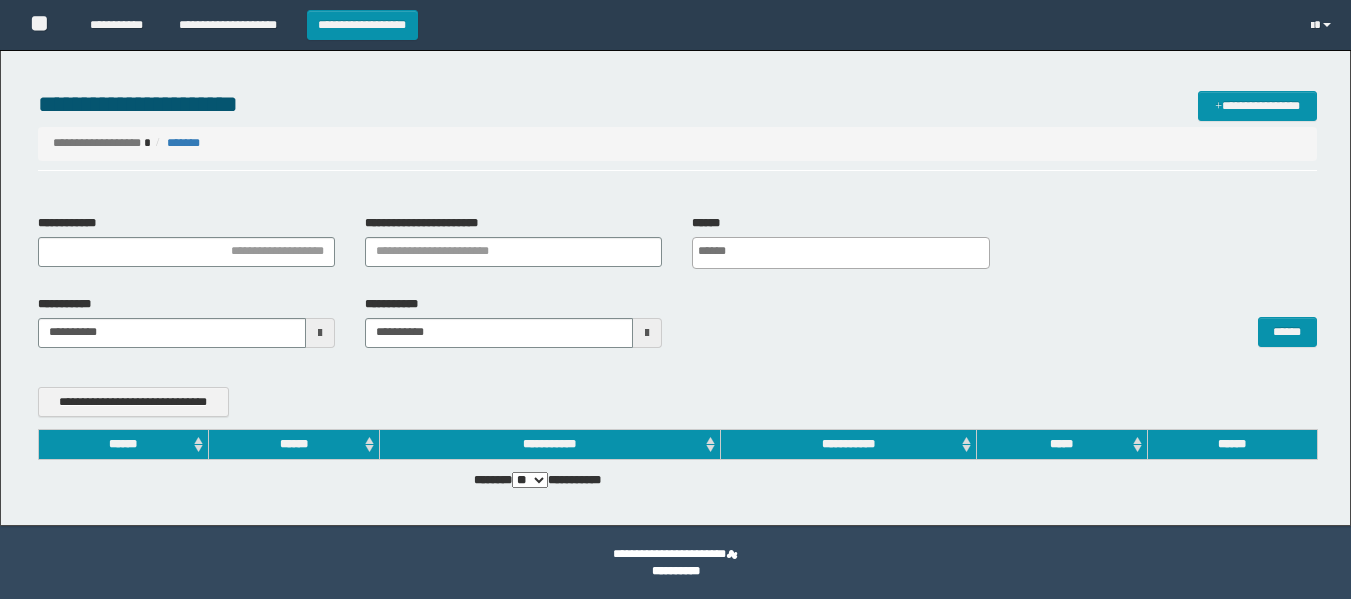 scroll, scrollTop: 0, scrollLeft: 0, axis: both 